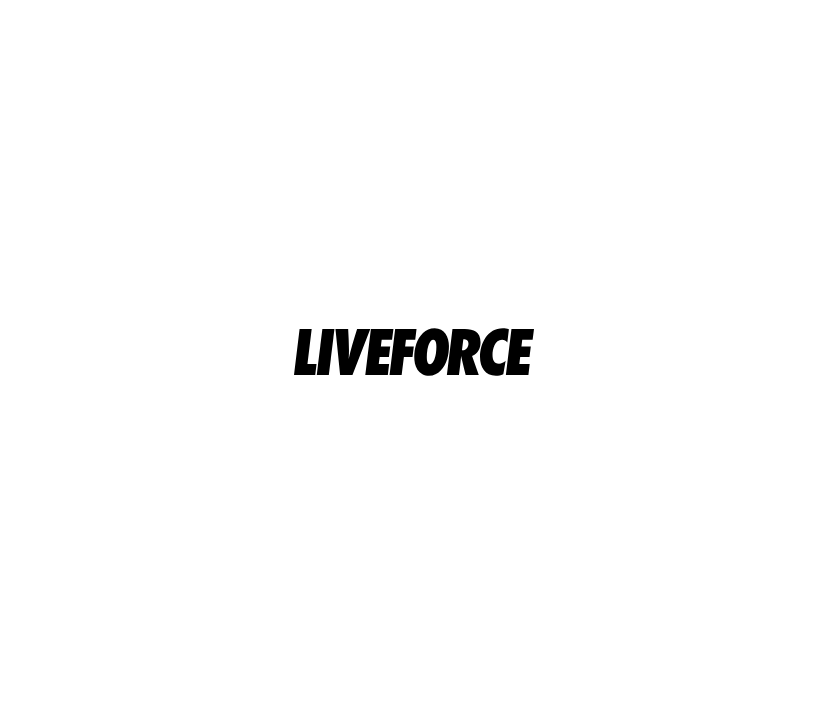 scroll, scrollTop: 0, scrollLeft: 0, axis: both 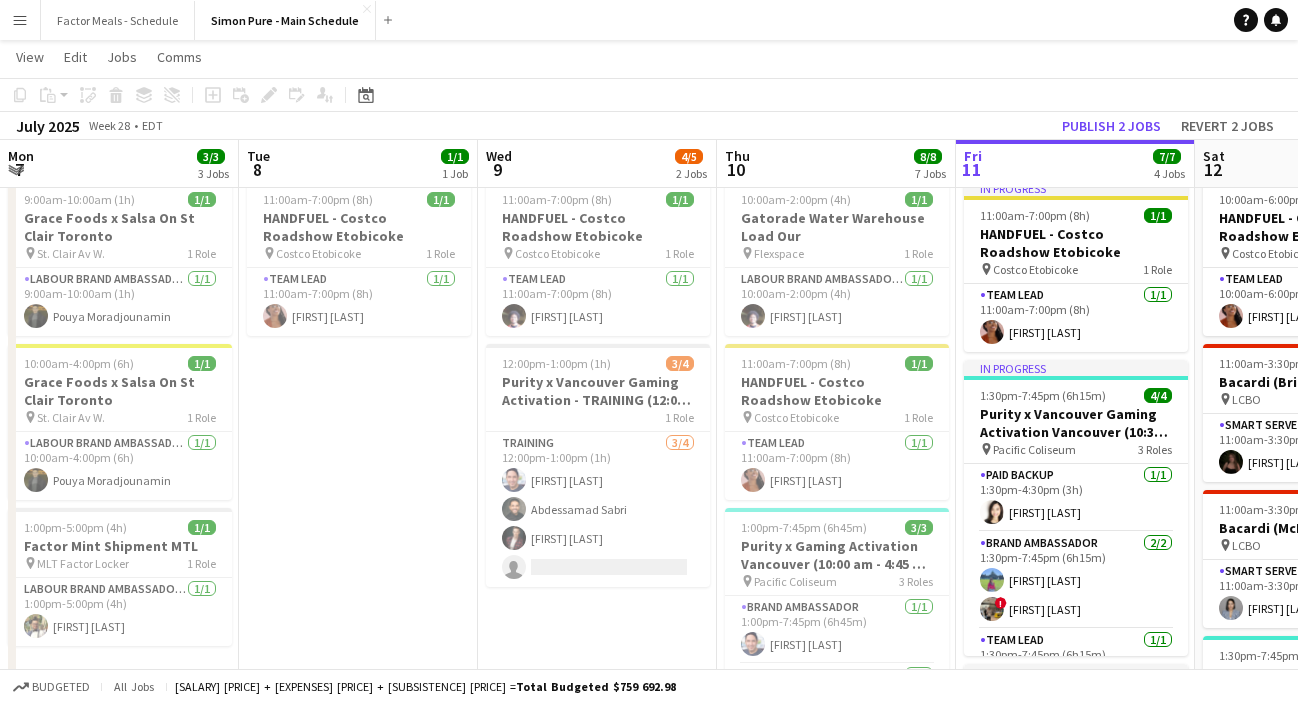 click on "Menu" at bounding box center [20, 20] 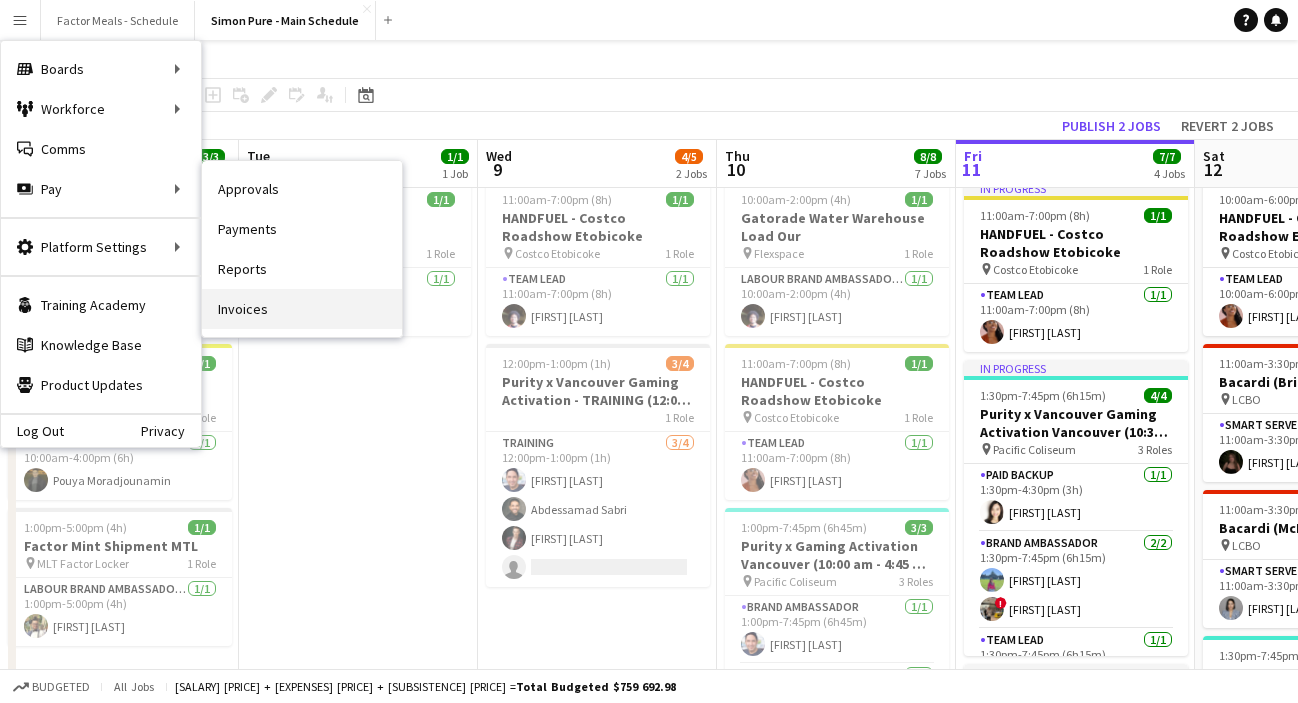 click on "Invoices" at bounding box center [302, 309] 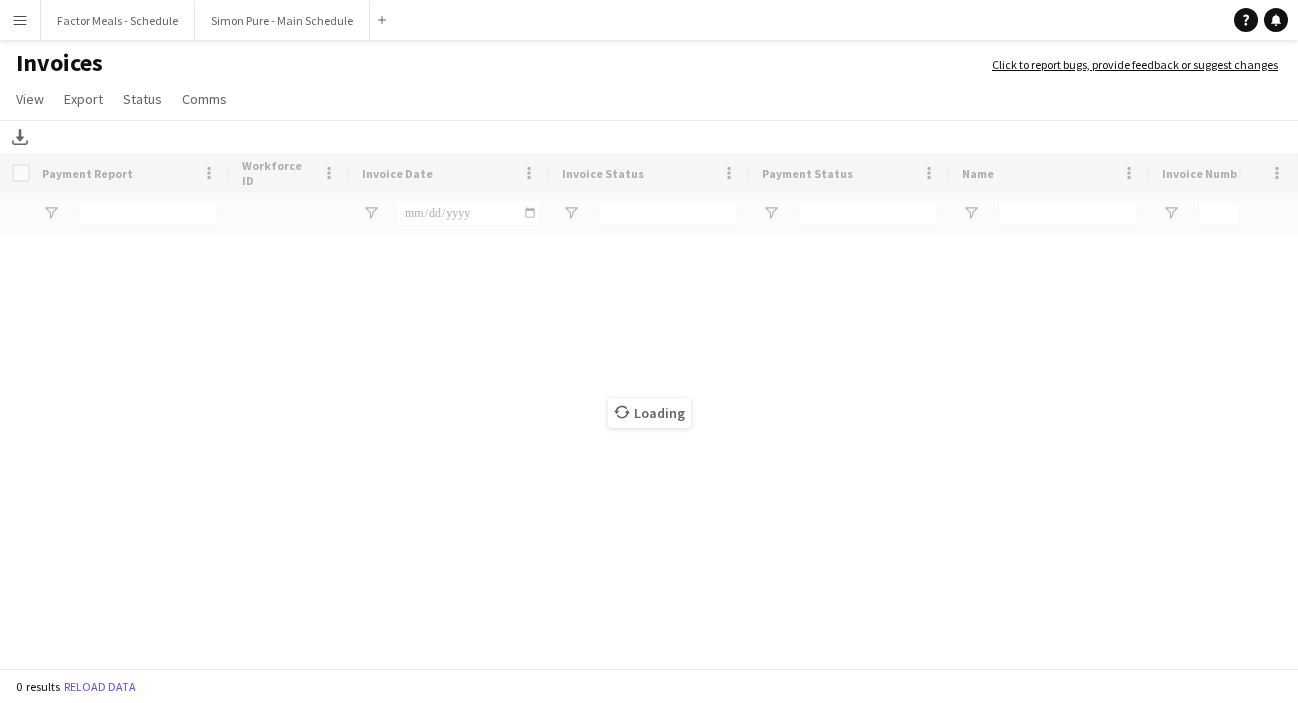 scroll, scrollTop: 0, scrollLeft: 0, axis: both 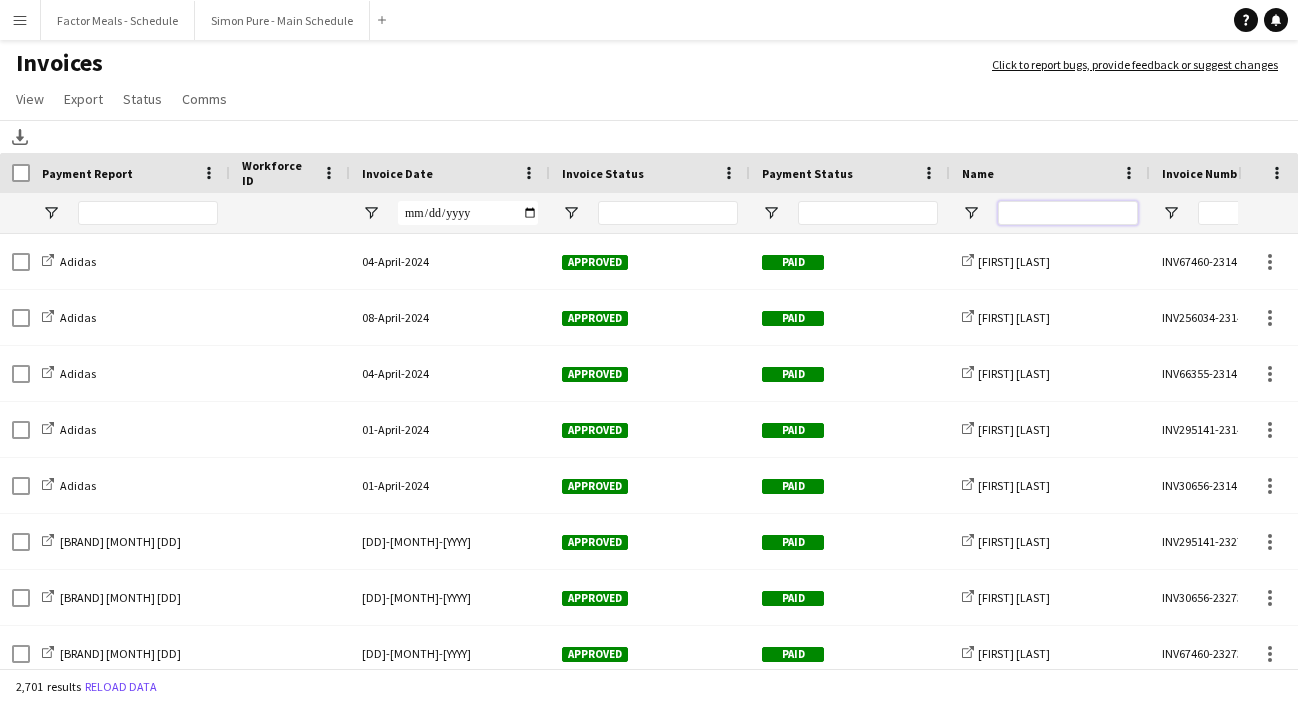 click at bounding box center [1068, 213] 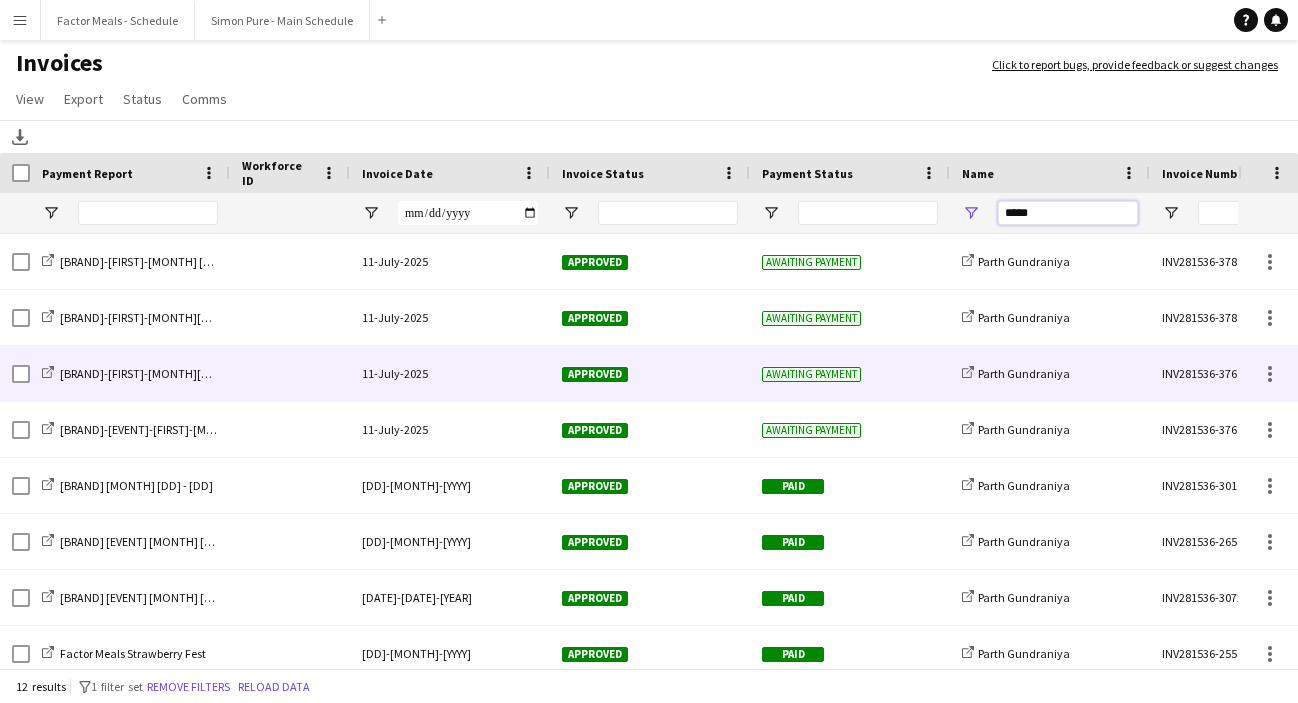 scroll, scrollTop: 29, scrollLeft: 0, axis: vertical 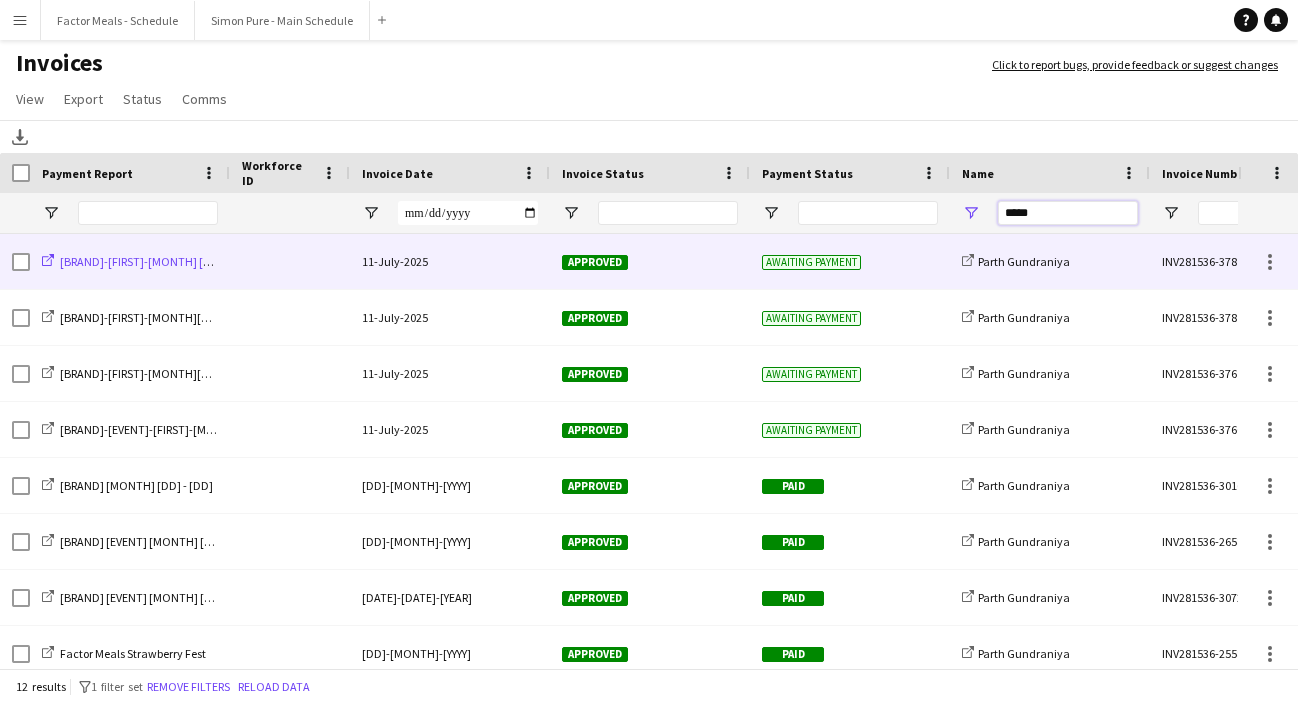 type on "*****" 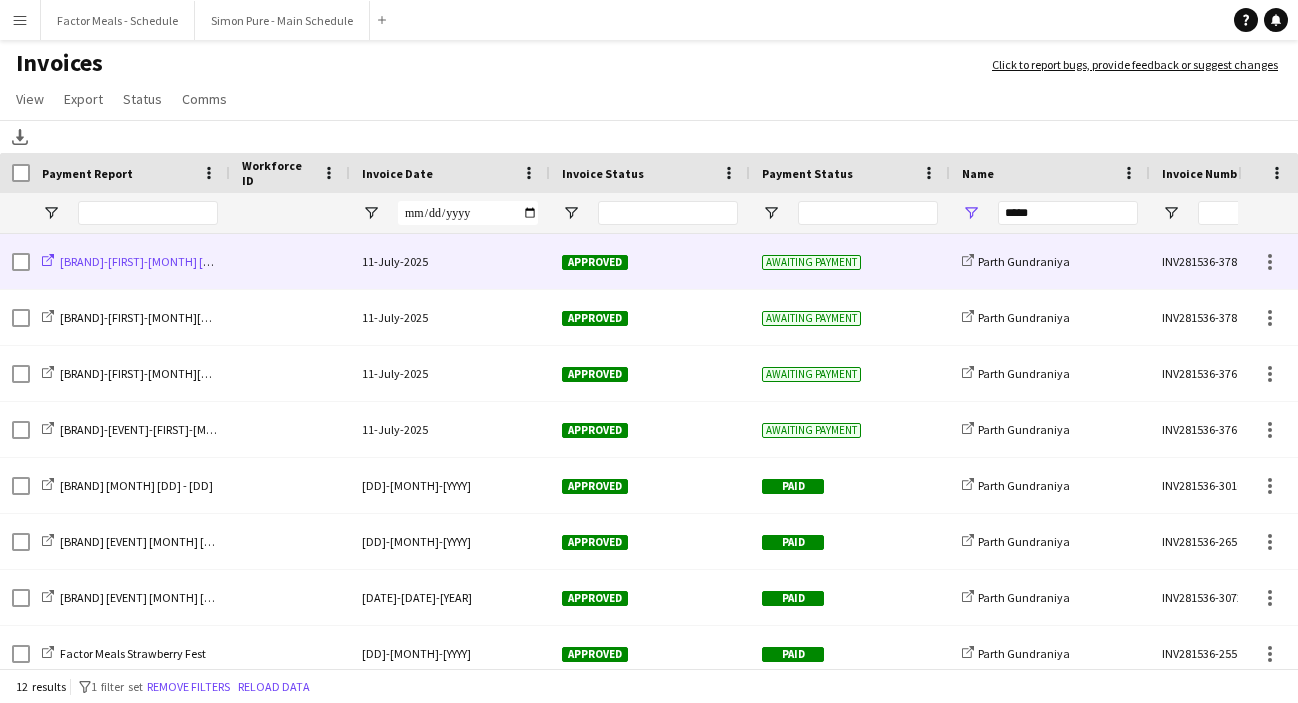 click on "[BRAND]-[FIRST]-[MONTH] [DD]" 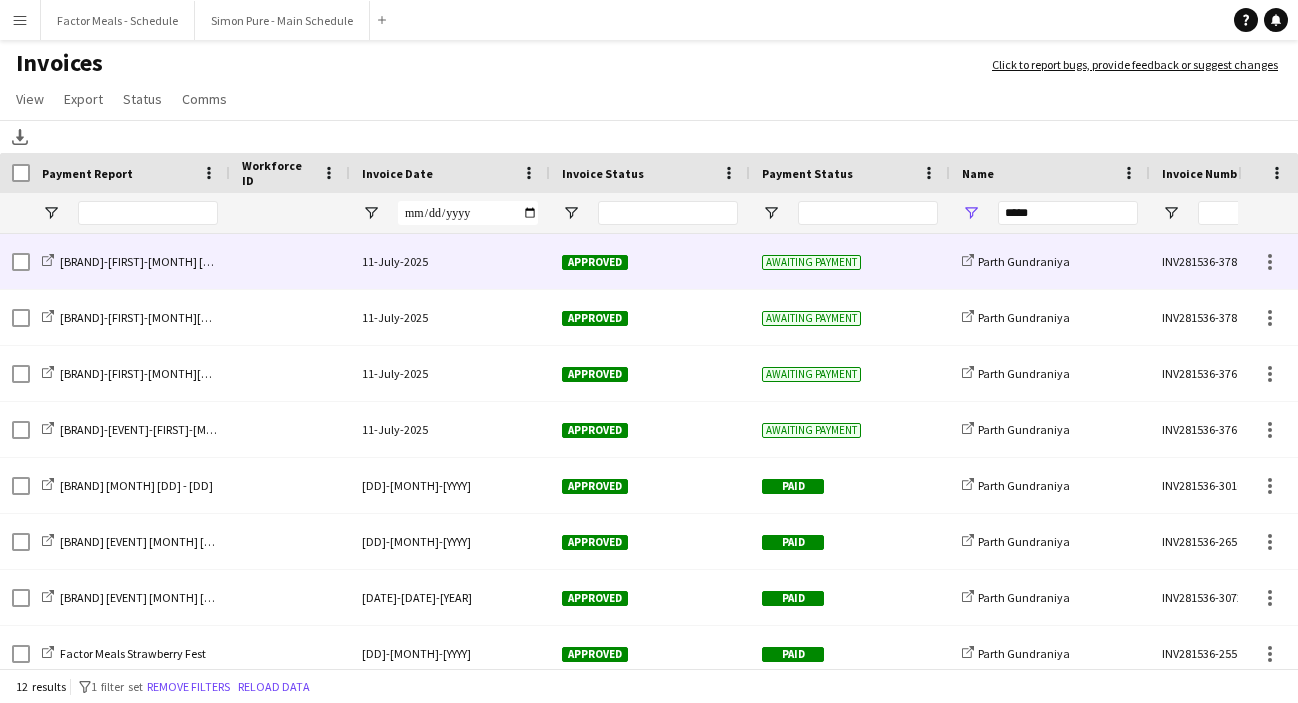 click on "INV281536-37814" 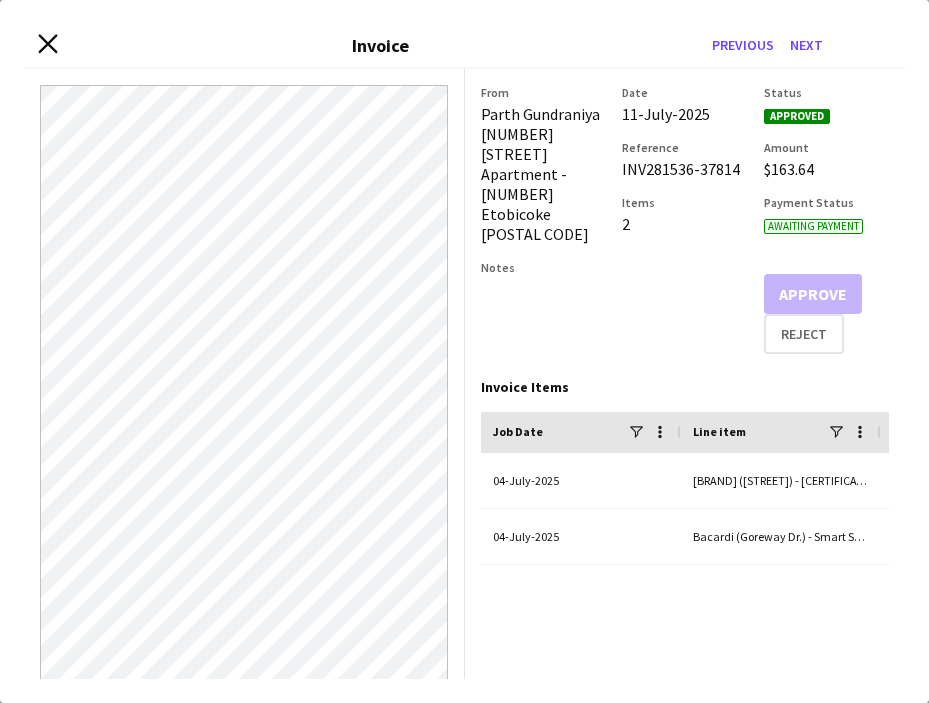 click on "Close invoice dialog" 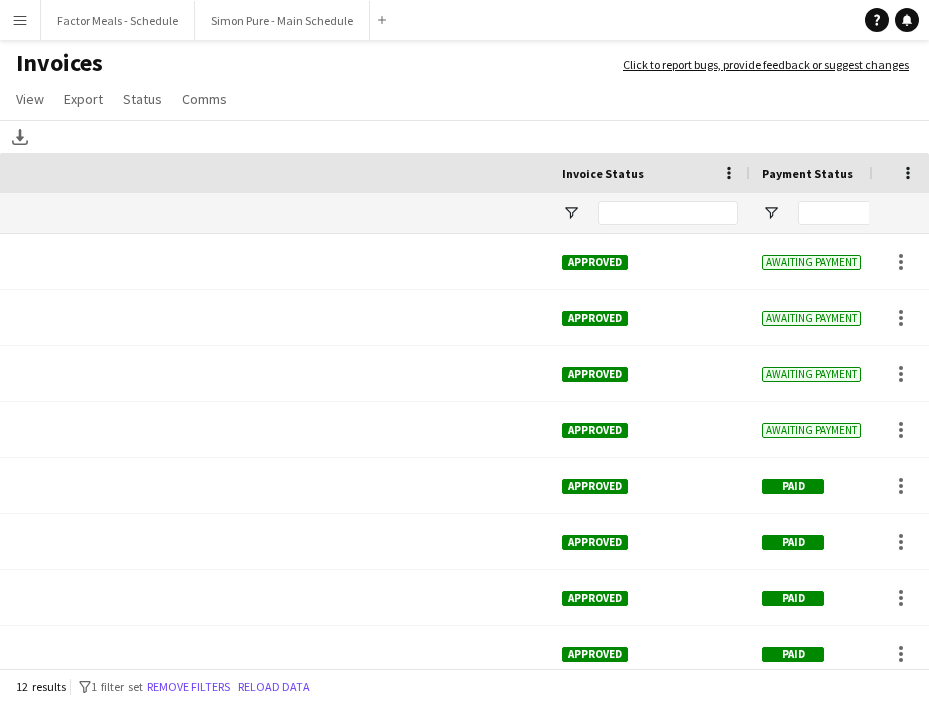 scroll, scrollTop: 0, scrollLeft: 815, axis: horizontal 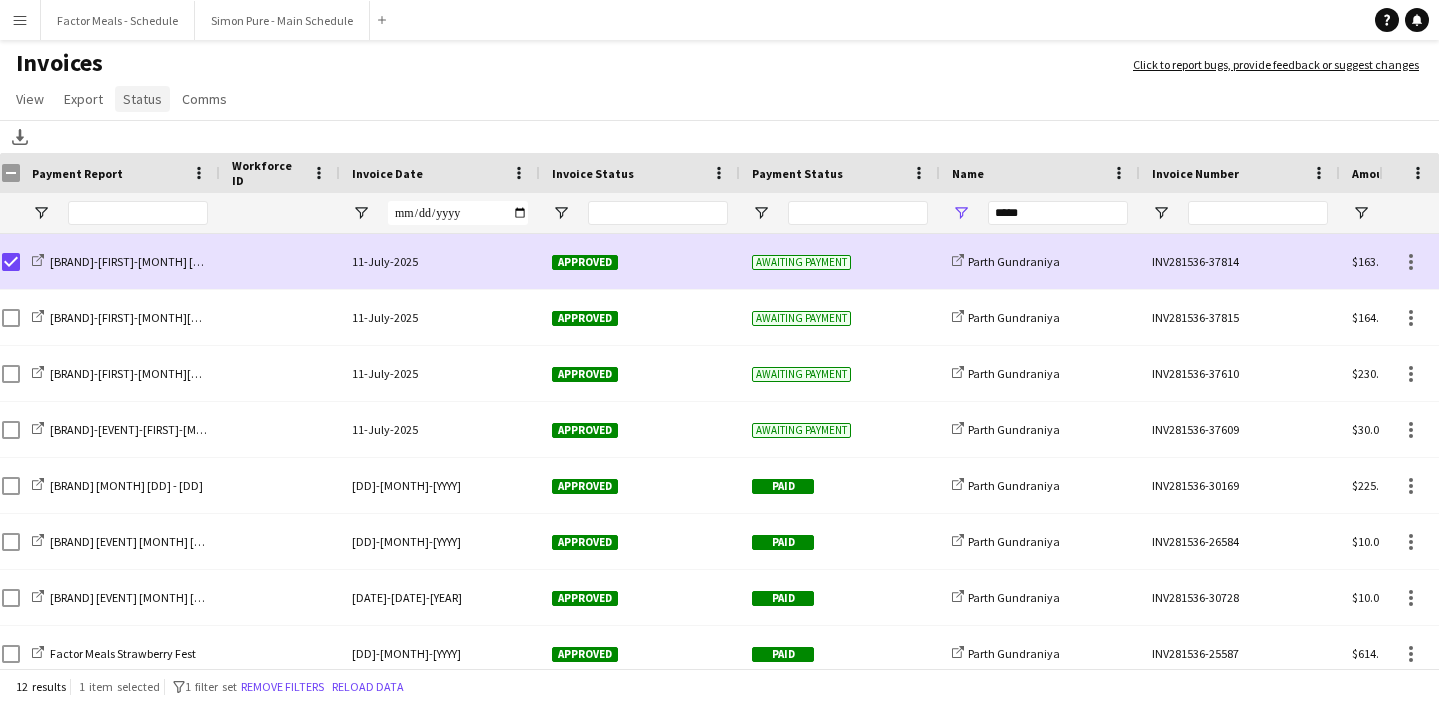 click on "Status" 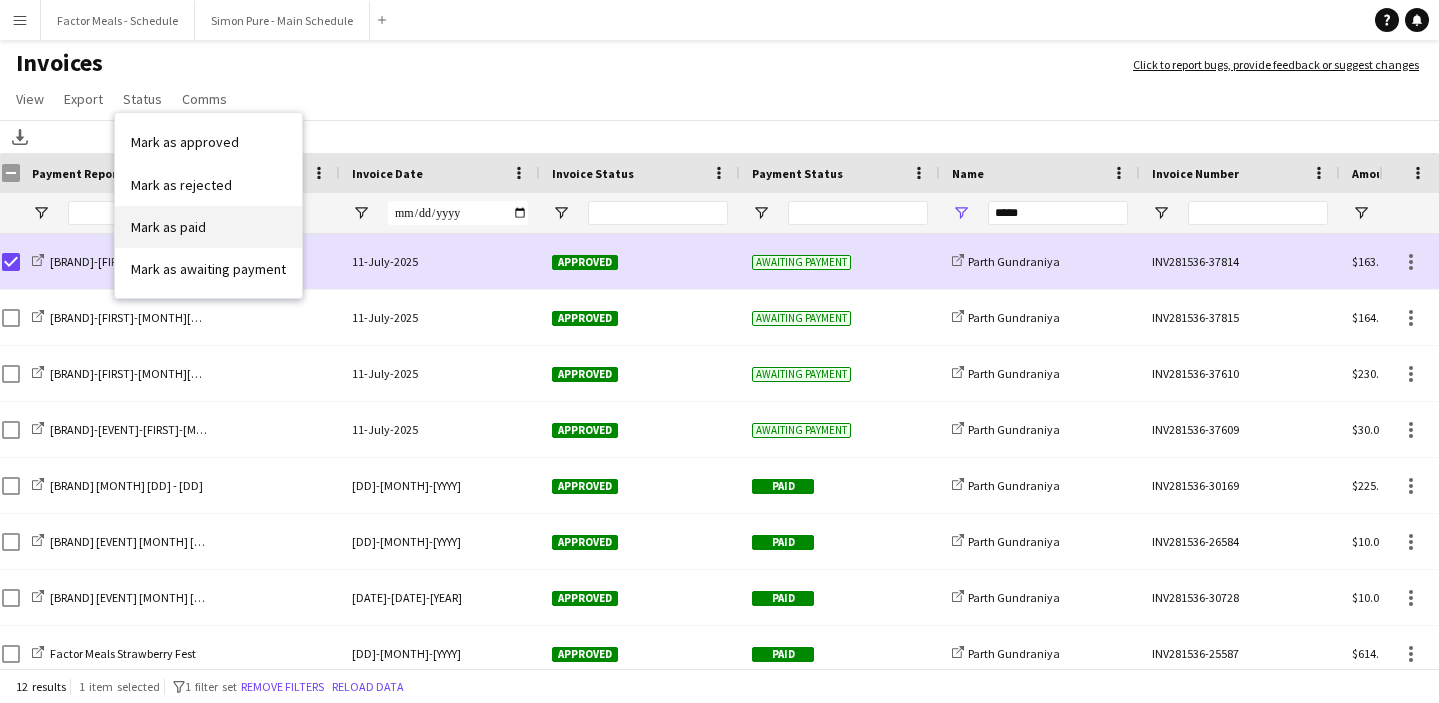 click on "Mark as paid" at bounding box center [168, 227] 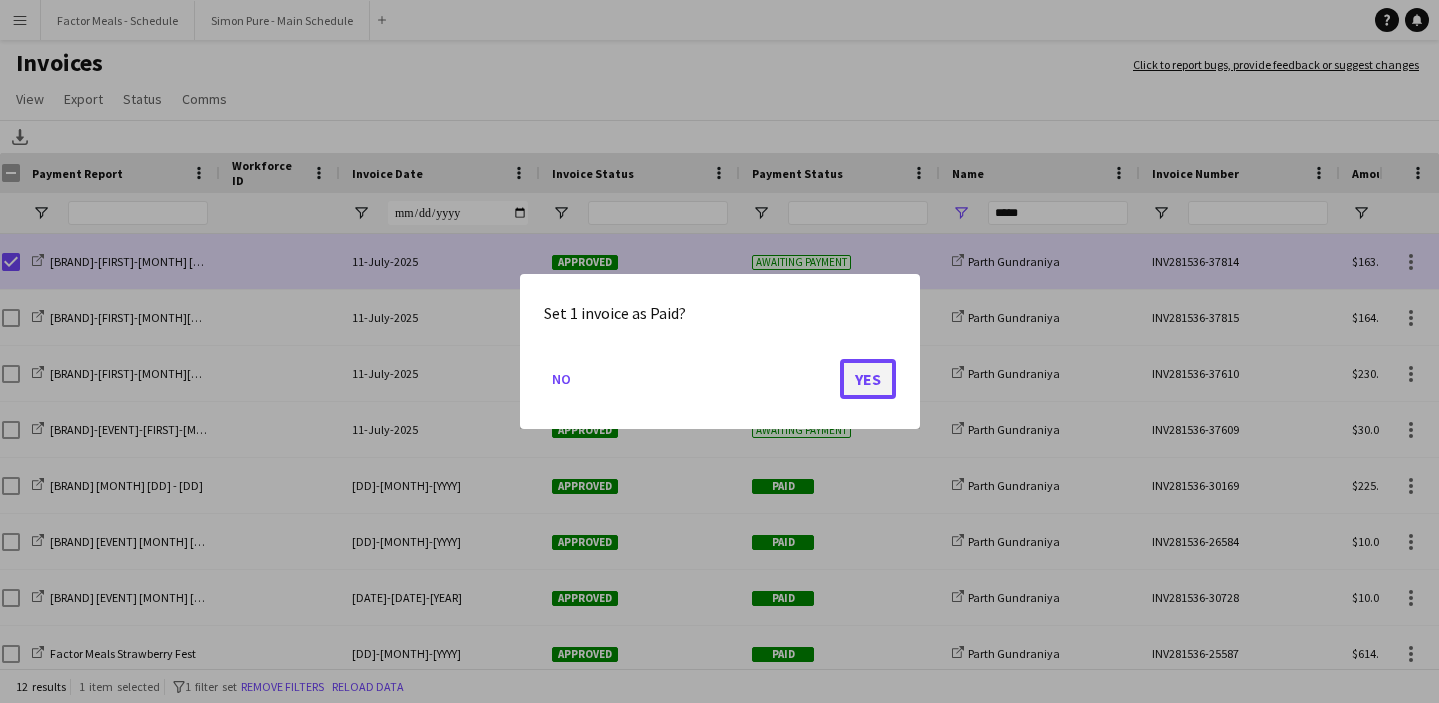 click on "Yes" 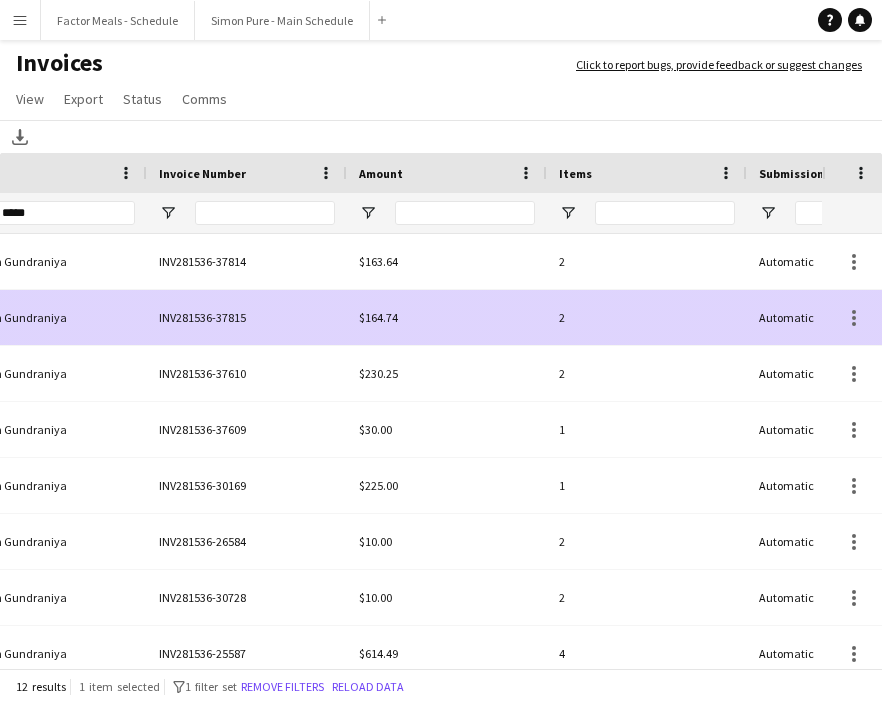 click on "INV281536-37815" 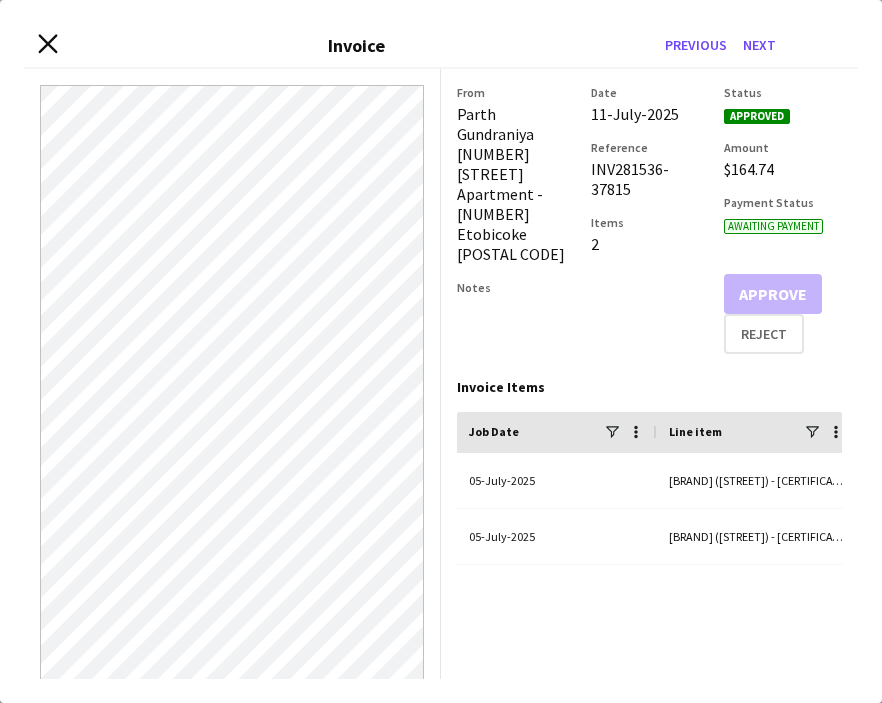 click on "Close invoice dialog" 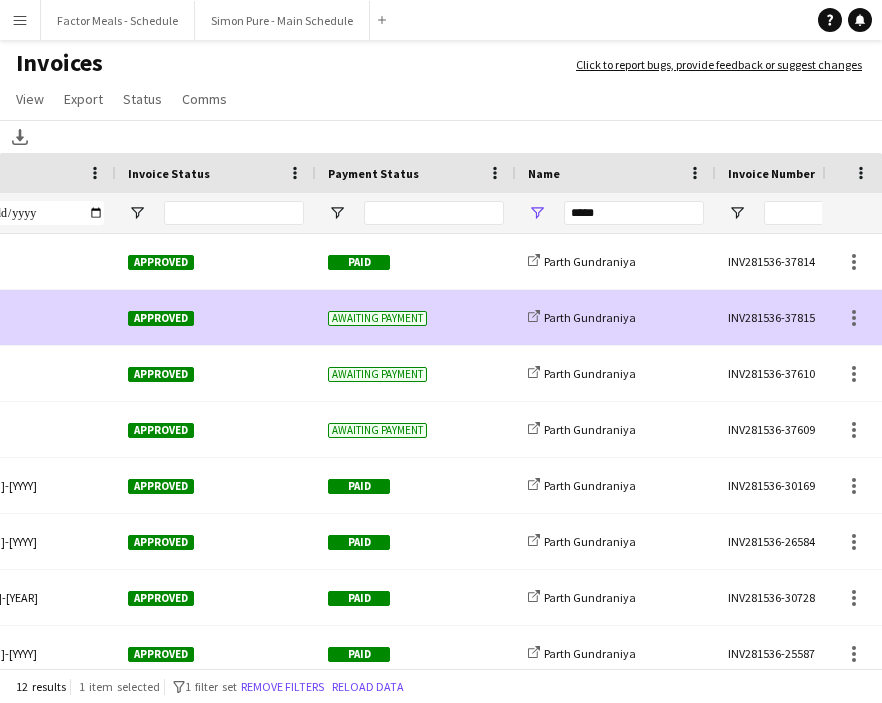 click on "INV281536-37815" 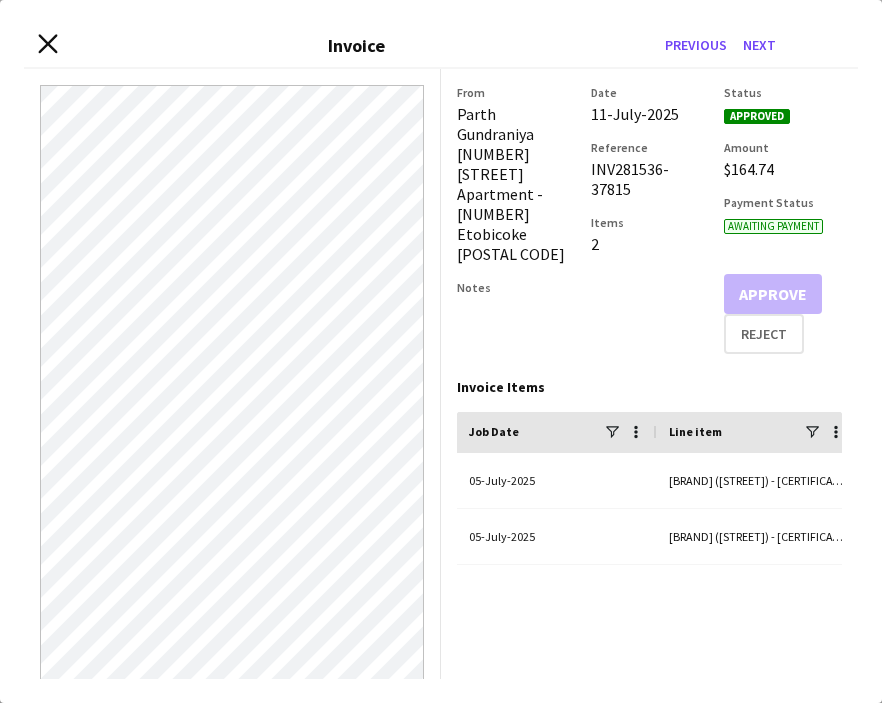 click on "Close invoice dialog" 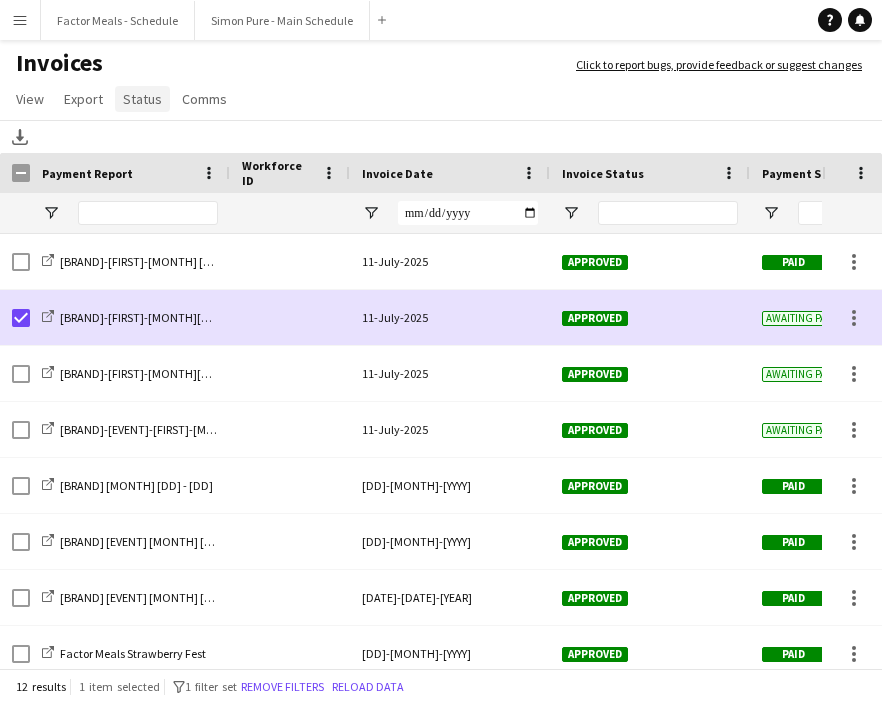 click on "Status" 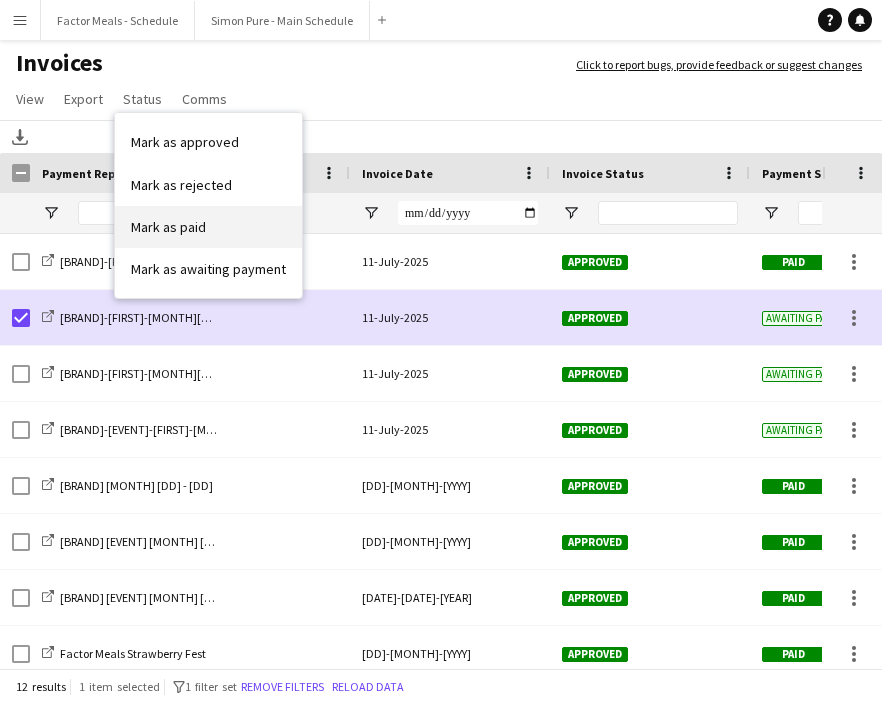 click on "Mark as paid" at bounding box center [208, 227] 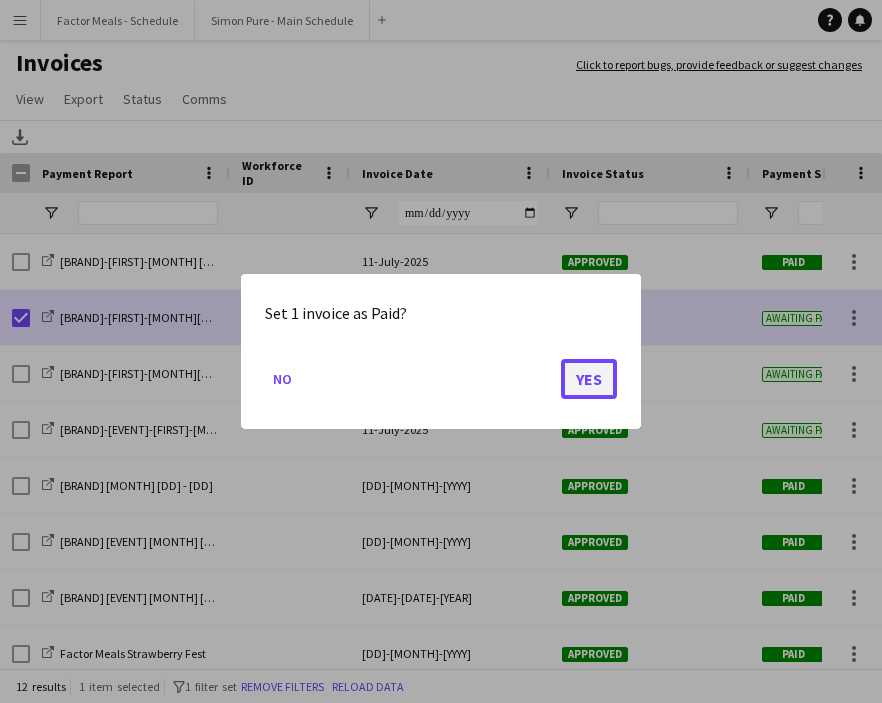 click on "Yes" 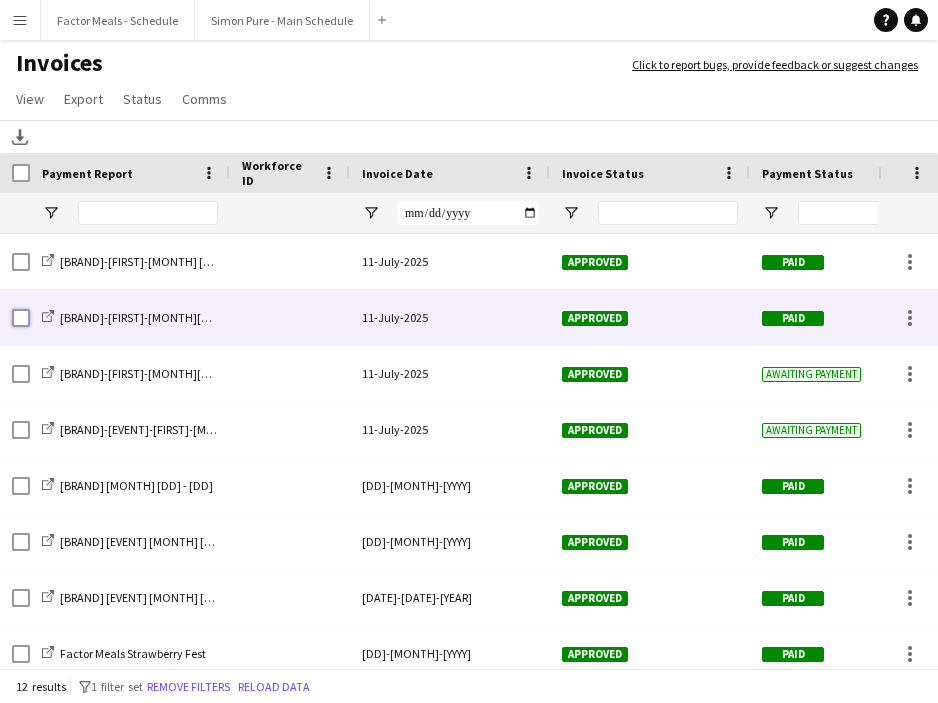 scroll, scrollTop: 0, scrollLeft: 7, axis: horizontal 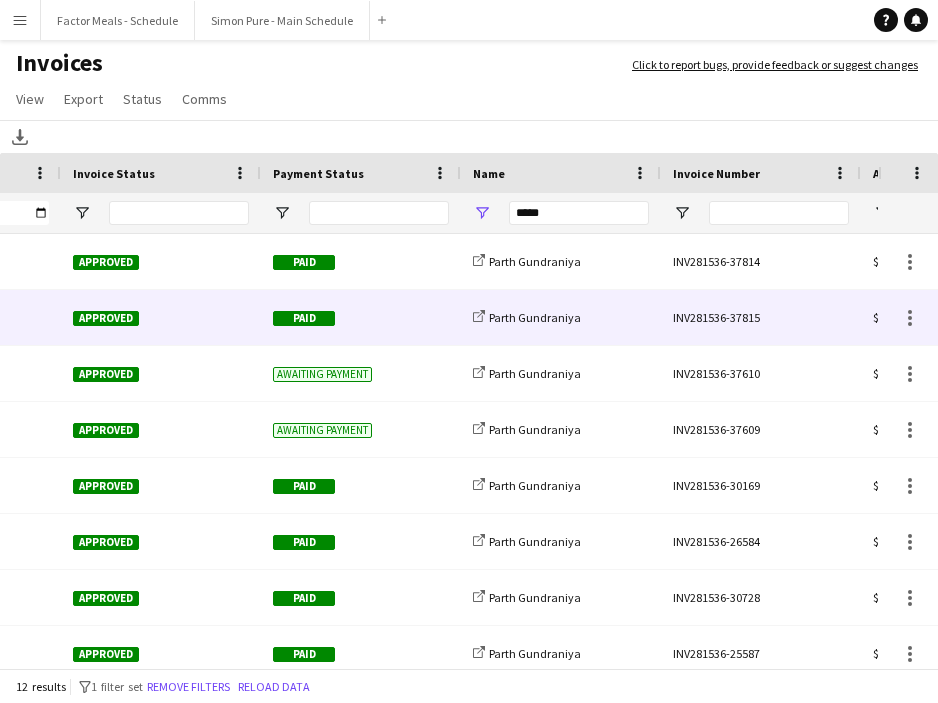 click on "INV281536-37815" 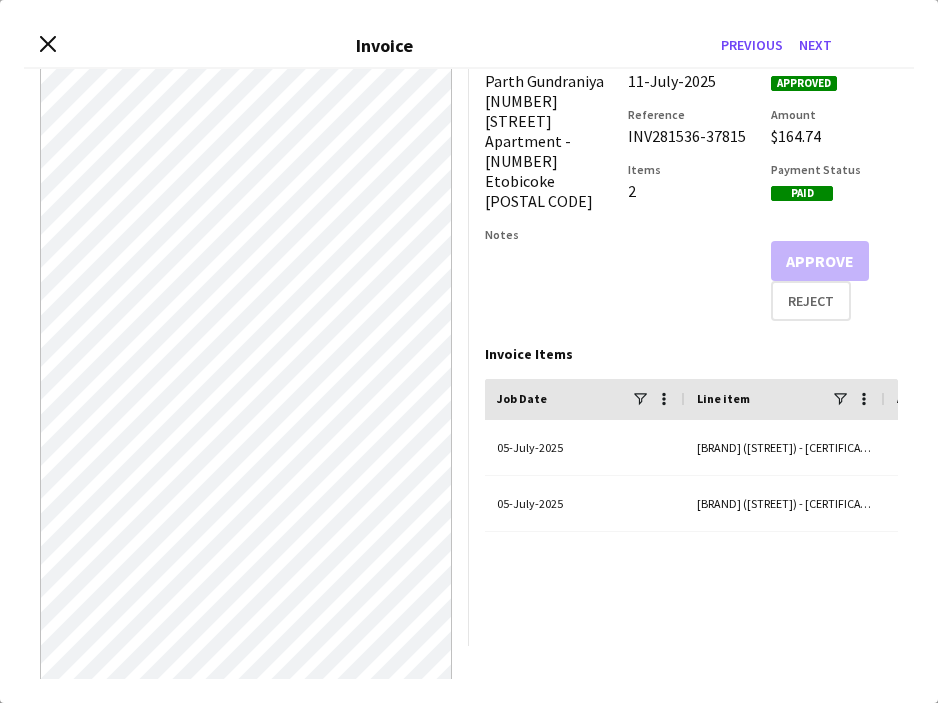 scroll, scrollTop: 5, scrollLeft: 0, axis: vertical 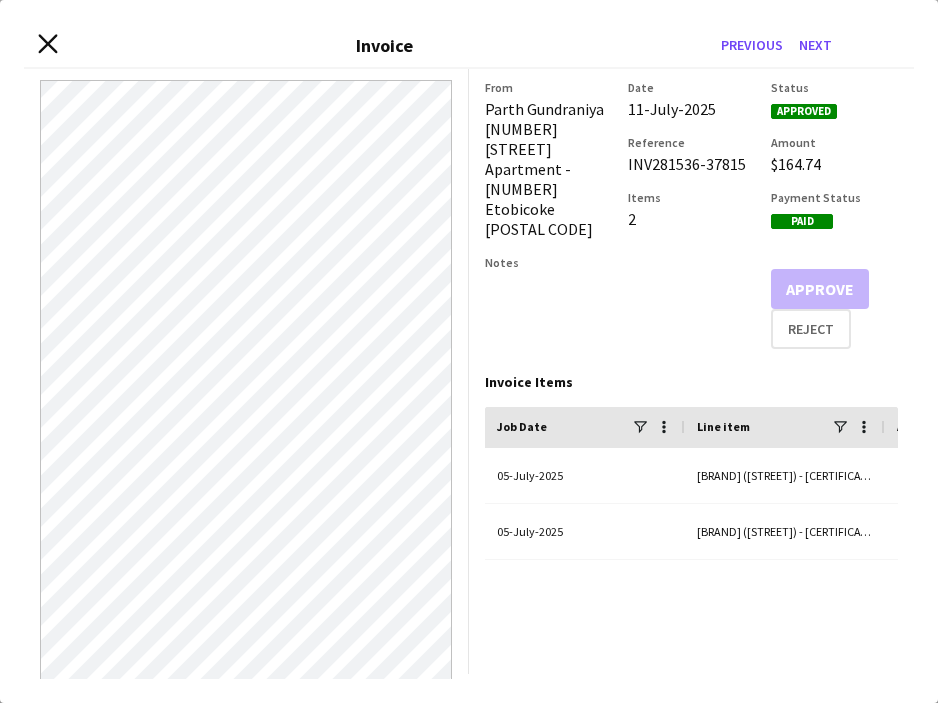 click on "Close invoice dialog" 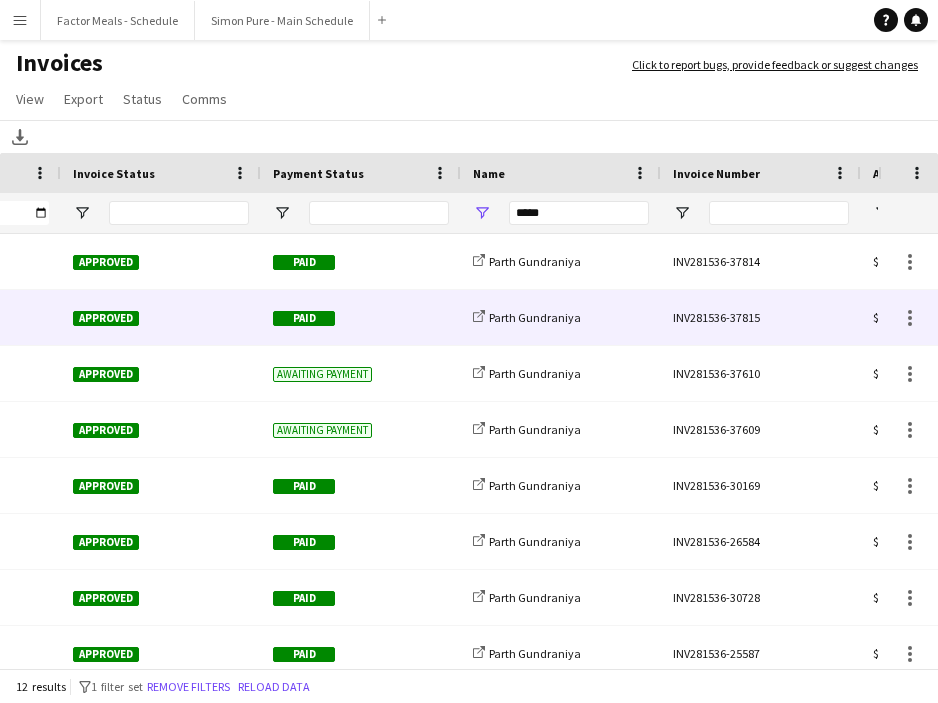 scroll, scrollTop: 0, scrollLeft: 407, axis: horizontal 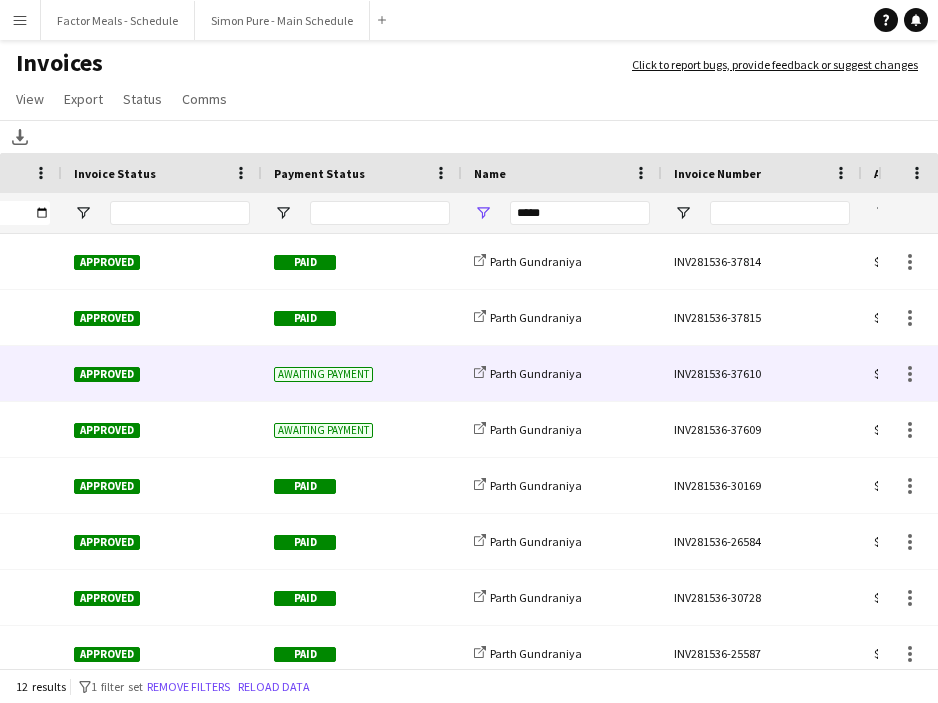 click on "INV281536-37610" 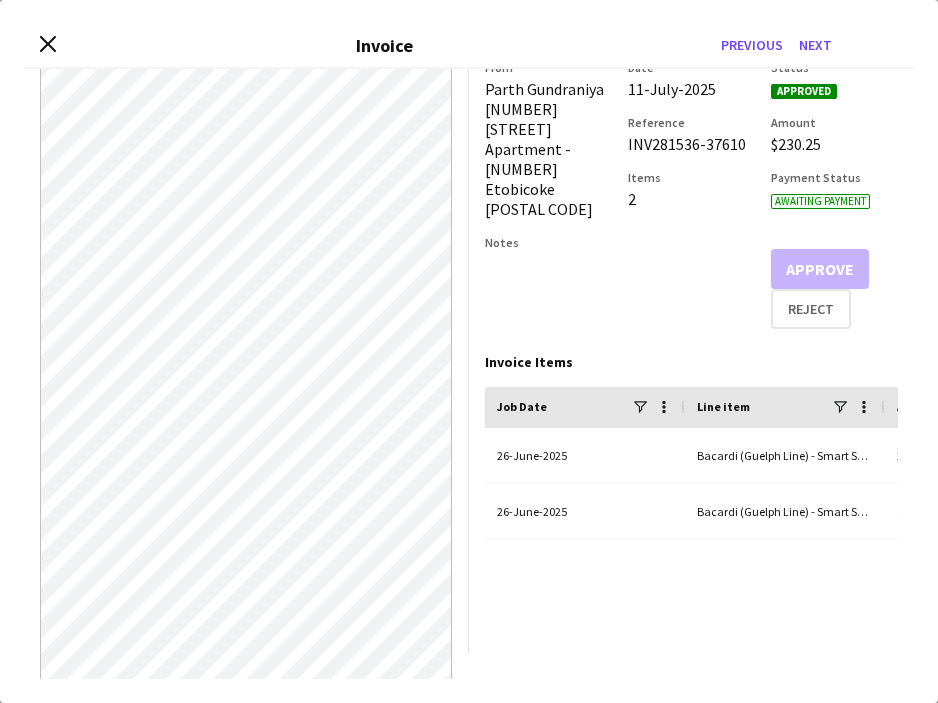 scroll, scrollTop: 0, scrollLeft: 0, axis: both 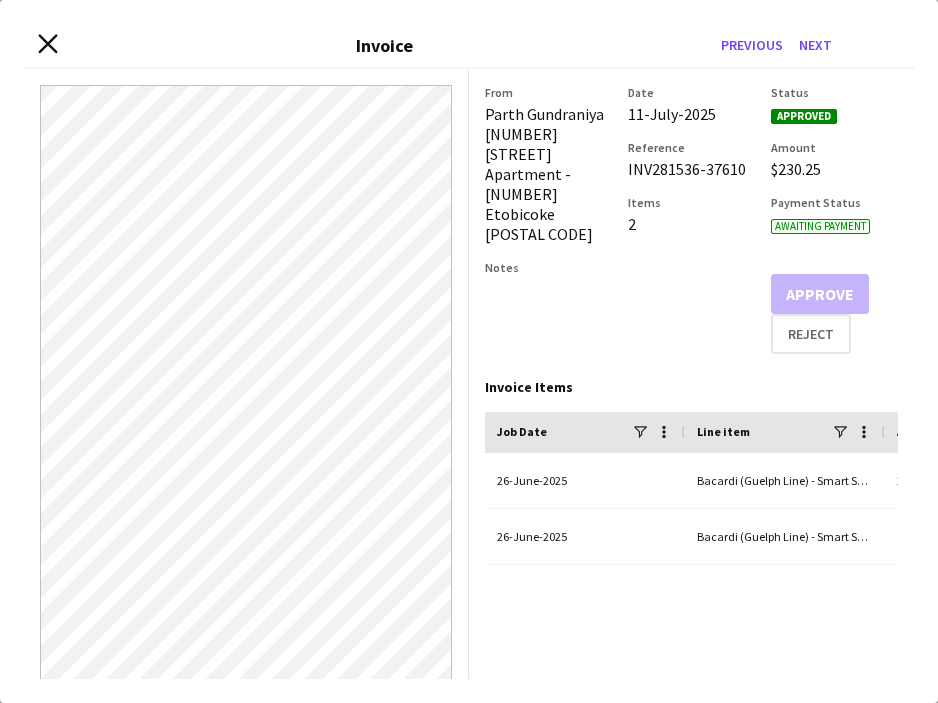 click on "Close invoice dialog" 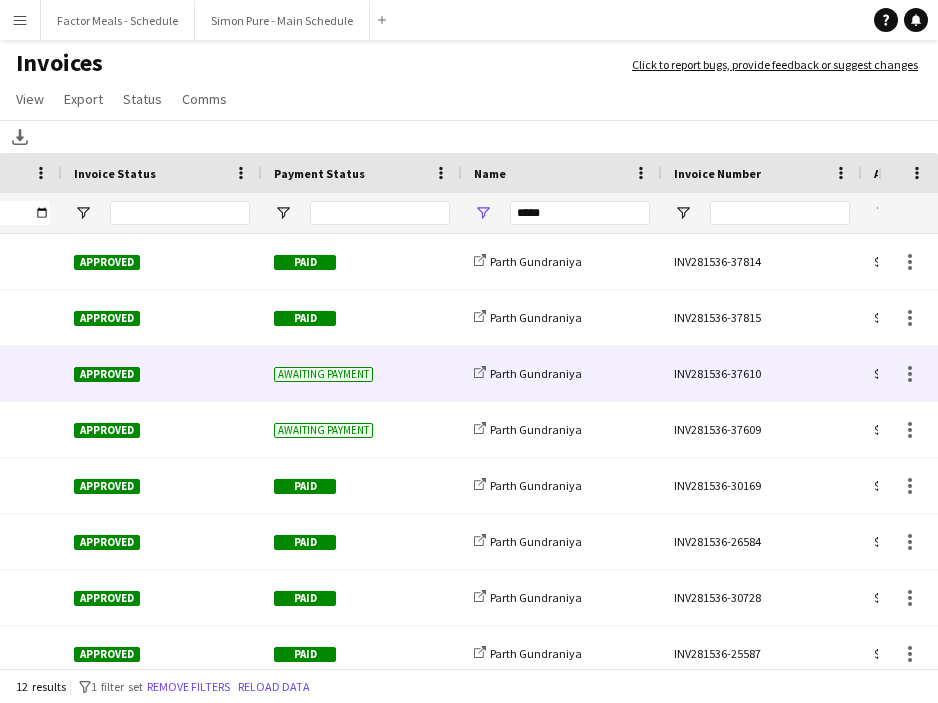 scroll, scrollTop: 0, scrollLeft: 85, axis: horizontal 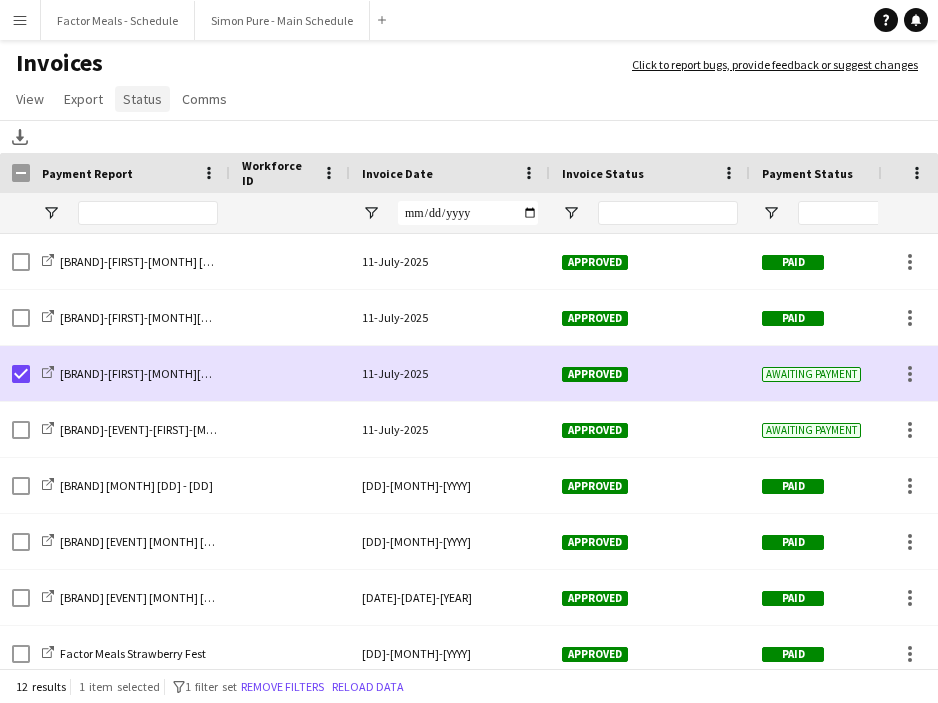 click on "Status" 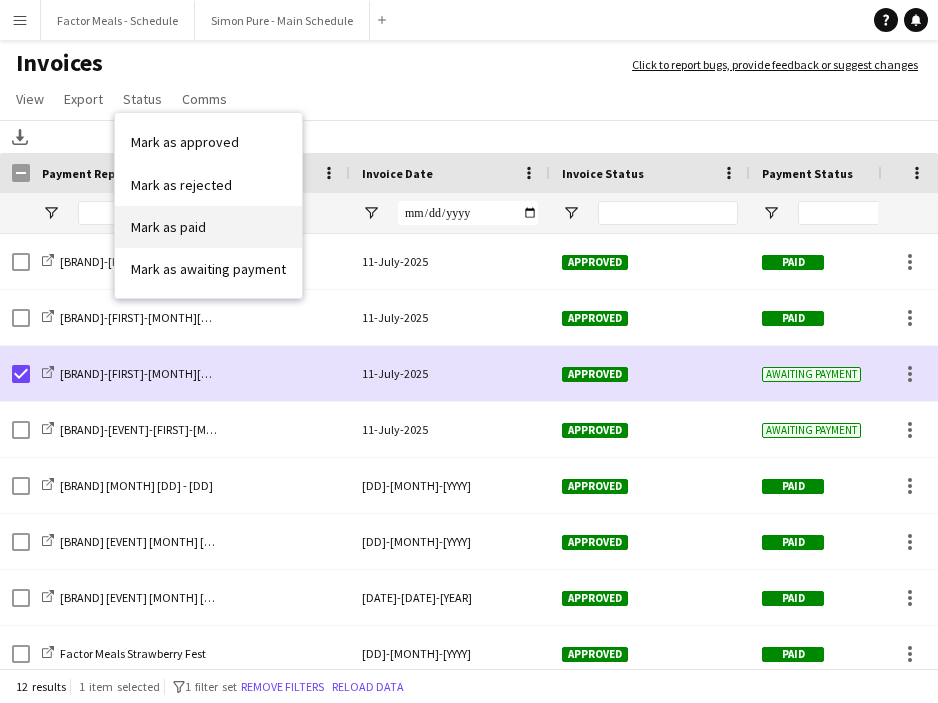 click on "Mark as paid" at bounding box center [168, 227] 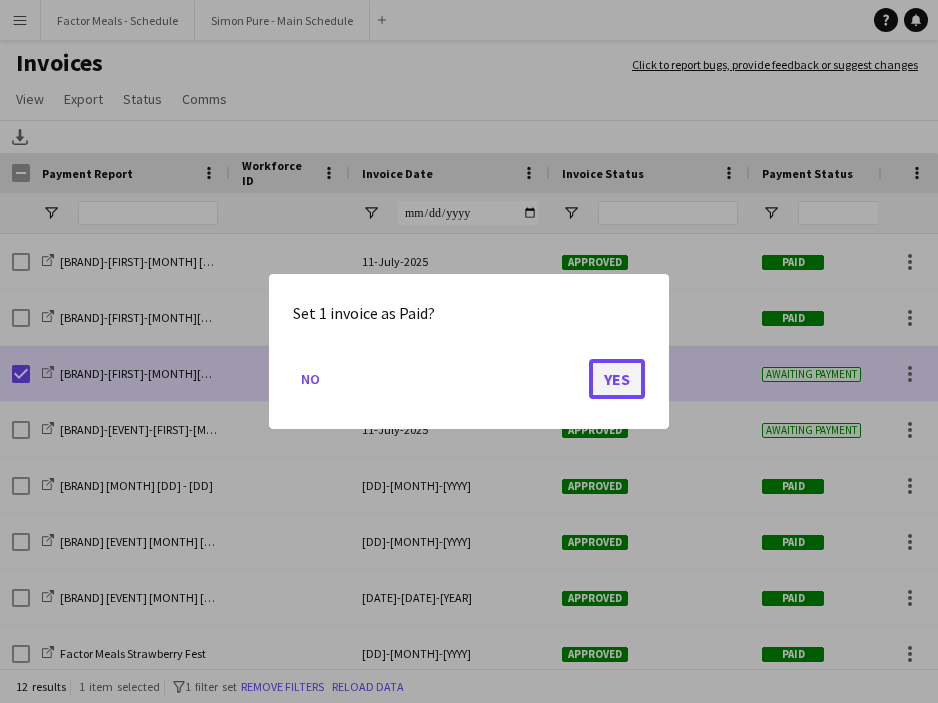 click on "Yes" 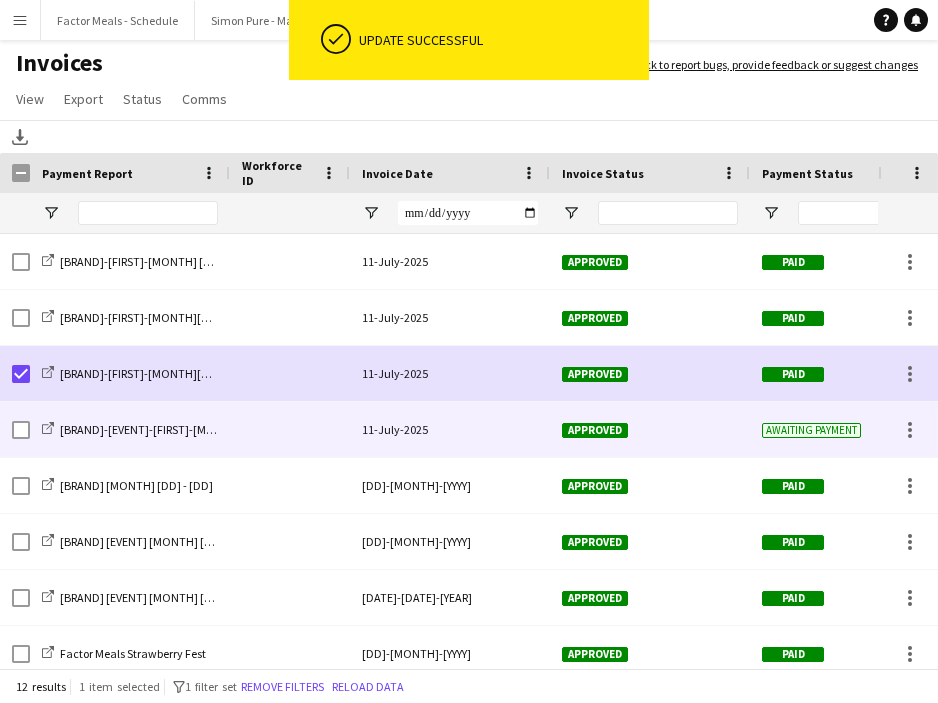 click on "[BRAND]-[EVENT]-[FIRST]-[MONTH][DD]" 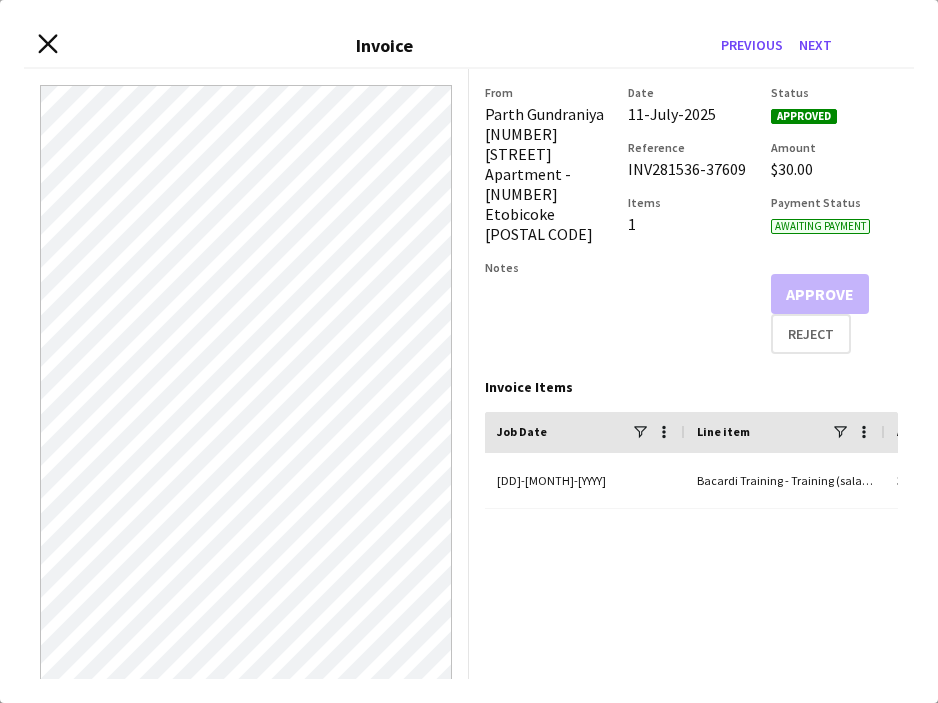 click on "Close invoice dialog" 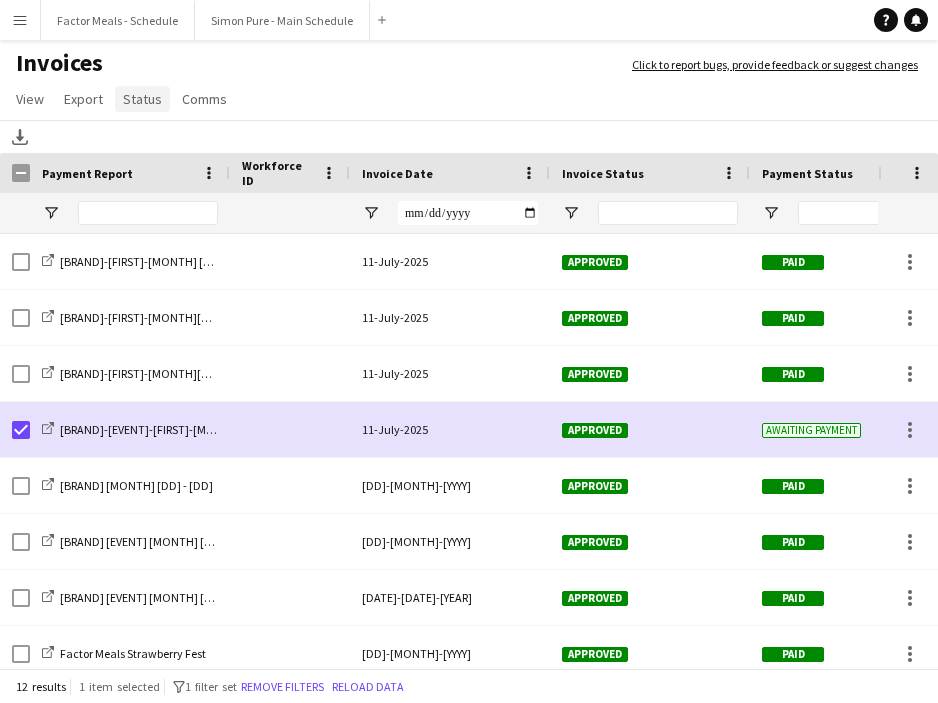 click on "Status" 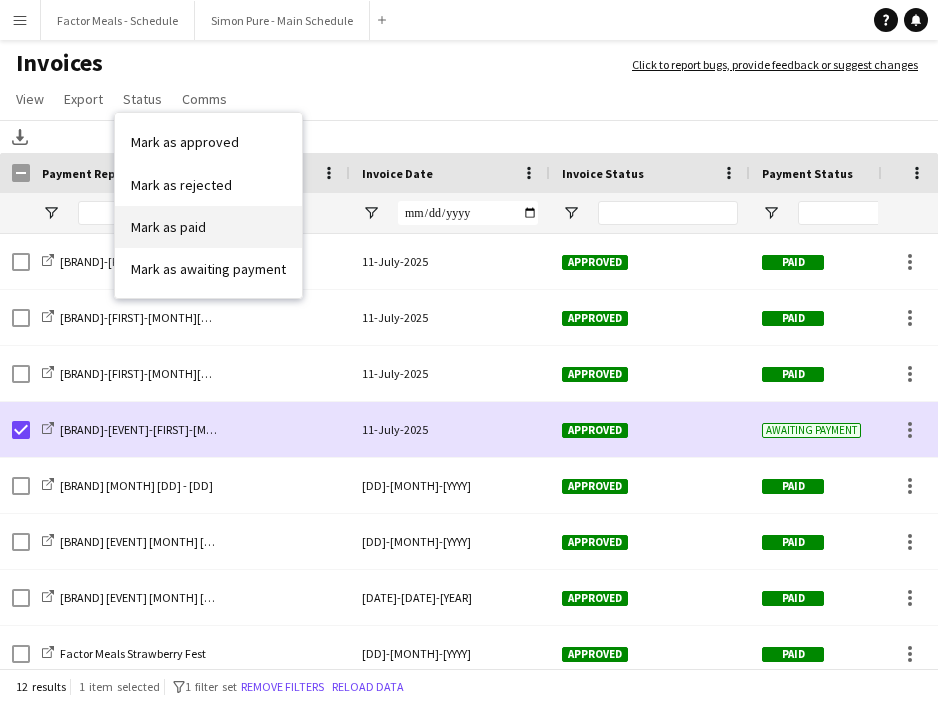 click on "Mark as paid" at bounding box center (168, 227) 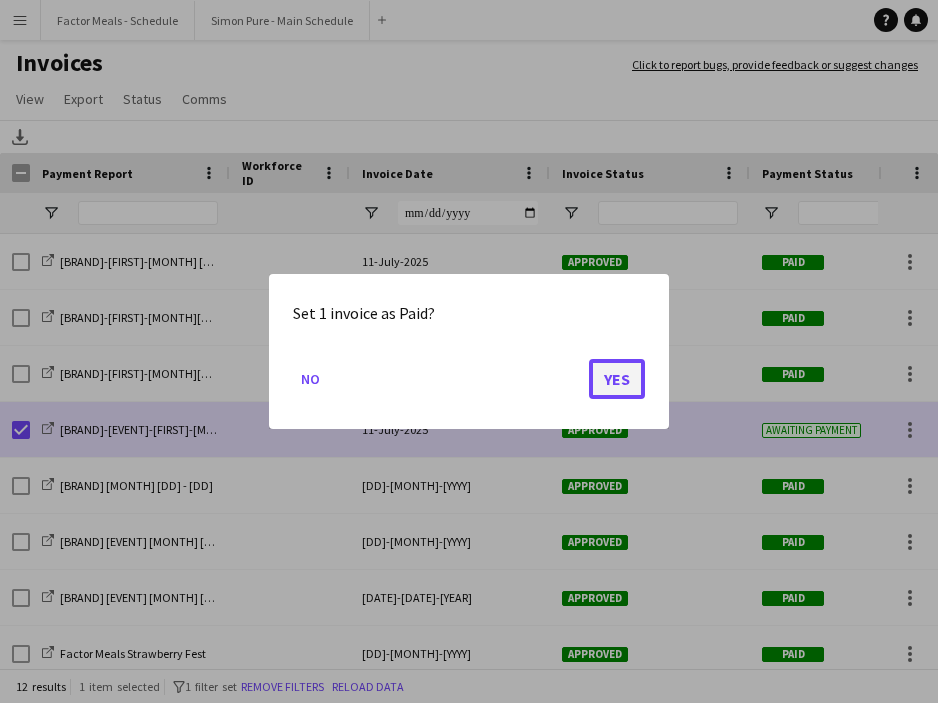 click on "Yes" 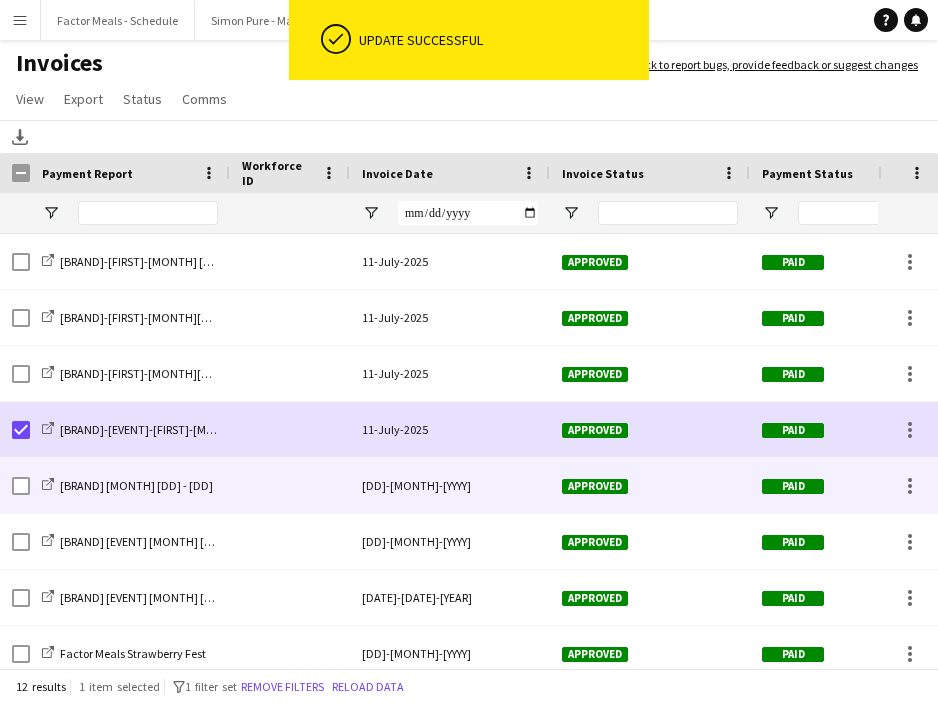 scroll, scrollTop: 55, scrollLeft: 0, axis: vertical 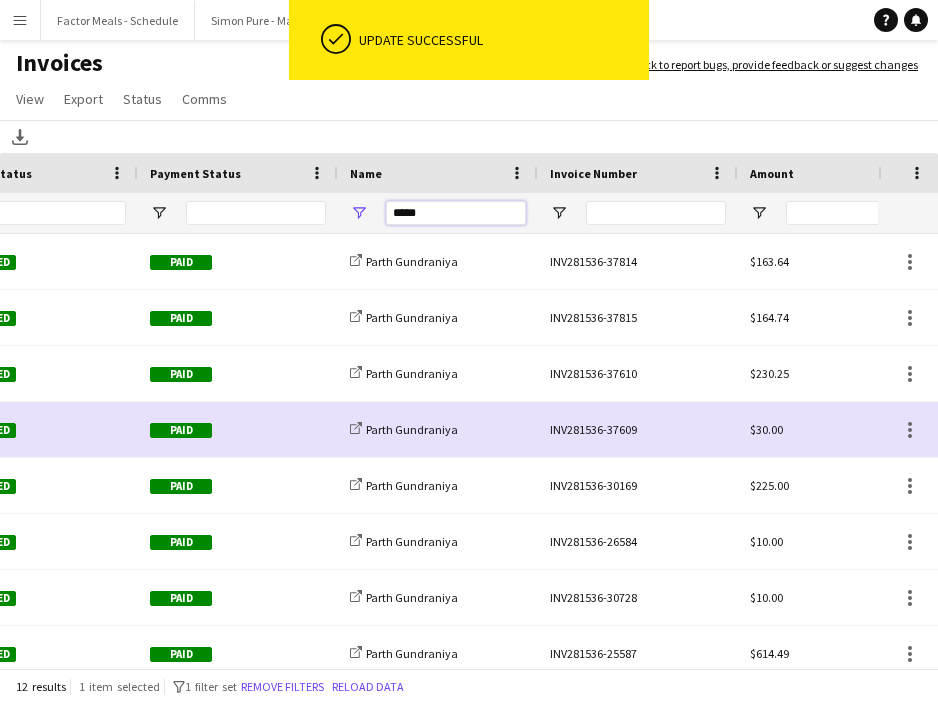 drag, startPoint x: 445, startPoint y: 213, endPoint x: 347, endPoint y: 213, distance: 98 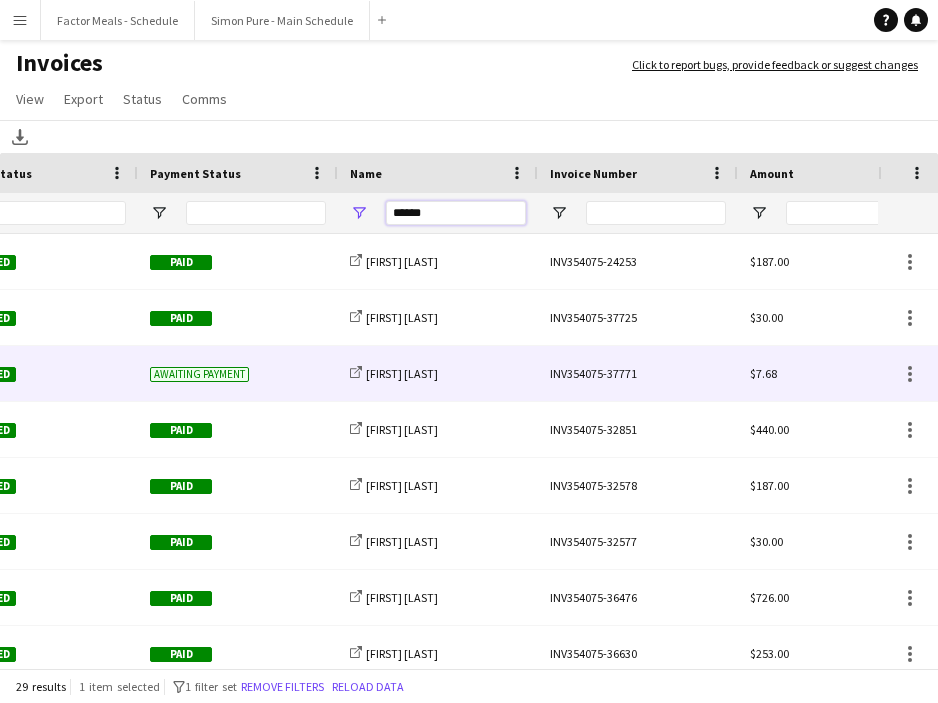 scroll, scrollTop: 0, scrollLeft: 223, axis: horizontal 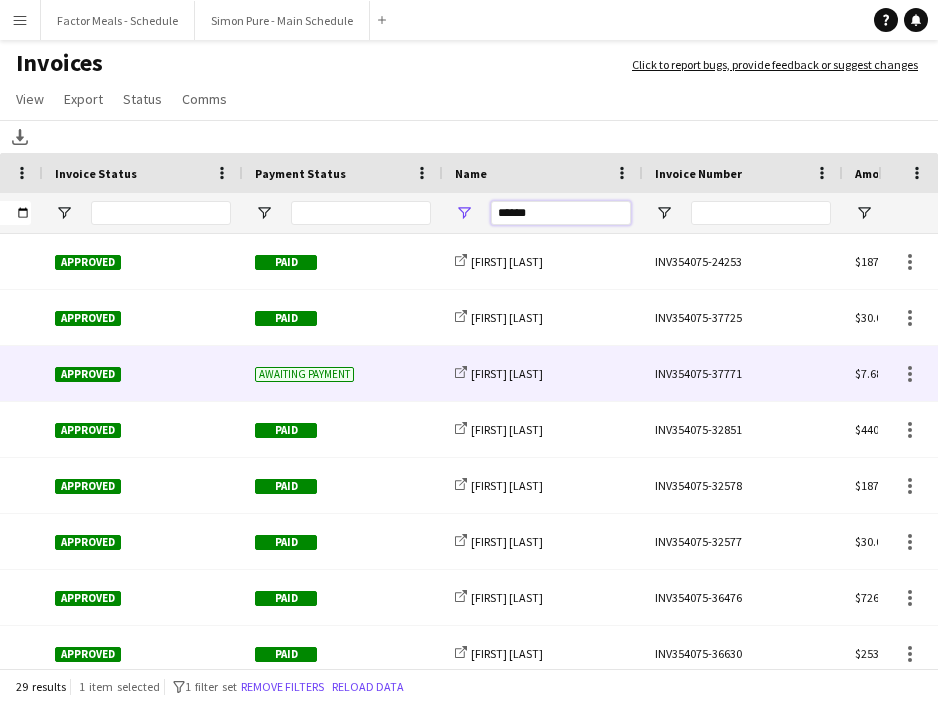 type on "******" 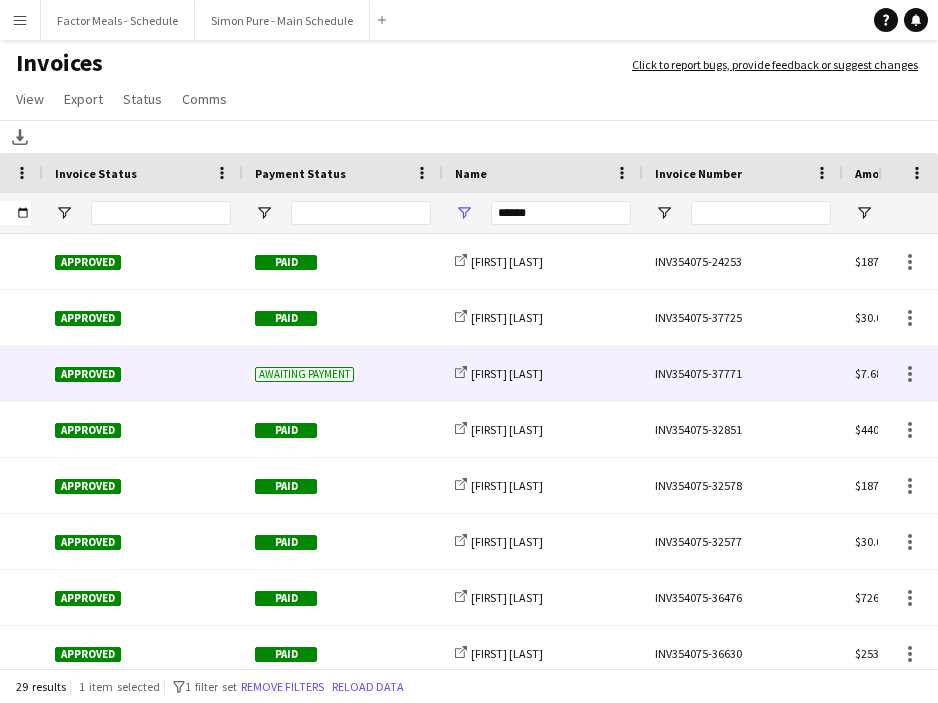 click on "INV354075-37771" 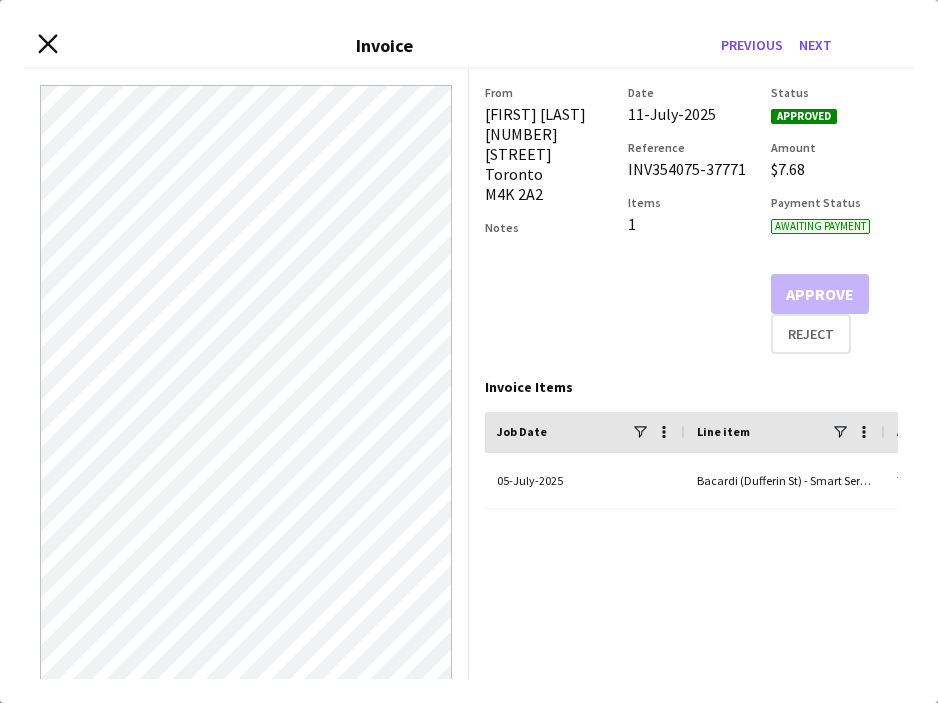 click on "Close invoice dialog" 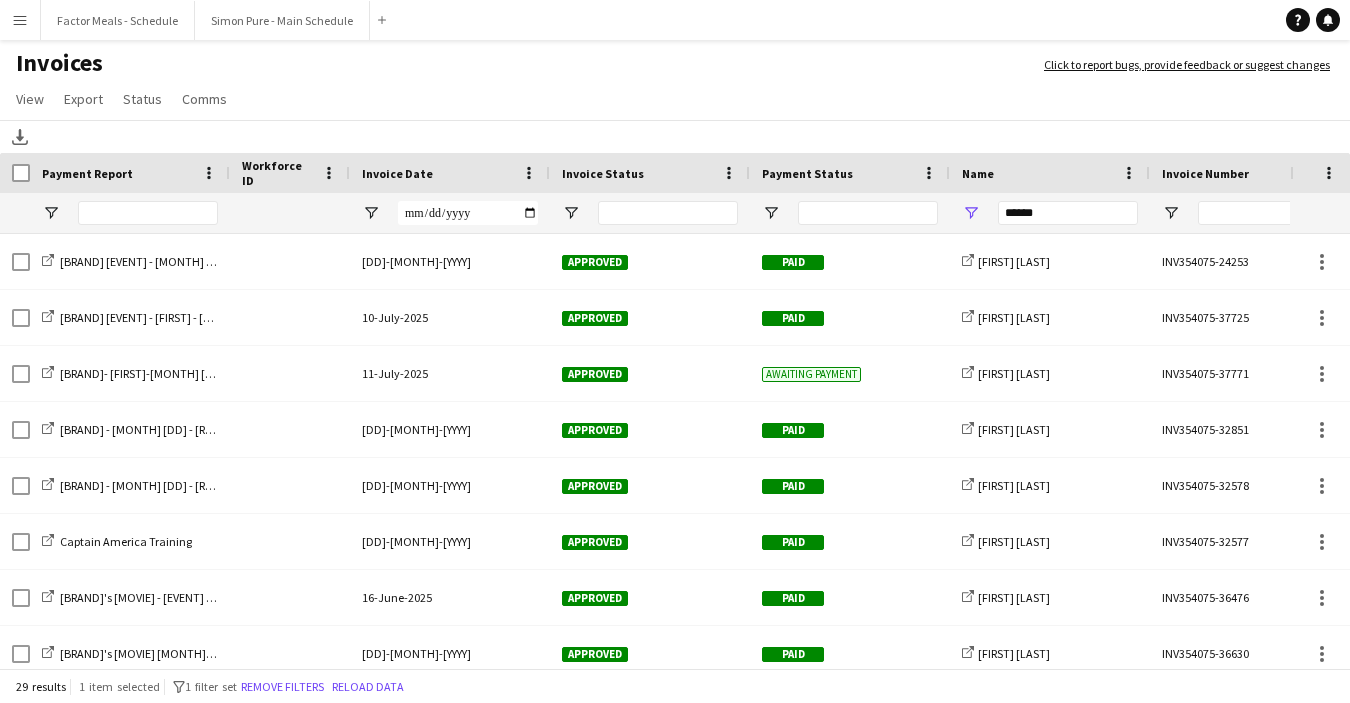 click on "Menu" at bounding box center [20, 20] 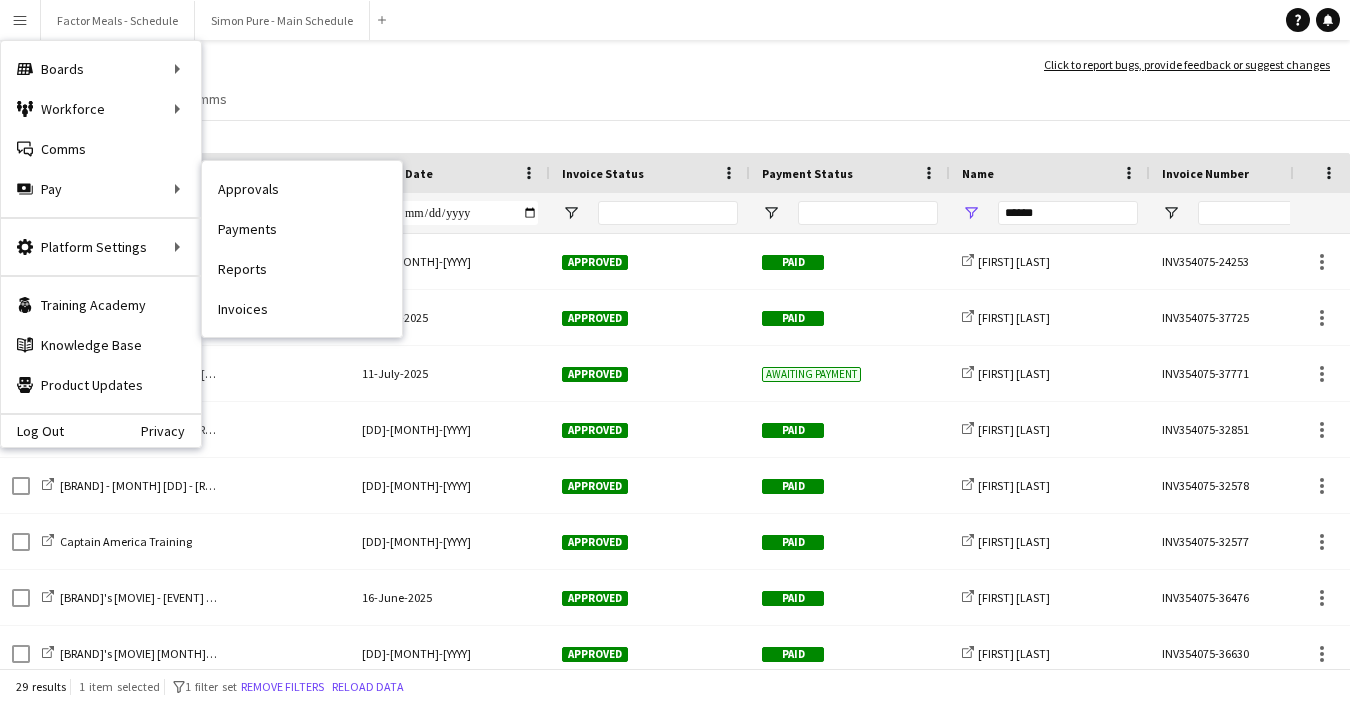 click on "Approvals" at bounding box center (302, 189) 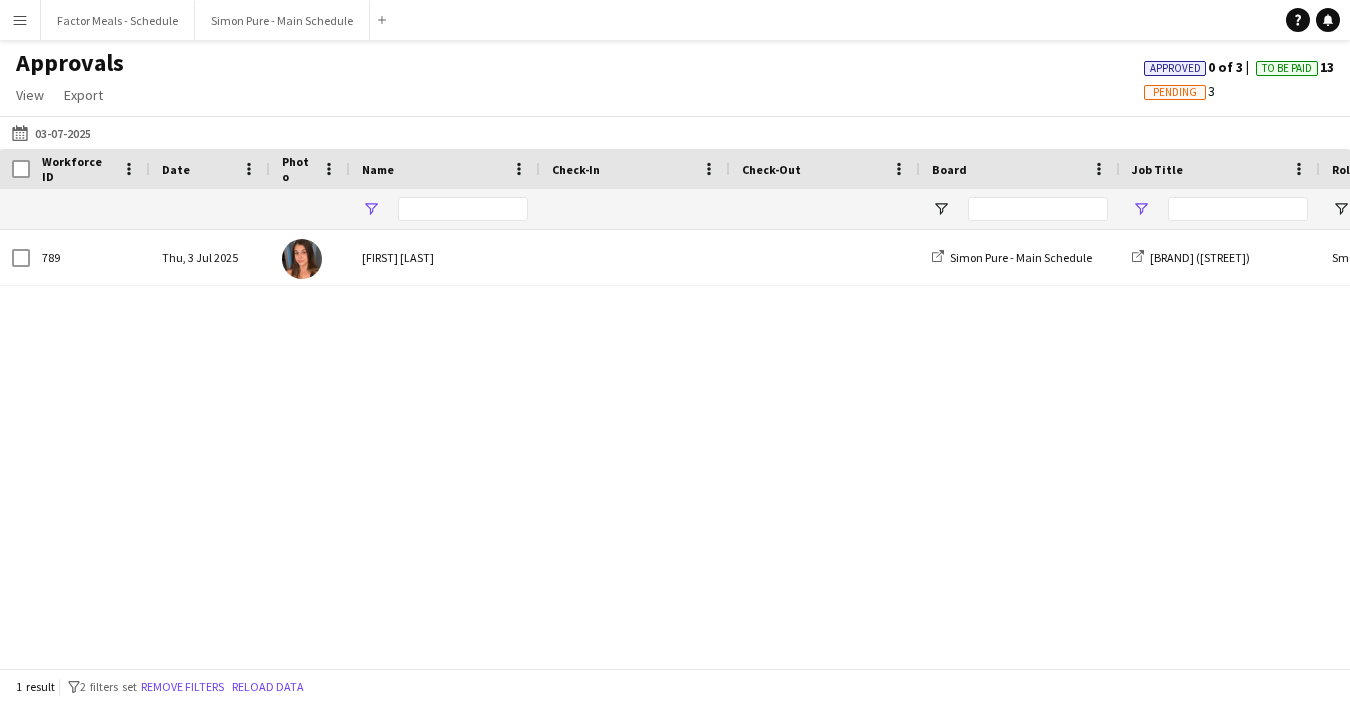 type on "****" 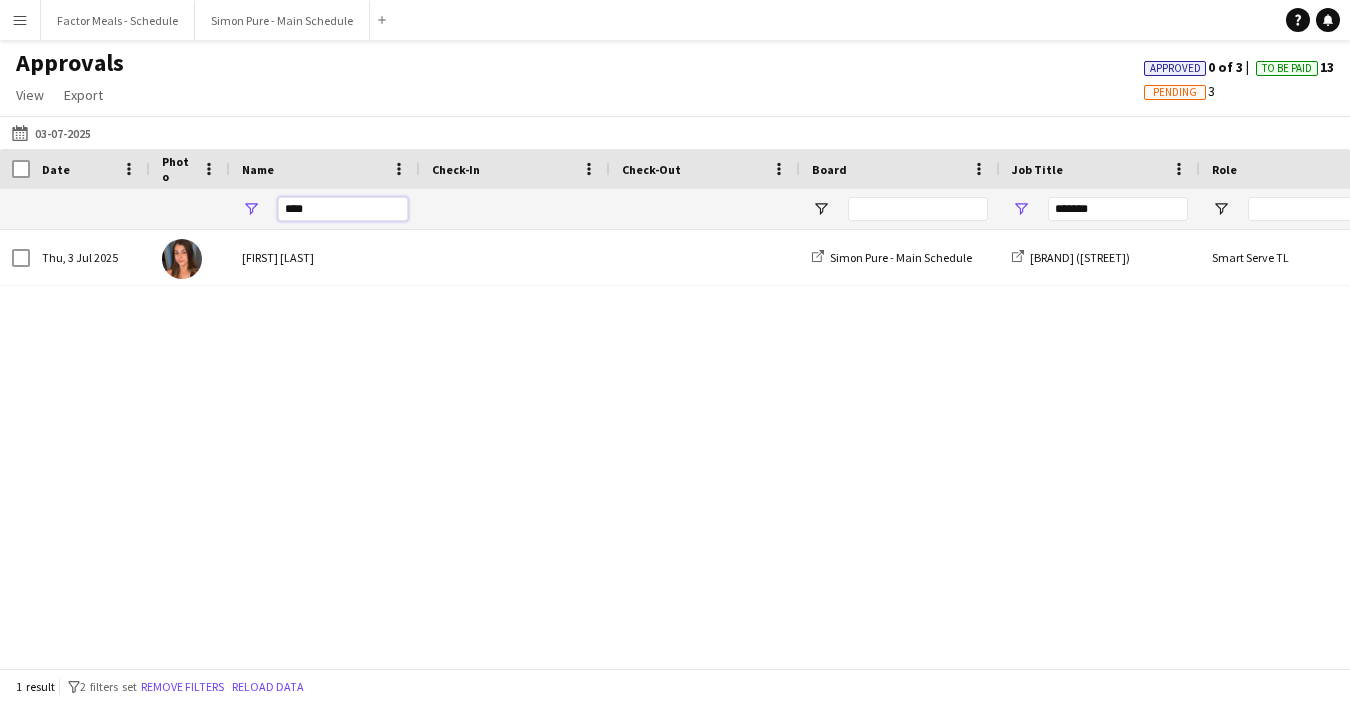 drag, startPoint x: 324, startPoint y: 207, endPoint x: 227, endPoint y: 204, distance: 97.04638 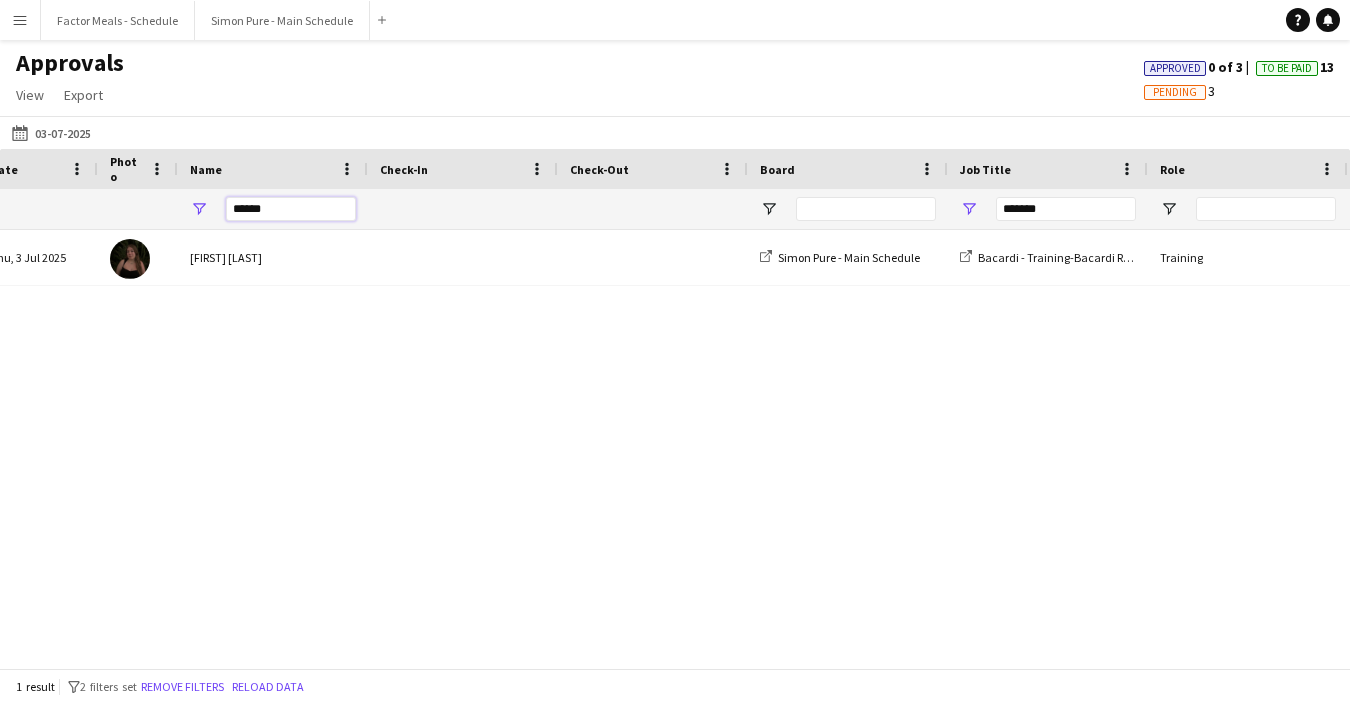 type on "******" 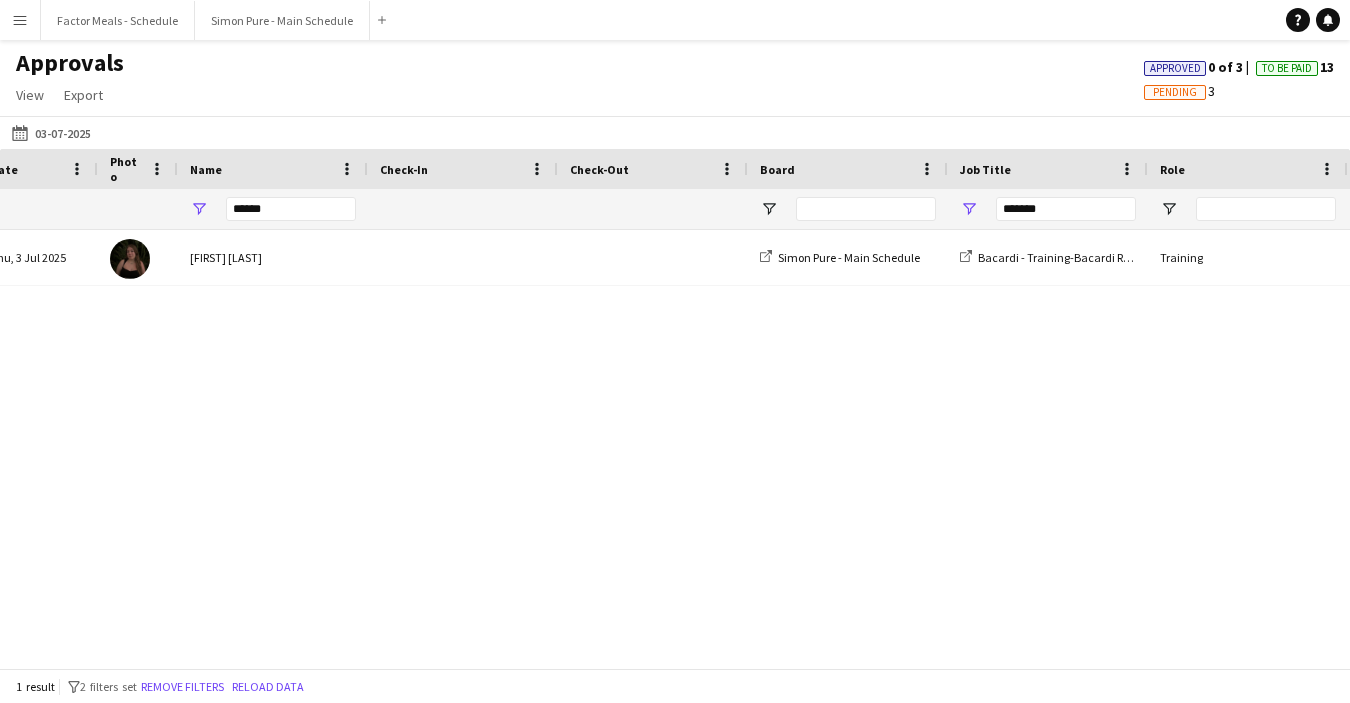 click on "[BRAND] [EVENT] [MONTH] [DD] [TIME]
[EVENT]
[TIME]
-
[TIME]
[FIRST] [LAST] - Main Schedule
[LAST] [FIRST] [DD], [YYYY]" at bounding box center (675, 449) 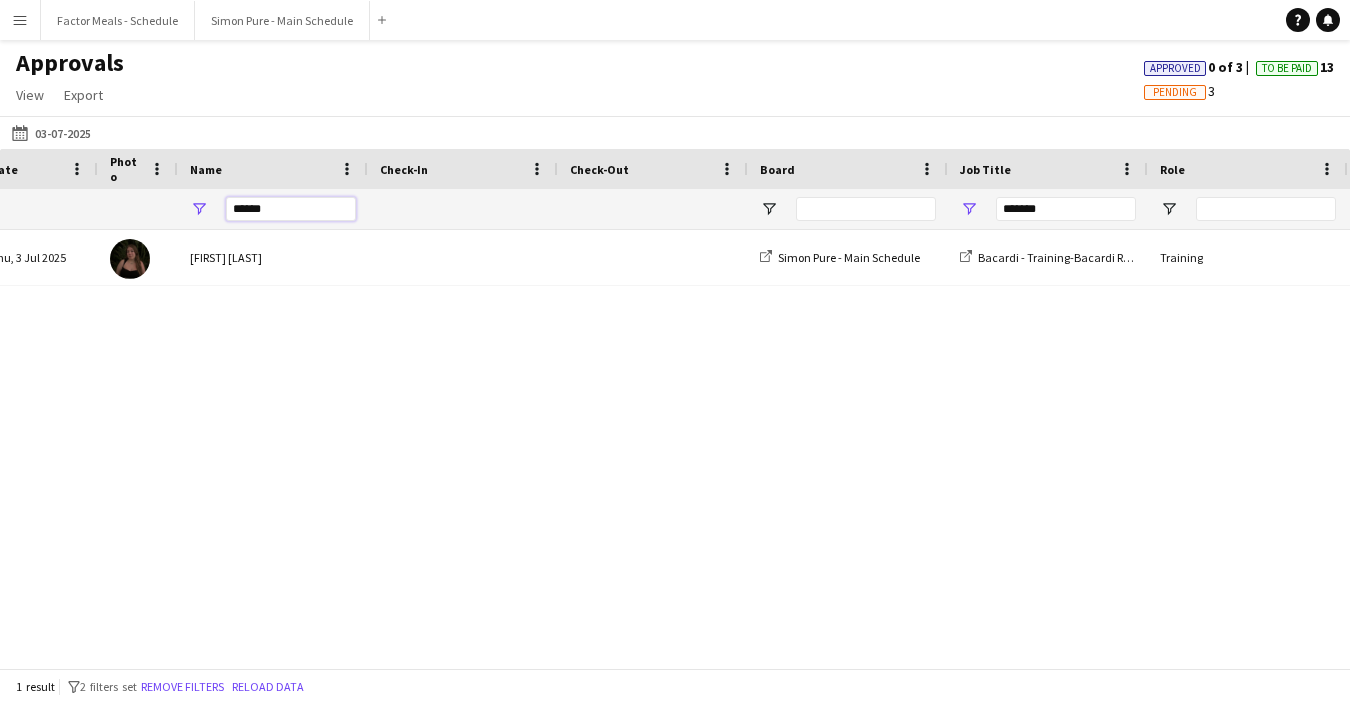 drag, startPoint x: 302, startPoint y: 209, endPoint x: 194, endPoint y: 210, distance: 108.00463 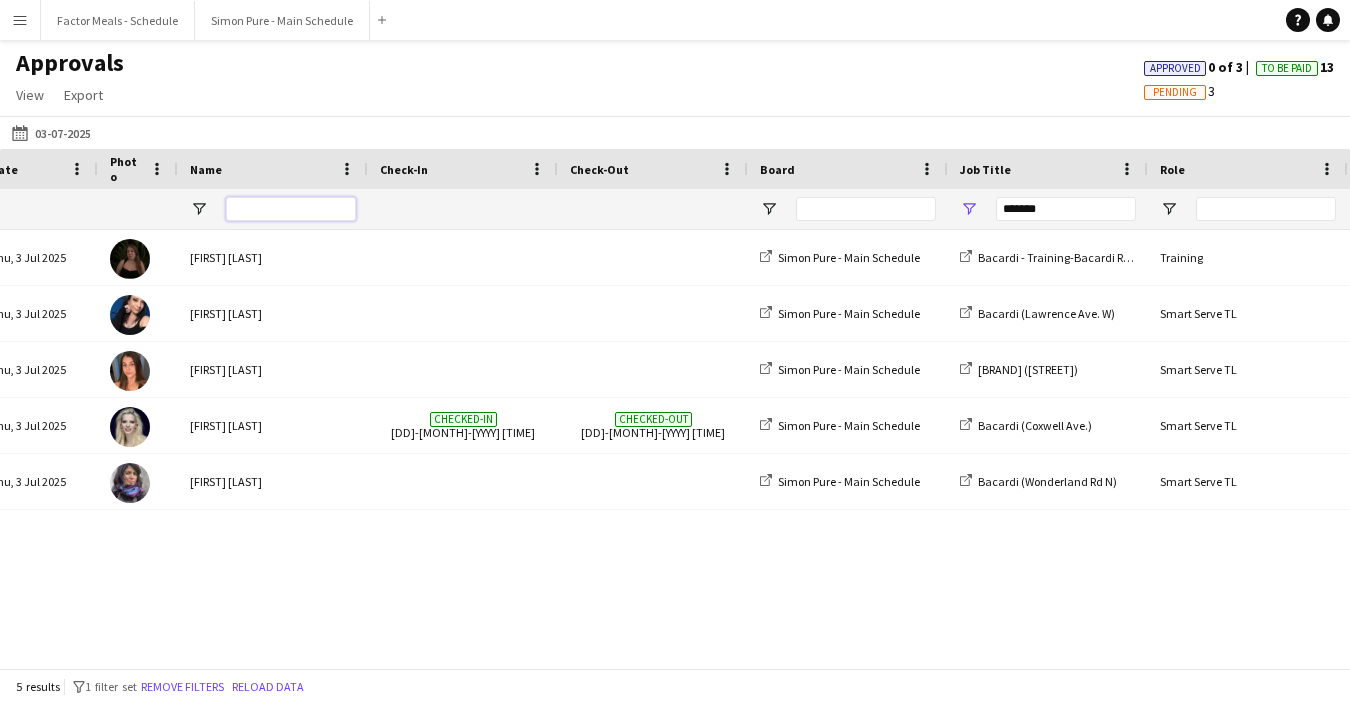 type 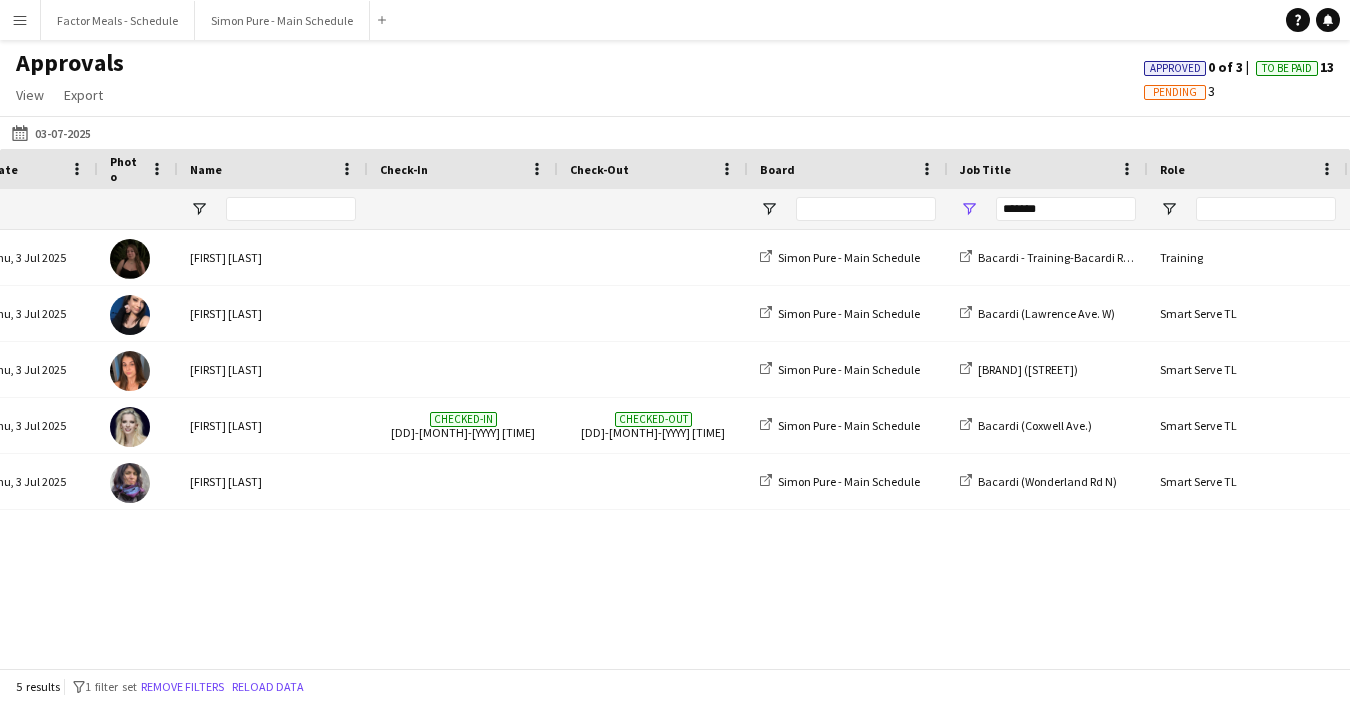 click on "Menu" at bounding box center (20, 20) 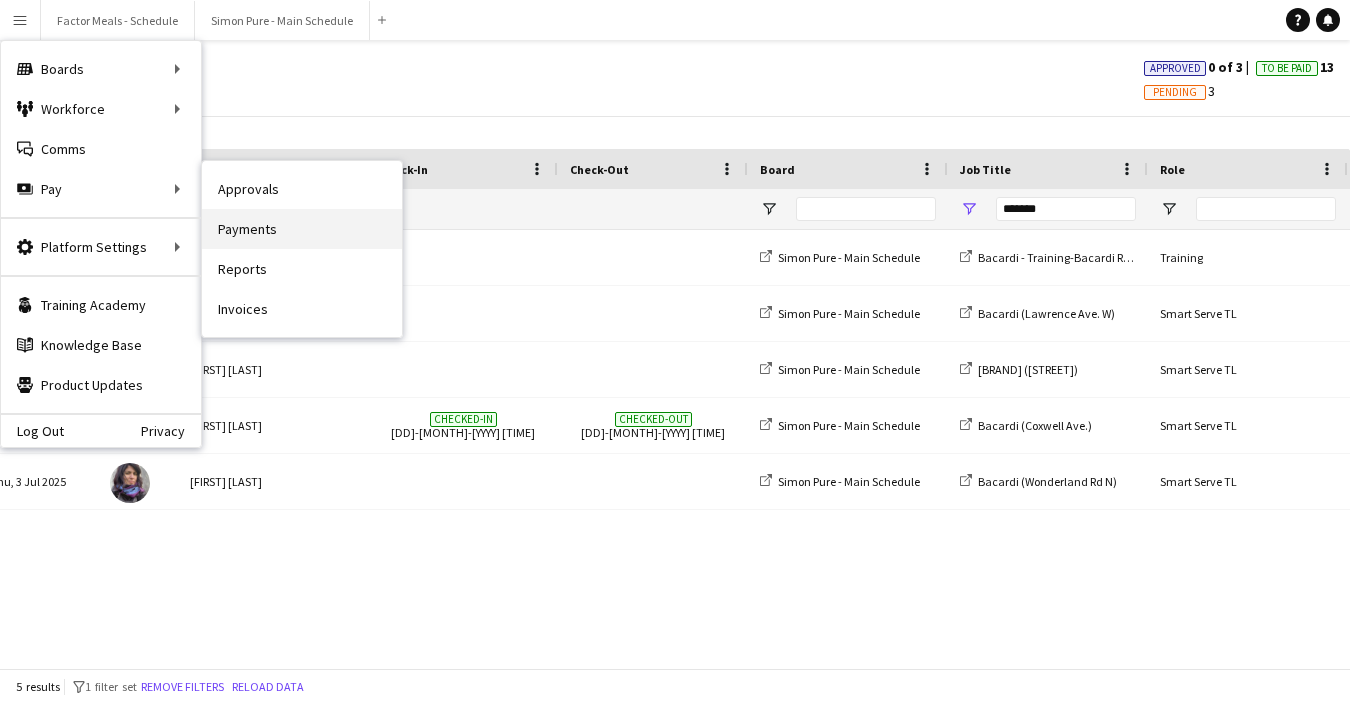 click on "Payments" at bounding box center [302, 229] 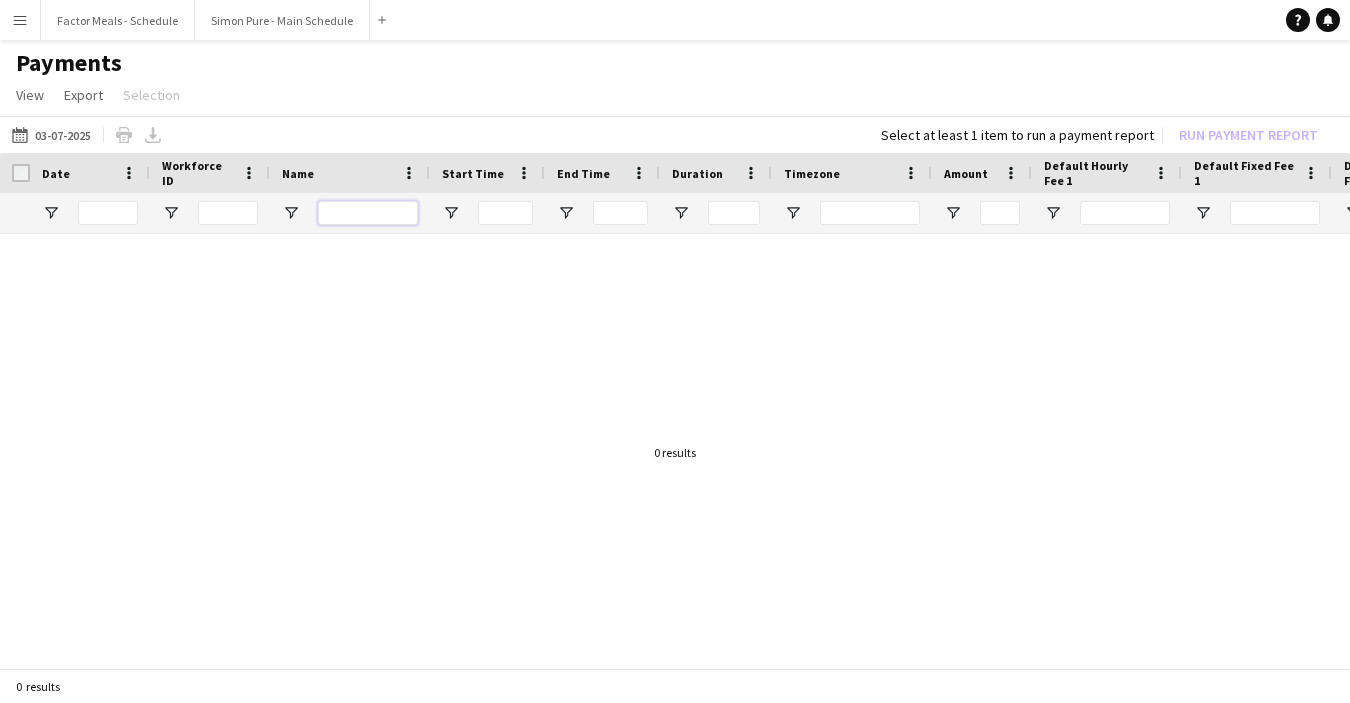 click at bounding box center (368, 213) 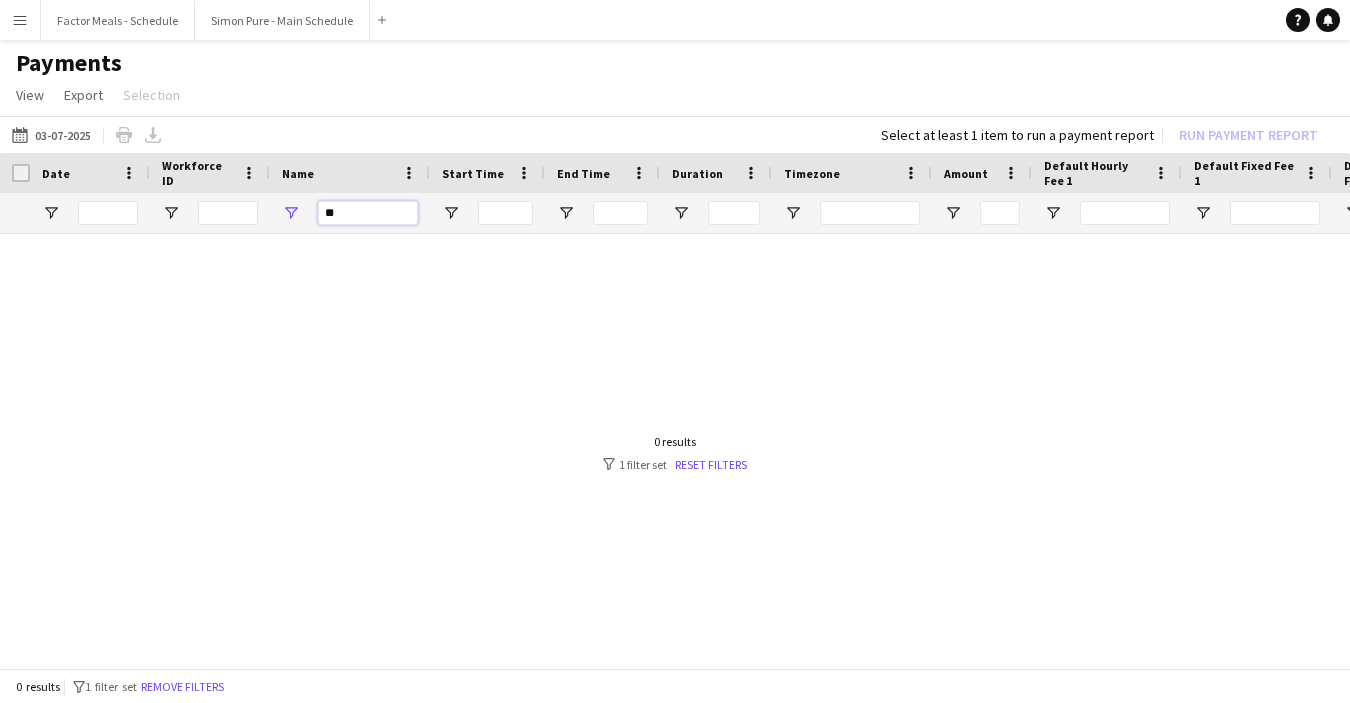 type on "*" 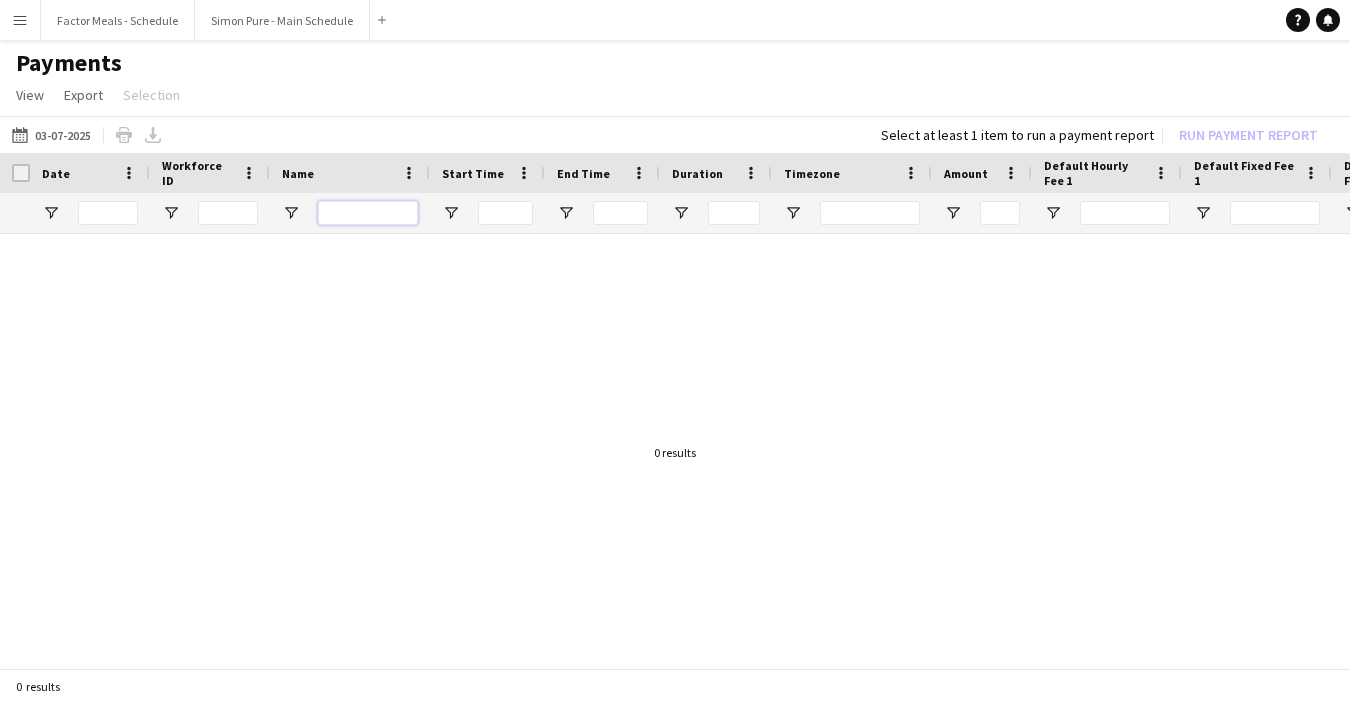 type 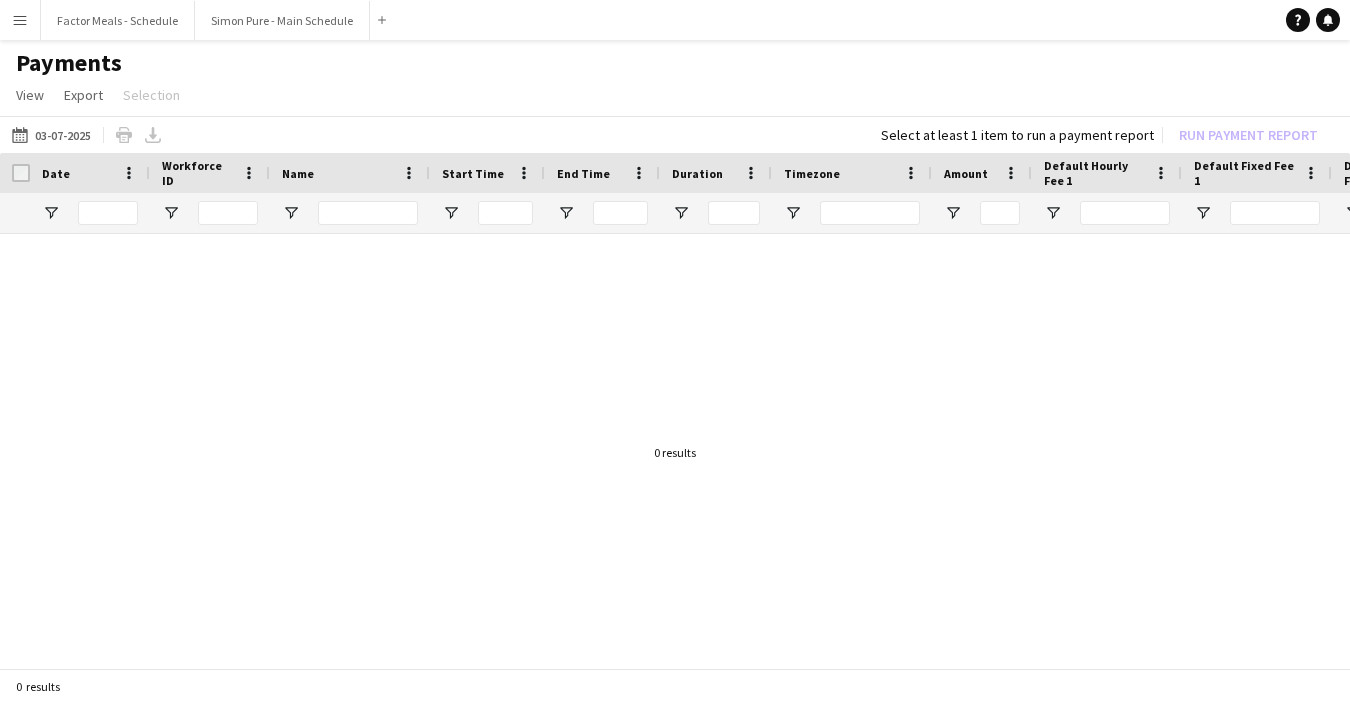 click on "Menu" at bounding box center (20, 20) 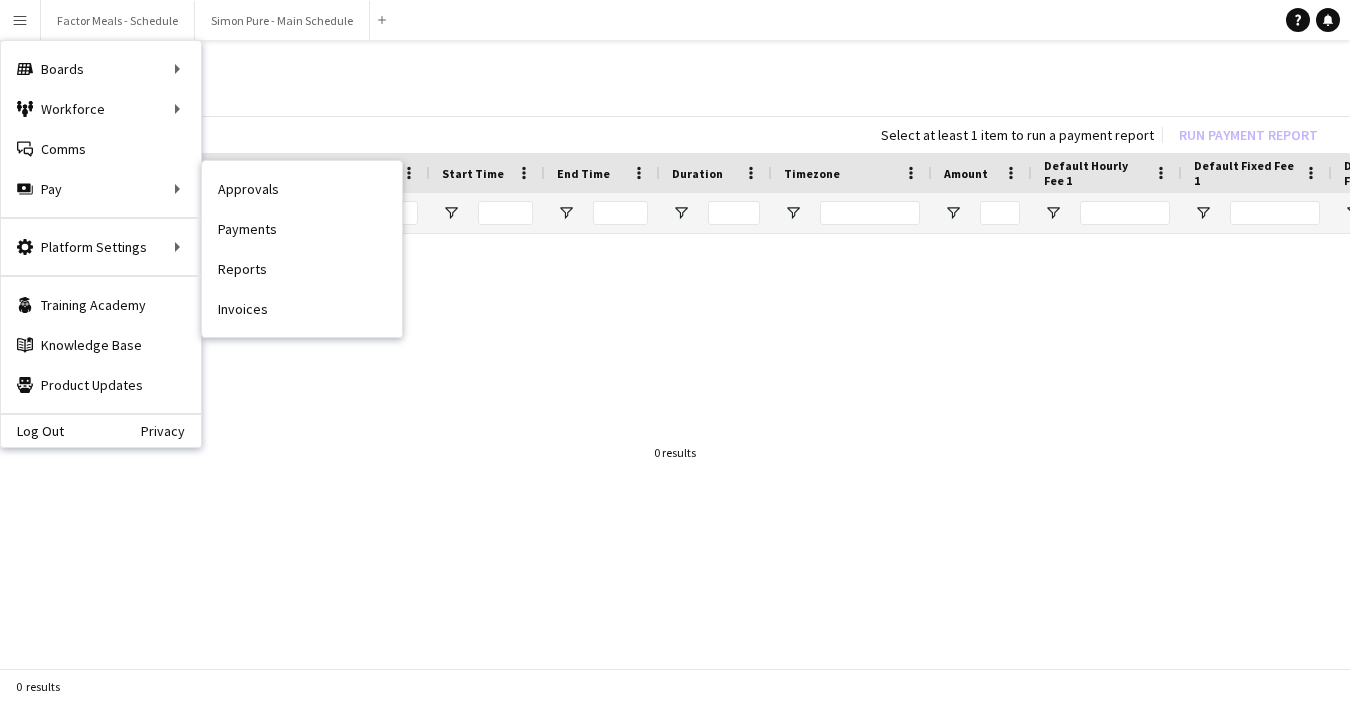 click on "Payments" at bounding box center (302, 229) 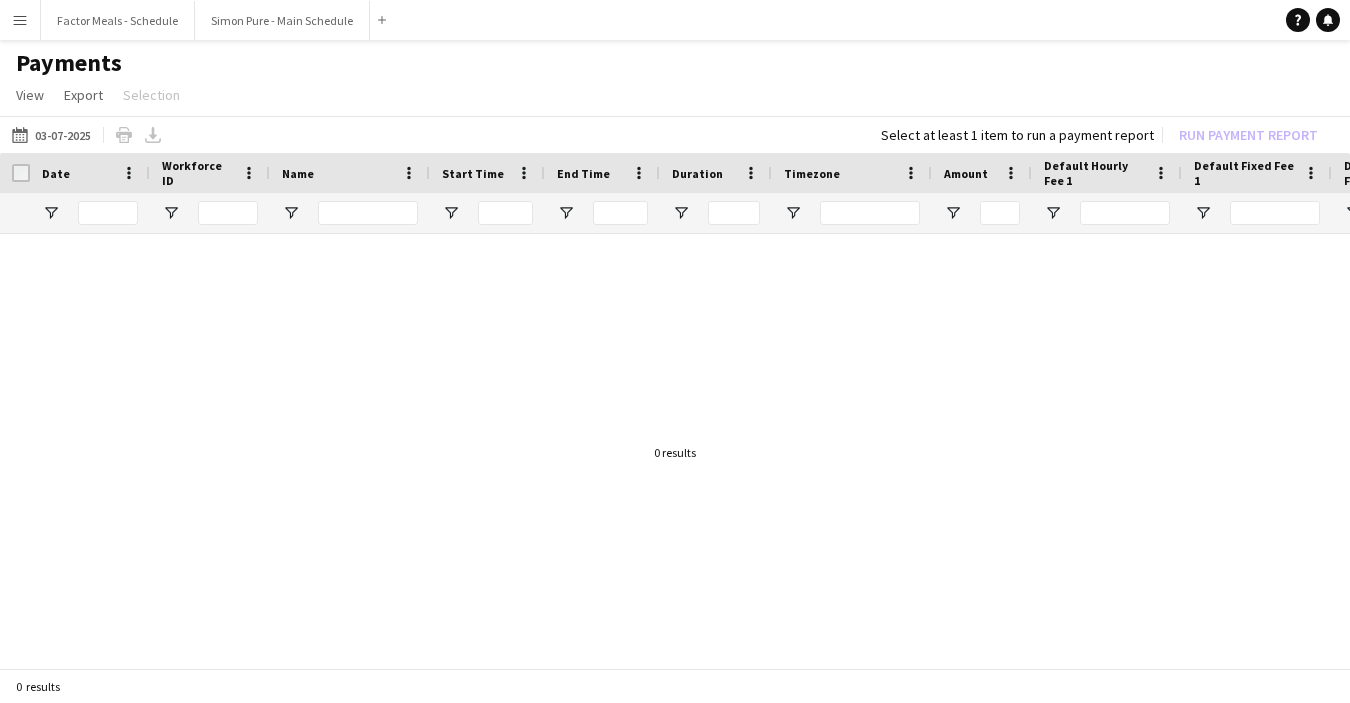 click on "Menu" at bounding box center [20, 20] 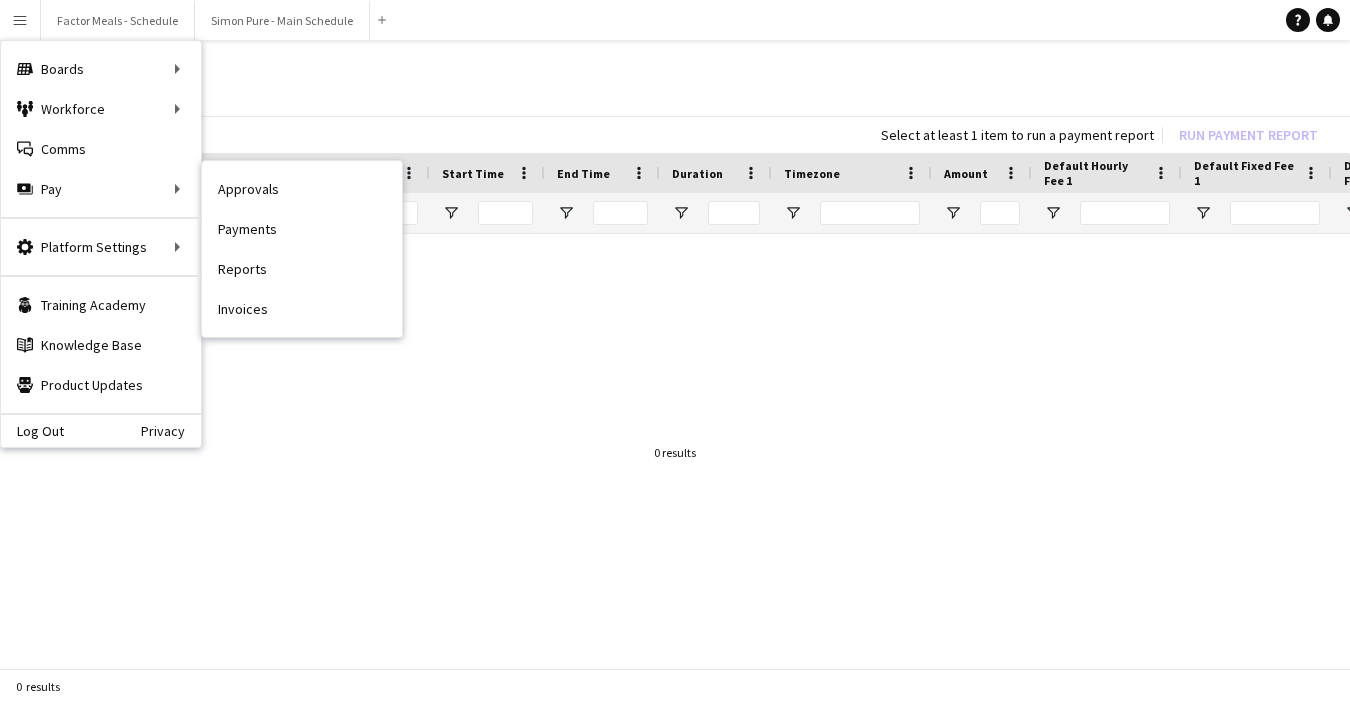 click on "Approvals" at bounding box center [302, 189] 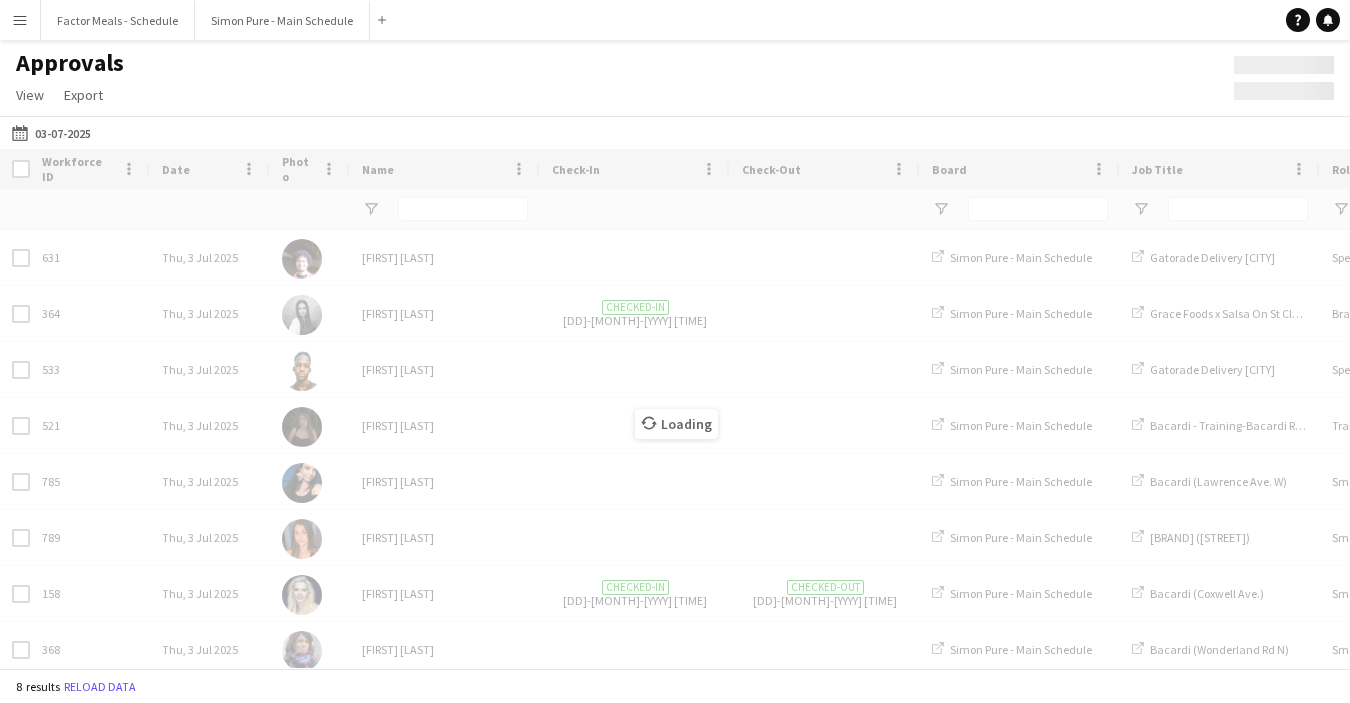 type on "*******" 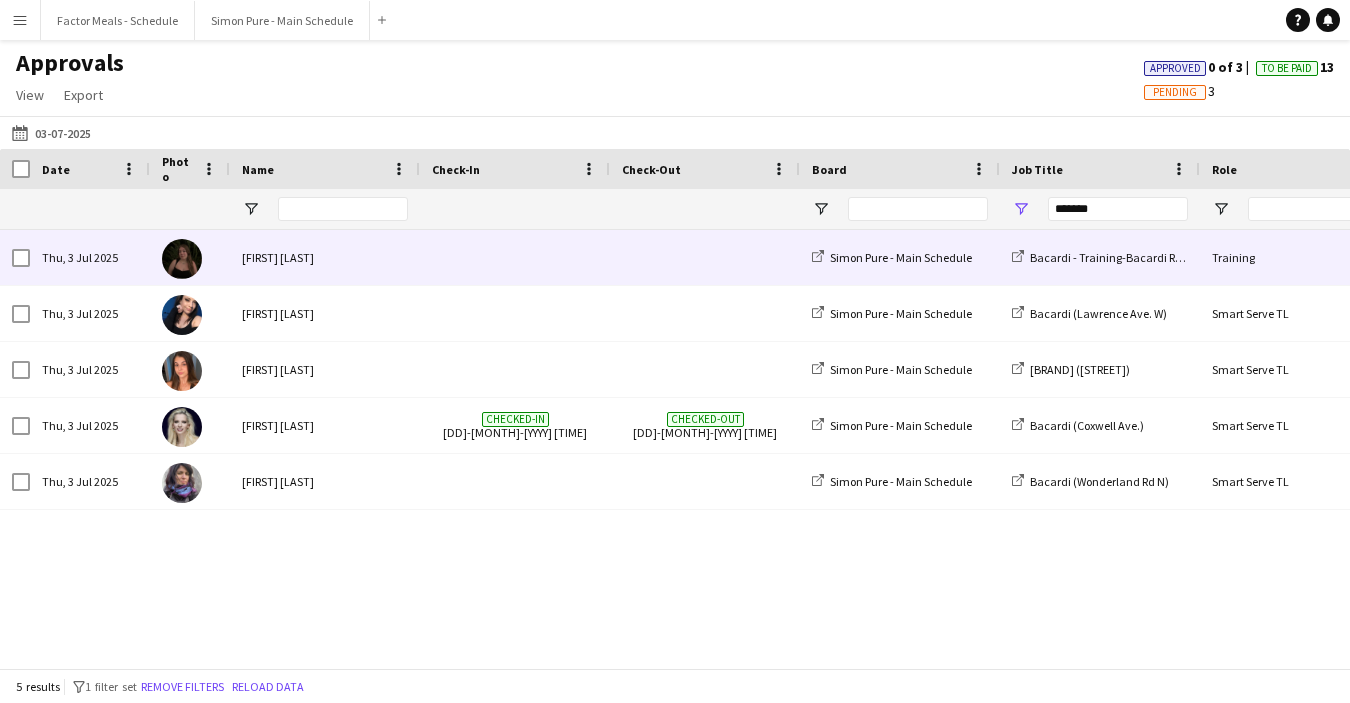 scroll, scrollTop: 0, scrollLeft: 34, axis: horizontal 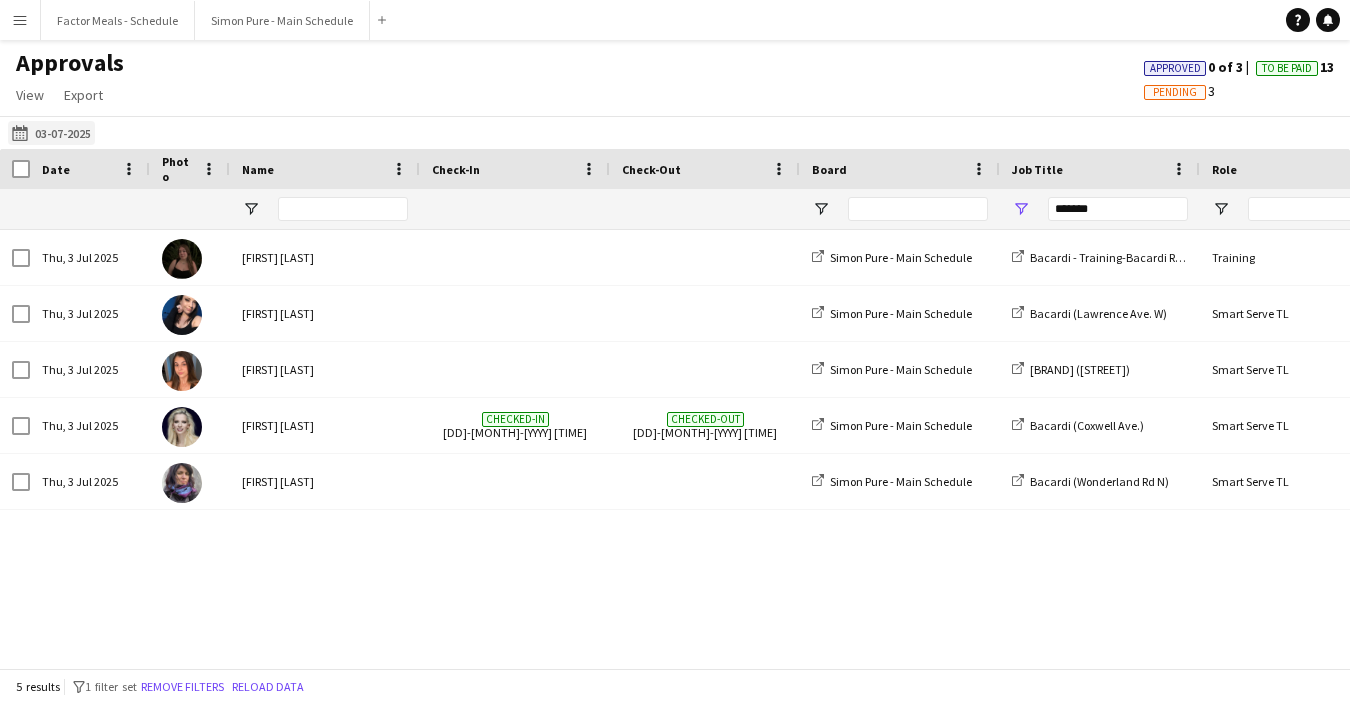 click on "03-07-2025
03-07-2025" 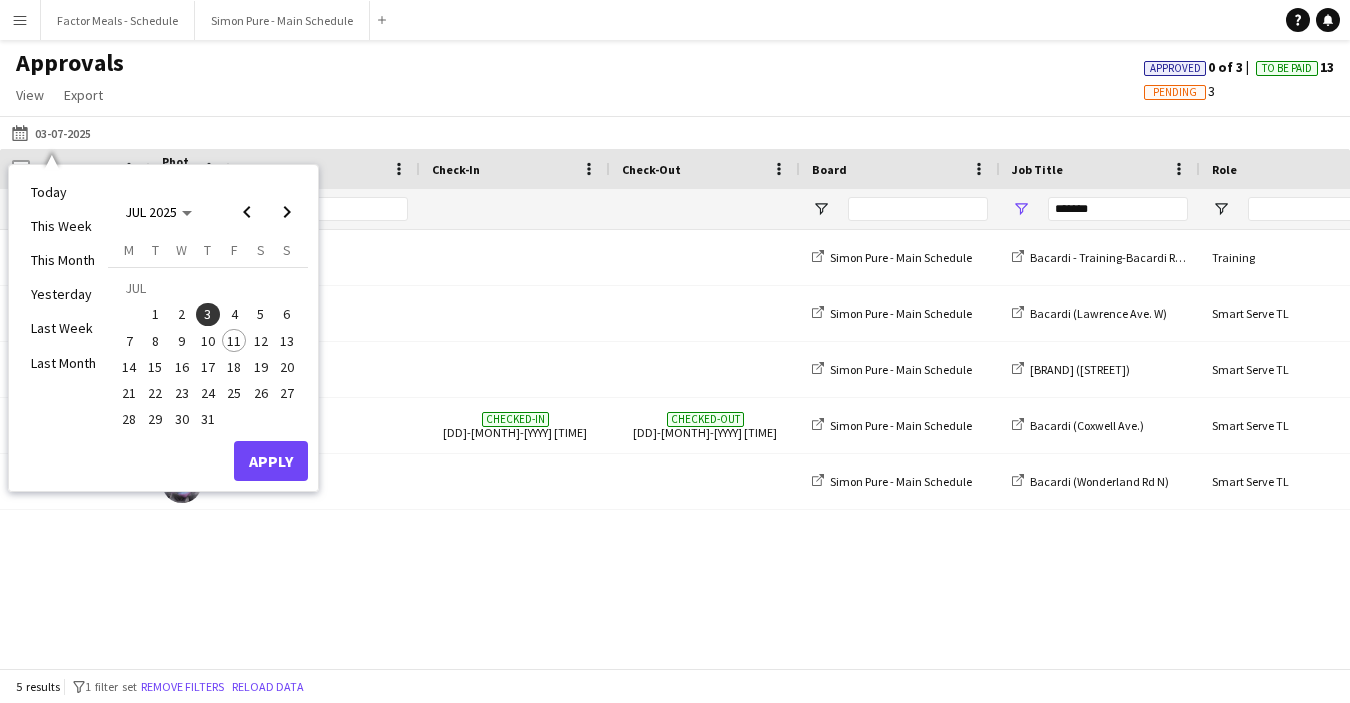 click on "5" at bounding box center [261, 315] 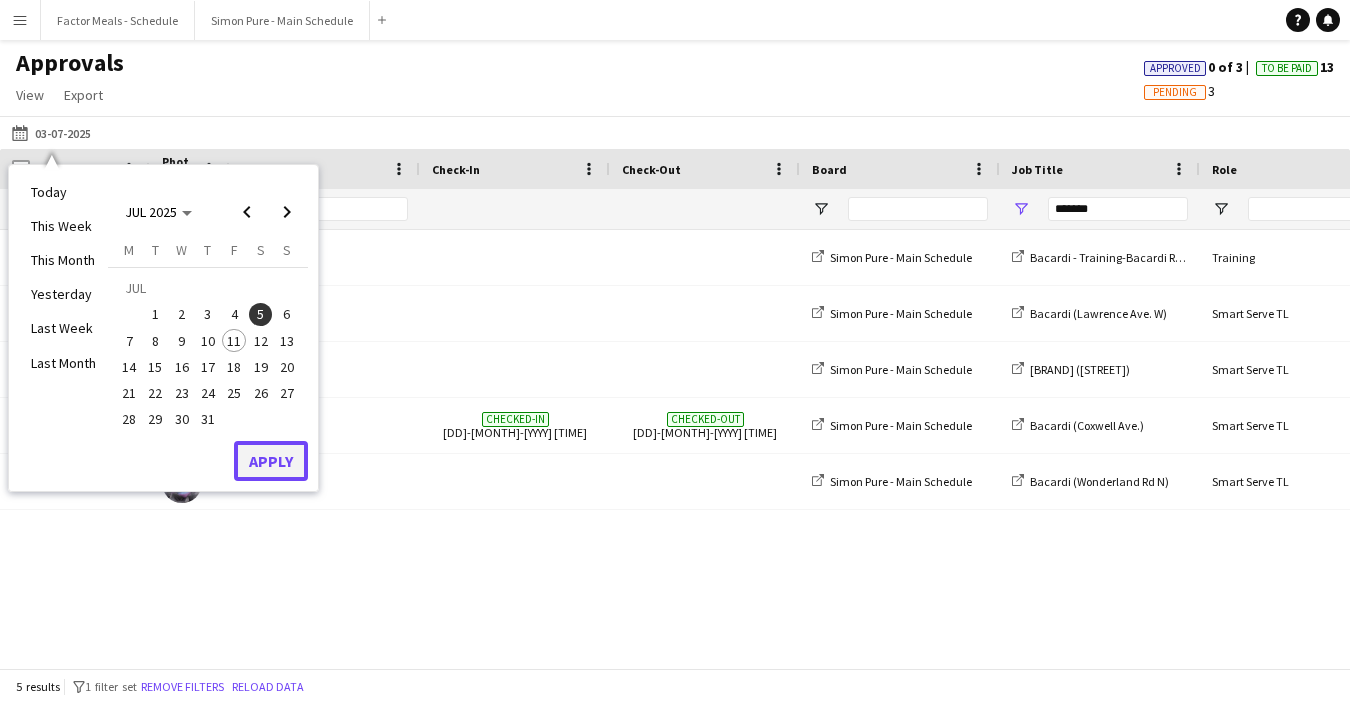 click on "Apply" at bounding box center (271, 461) 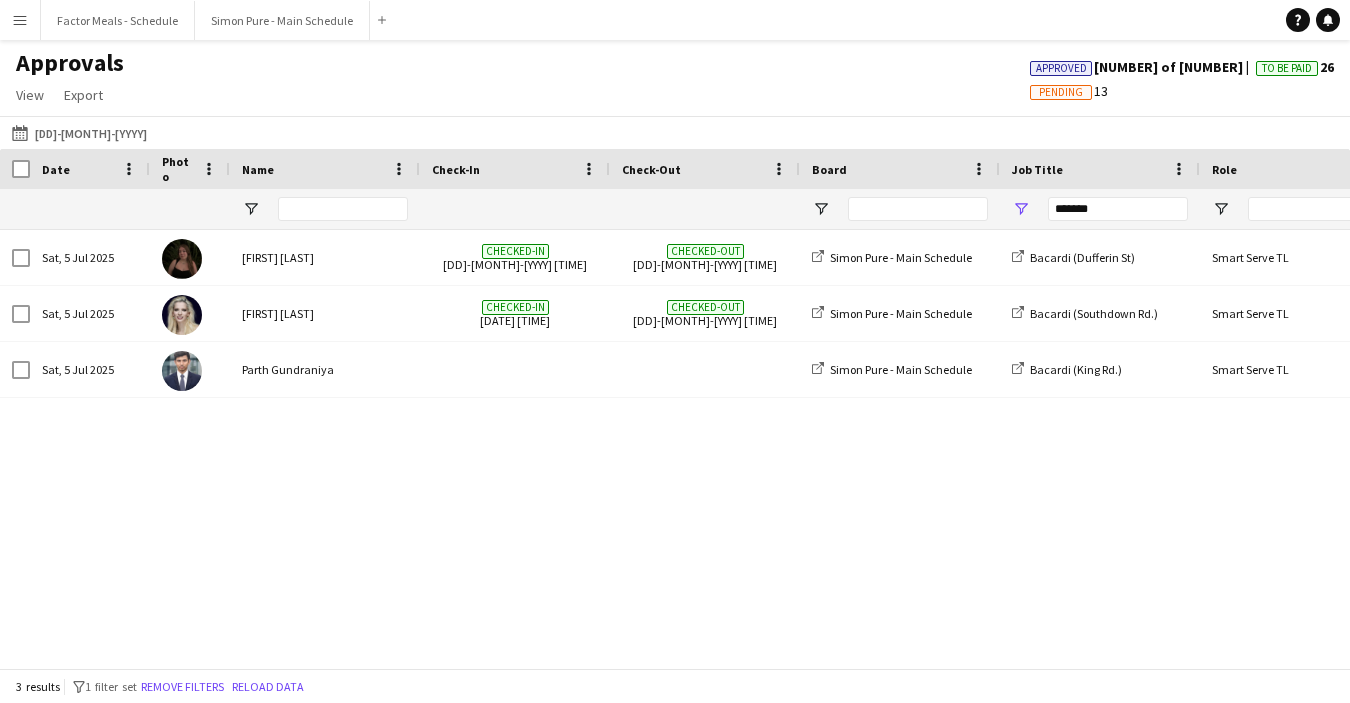 click on "Menu" at bounding box center [20, 20] 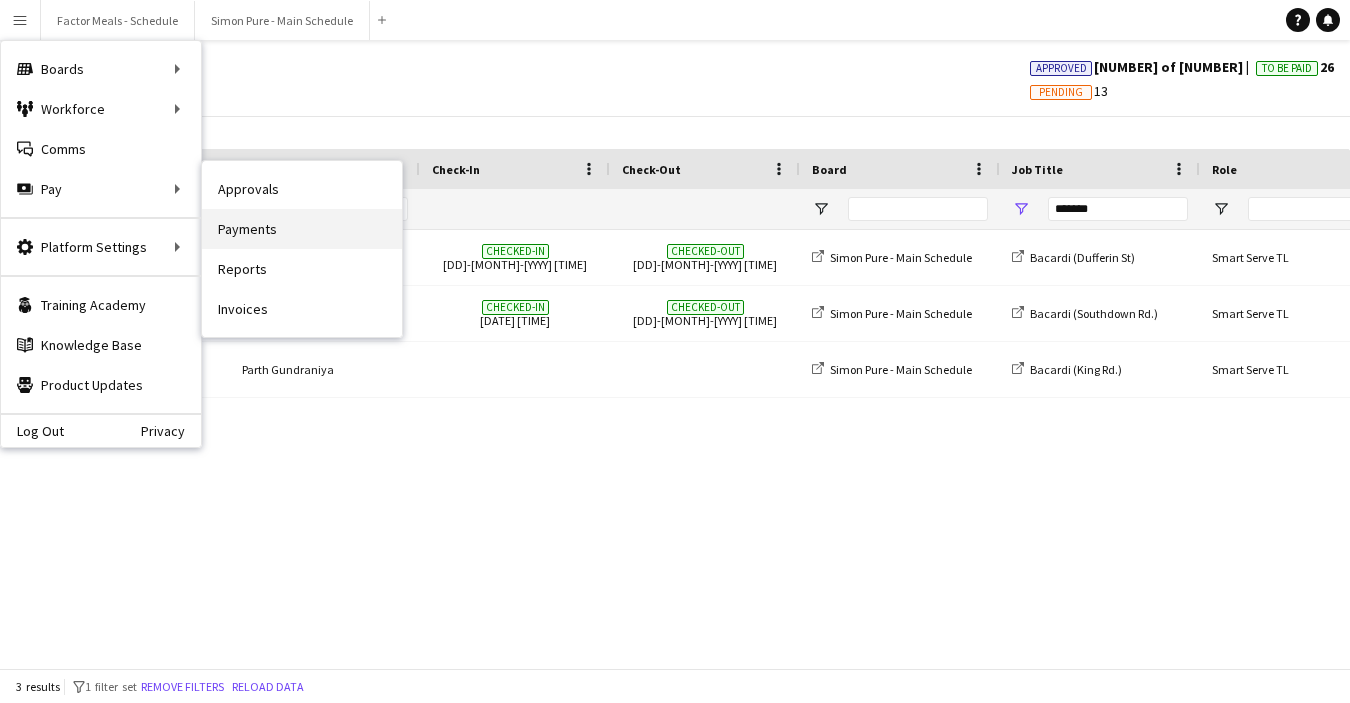 click on "Payments" at bounding box center (302, 229) 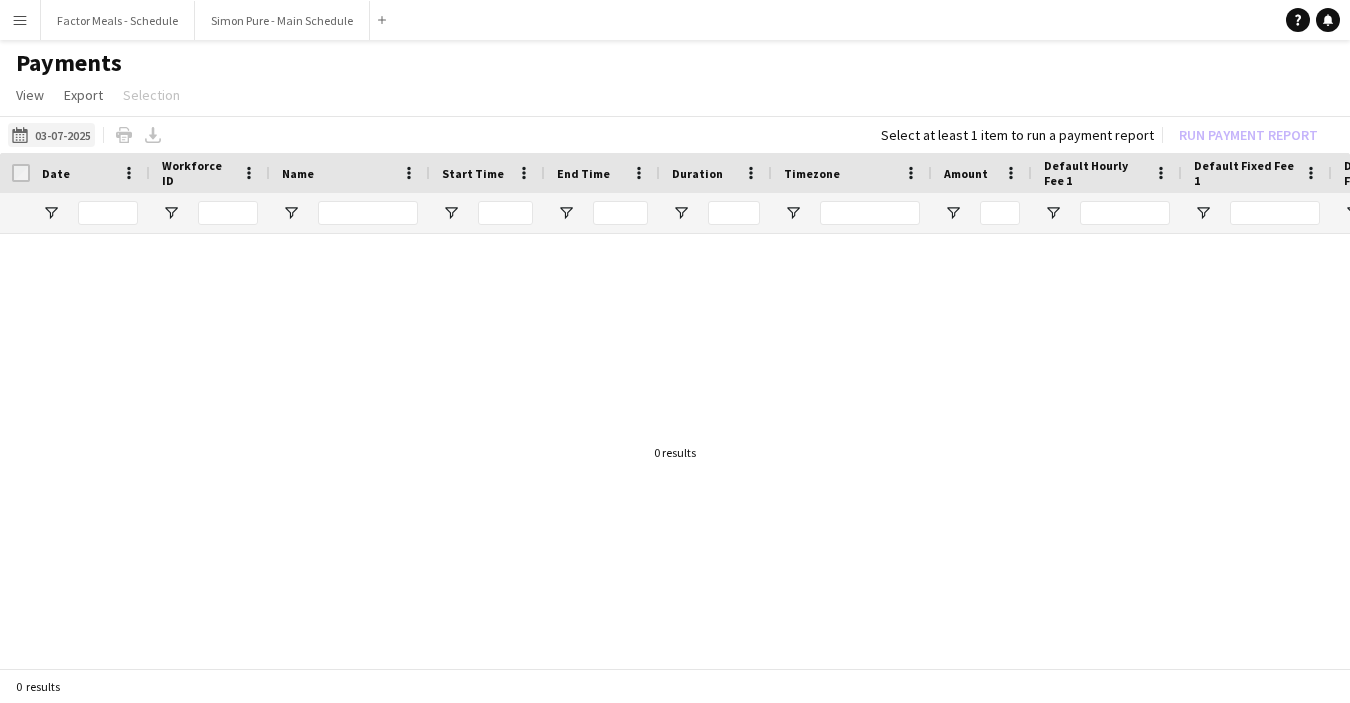 click on "03-07-2025
03-07-2025" 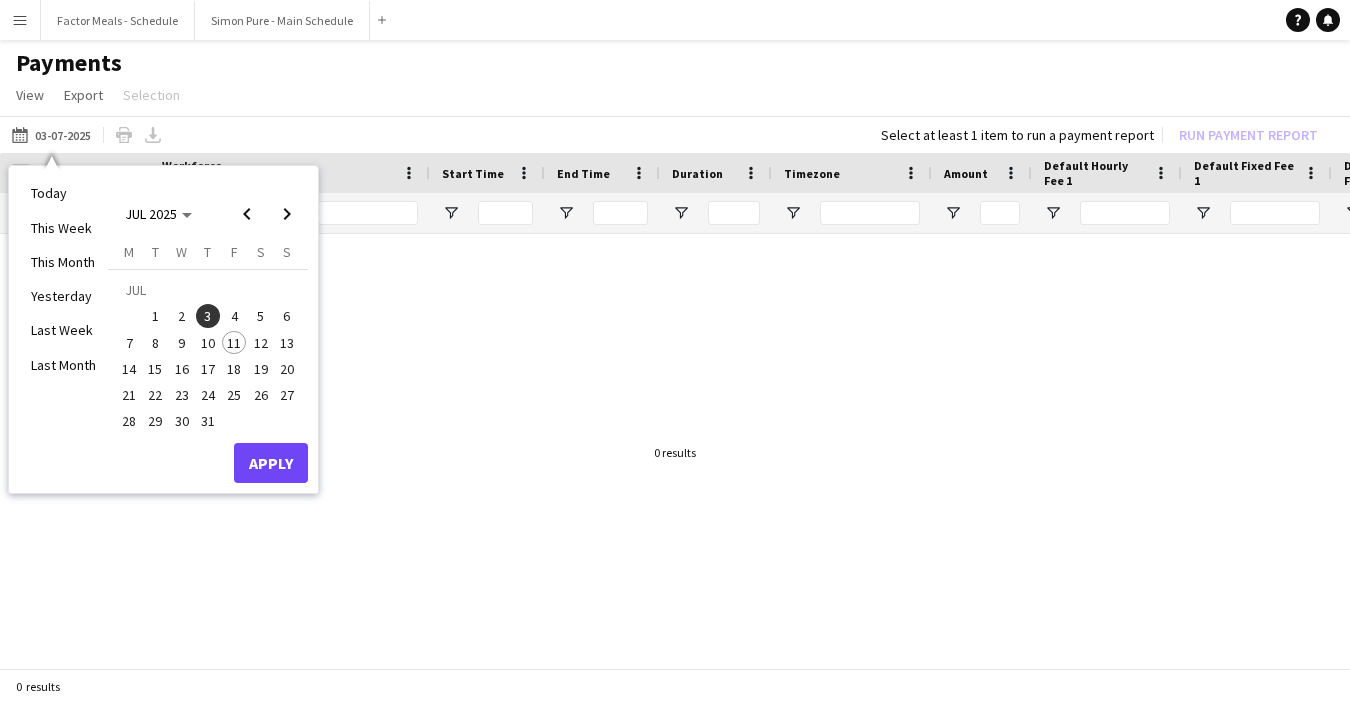 click on "5" at bounding box center [261, 316] 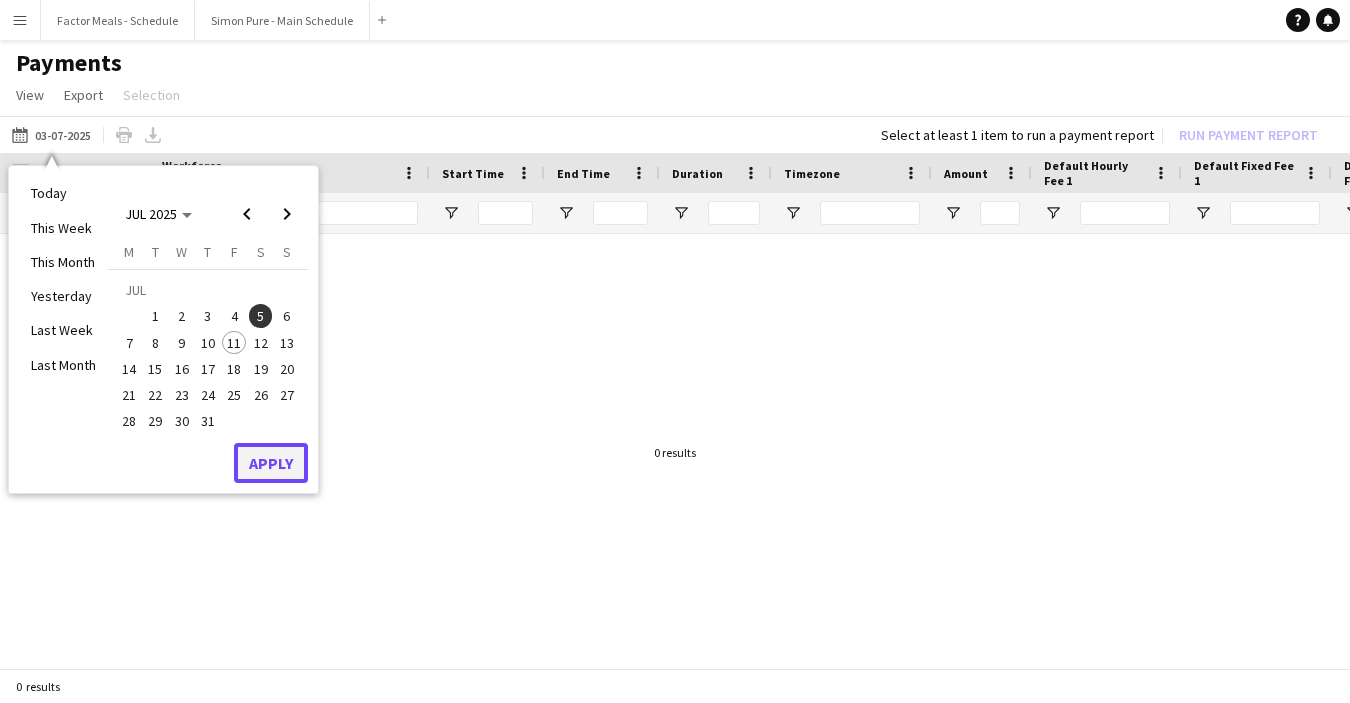 click on "Apply" at bounding box center [271, 463] 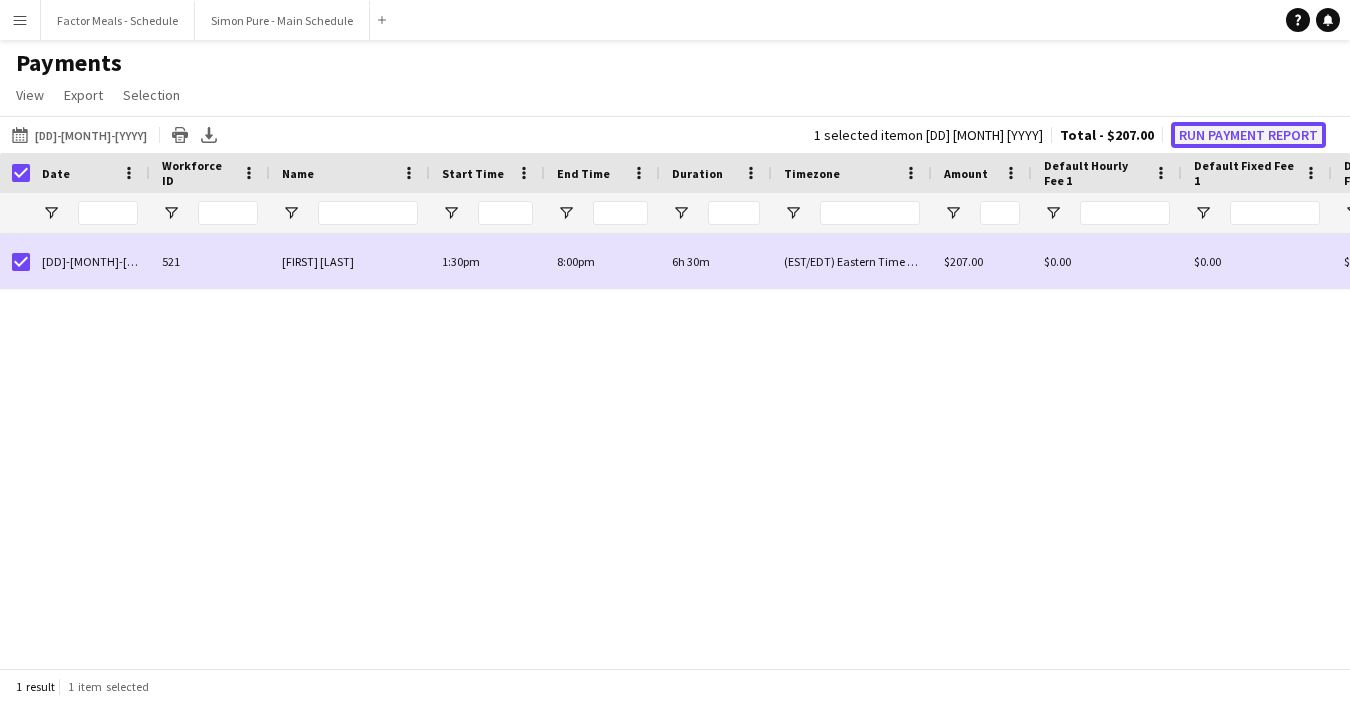 click on "Run Payment Report" 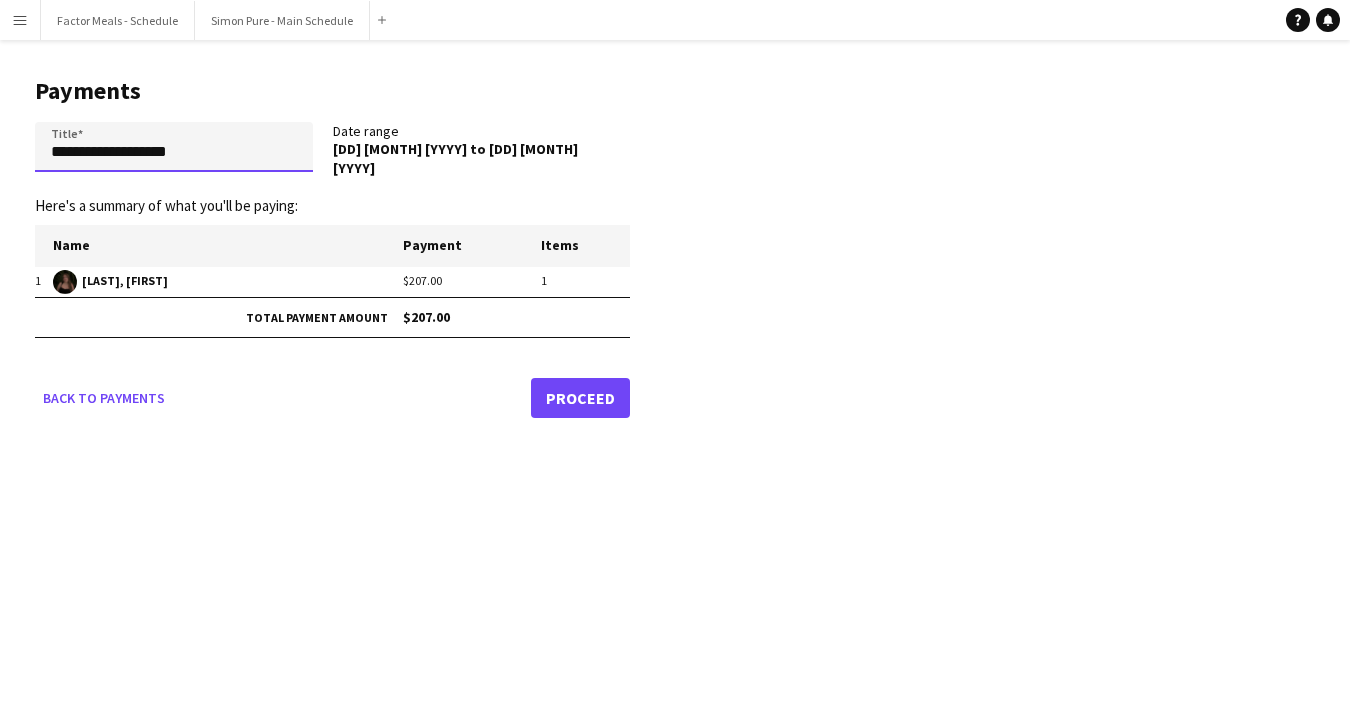 click on "**********" at bounding box center (174, 147) 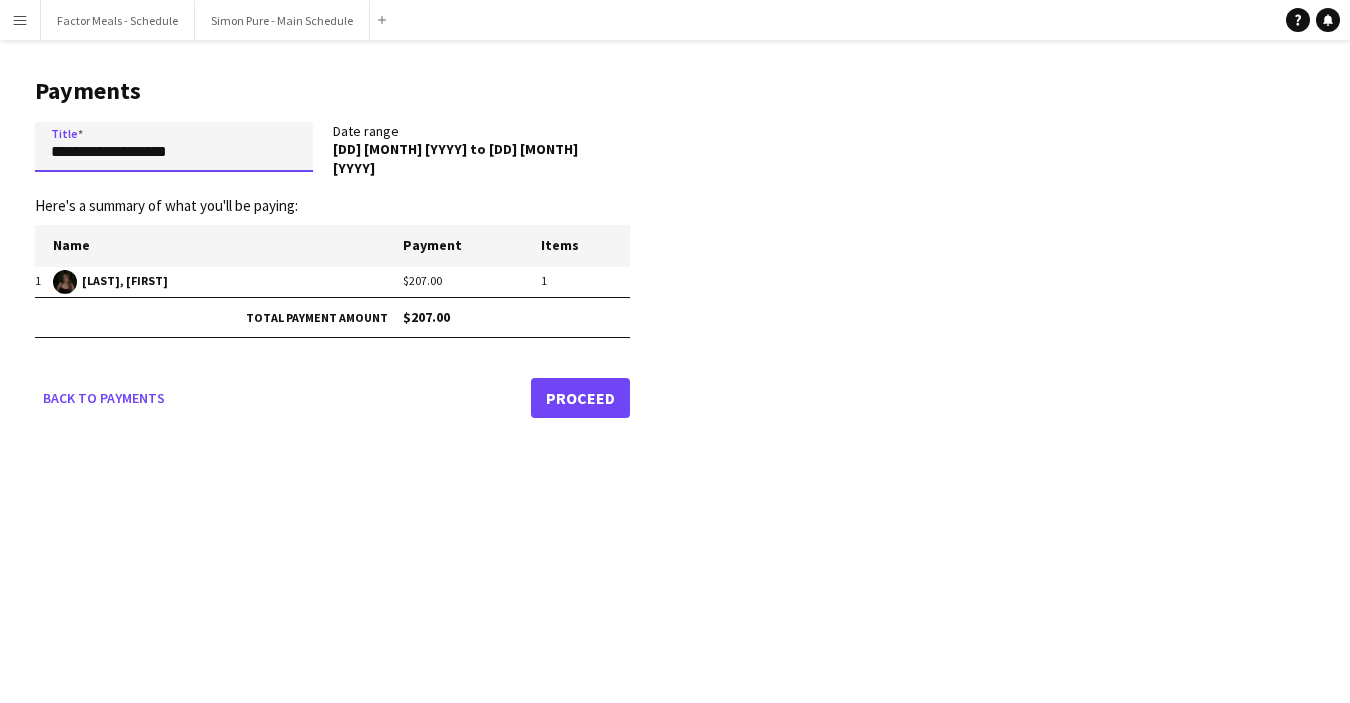 drag, startPoint x: 218, startPoint y: 148, endPoint x: -1, endPoint y: 142, distance: 219.08218 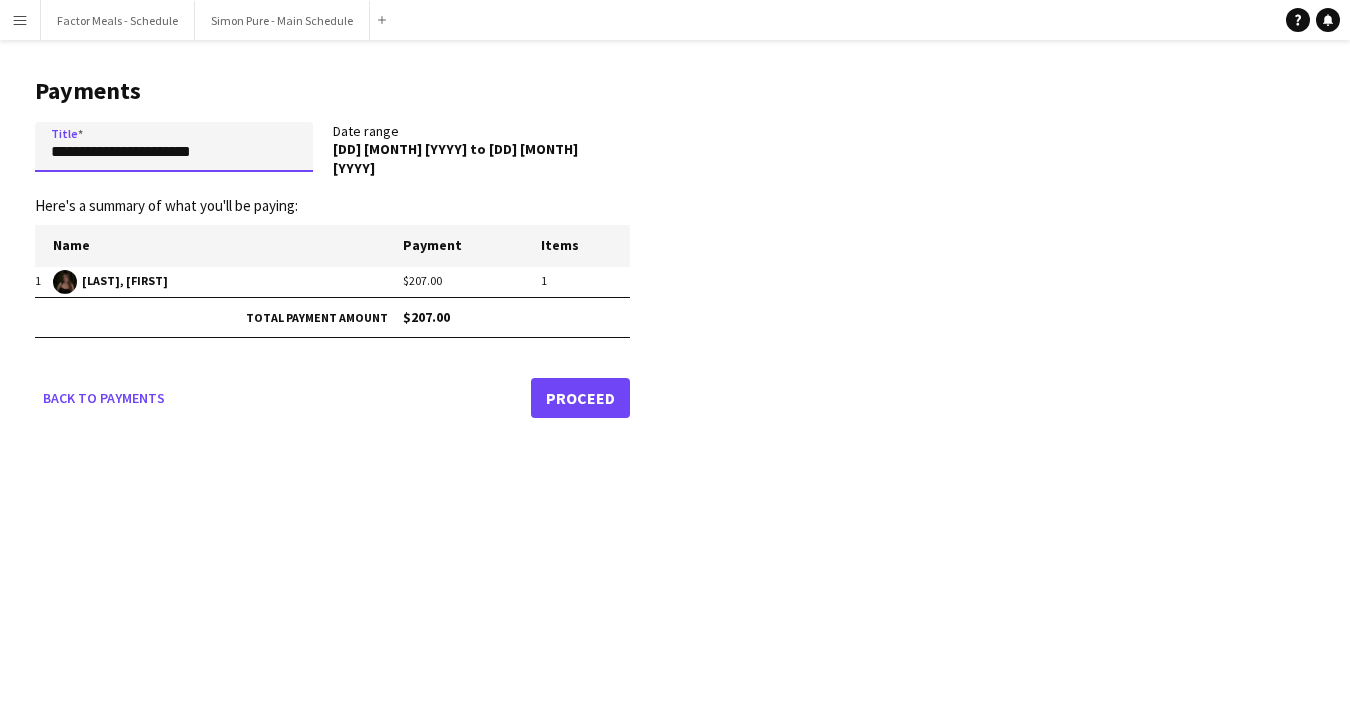 type on "**********" 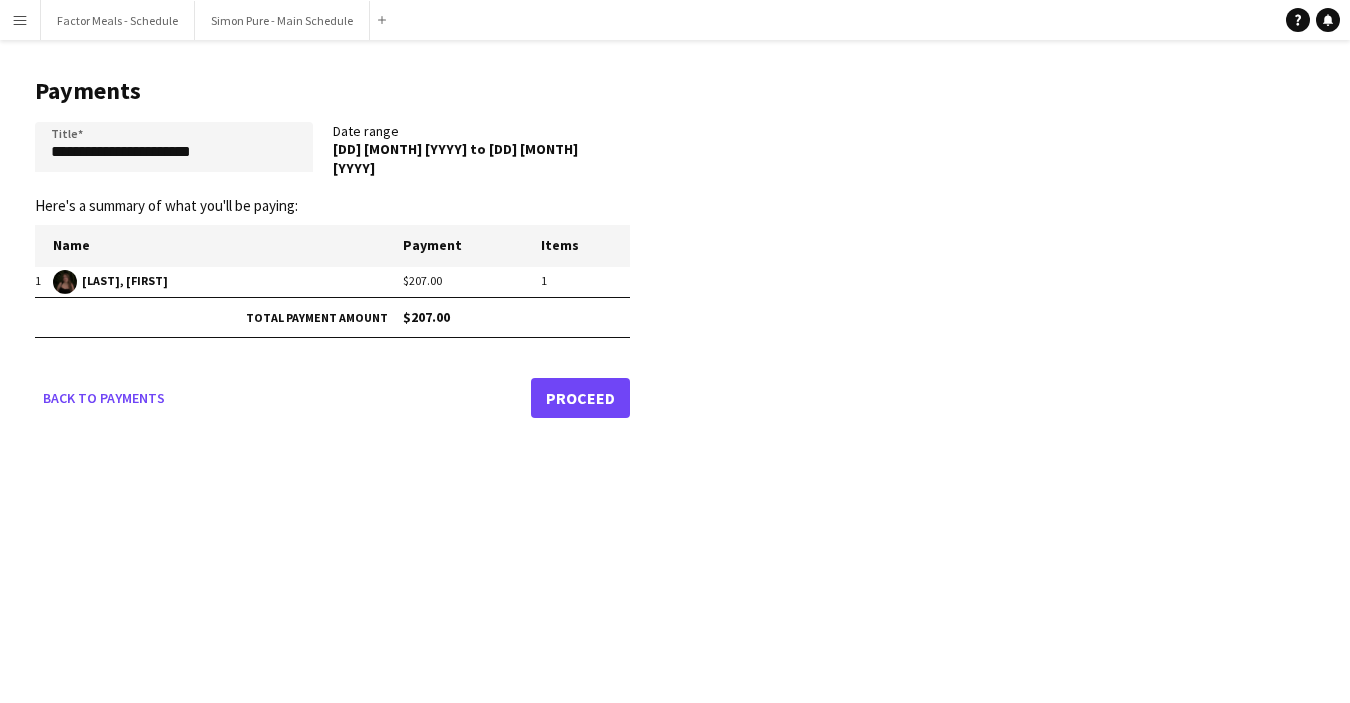 click on "Proceed" 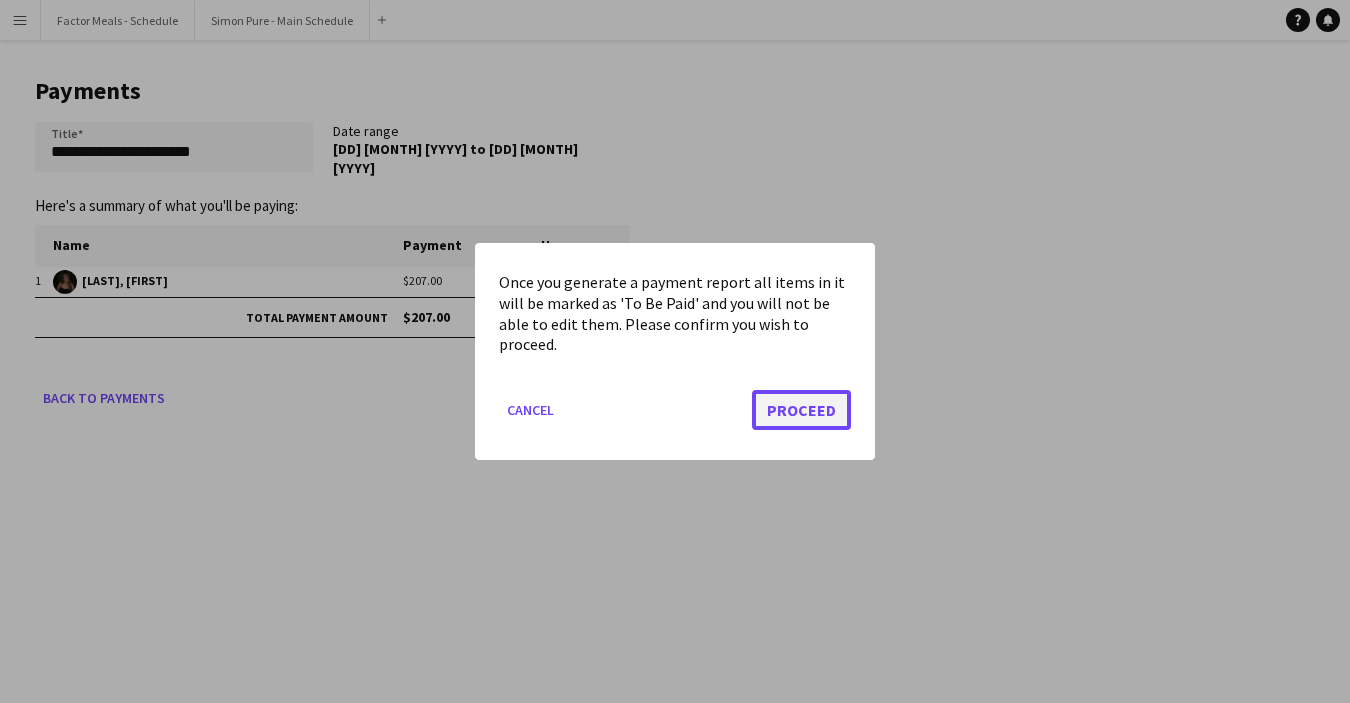 click on "Proceed" 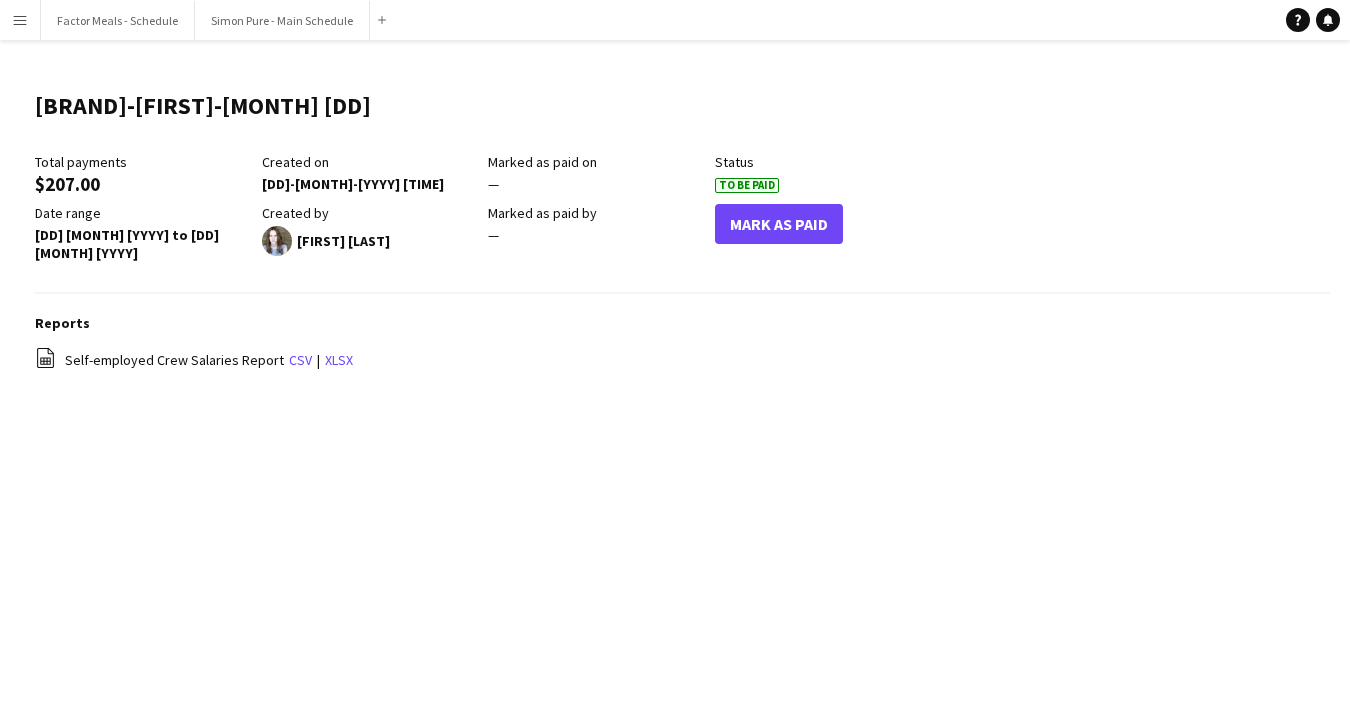 click on "Menu" at bounding box center [20, 20] 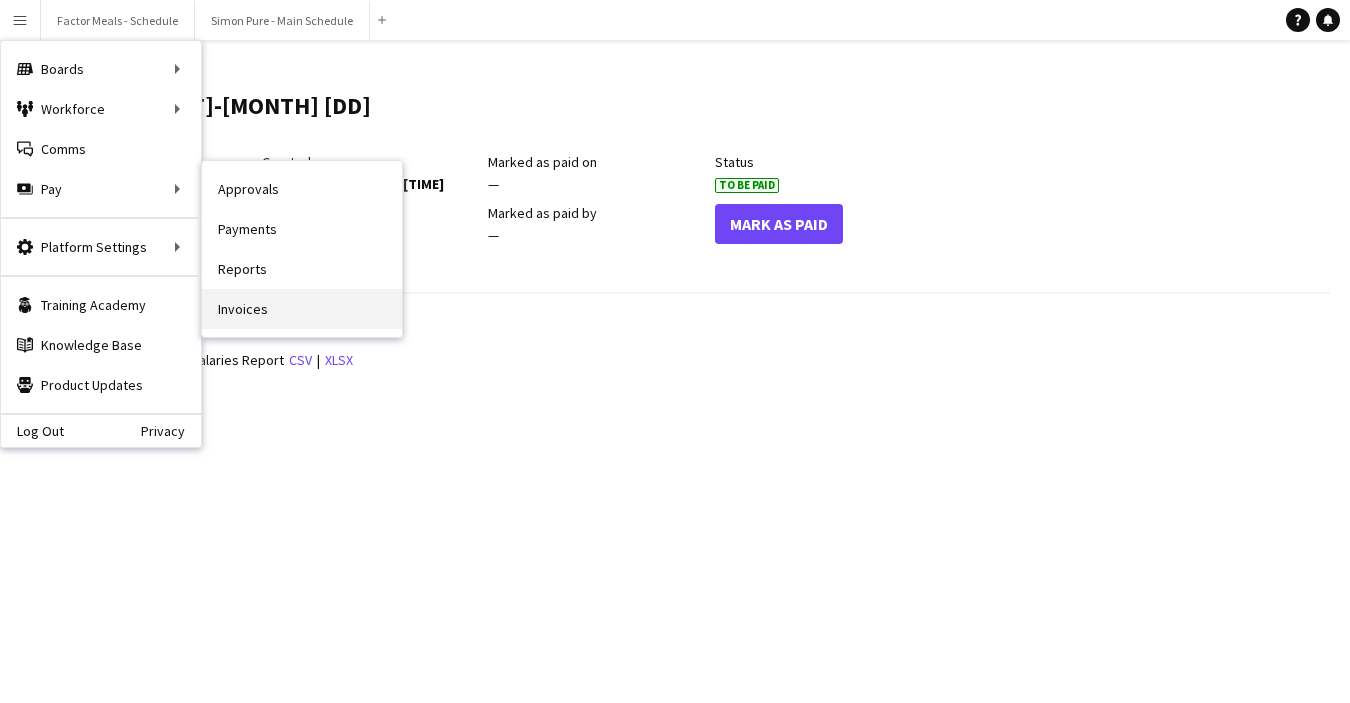 click on "Invoices" at bounding box center (302, 309) 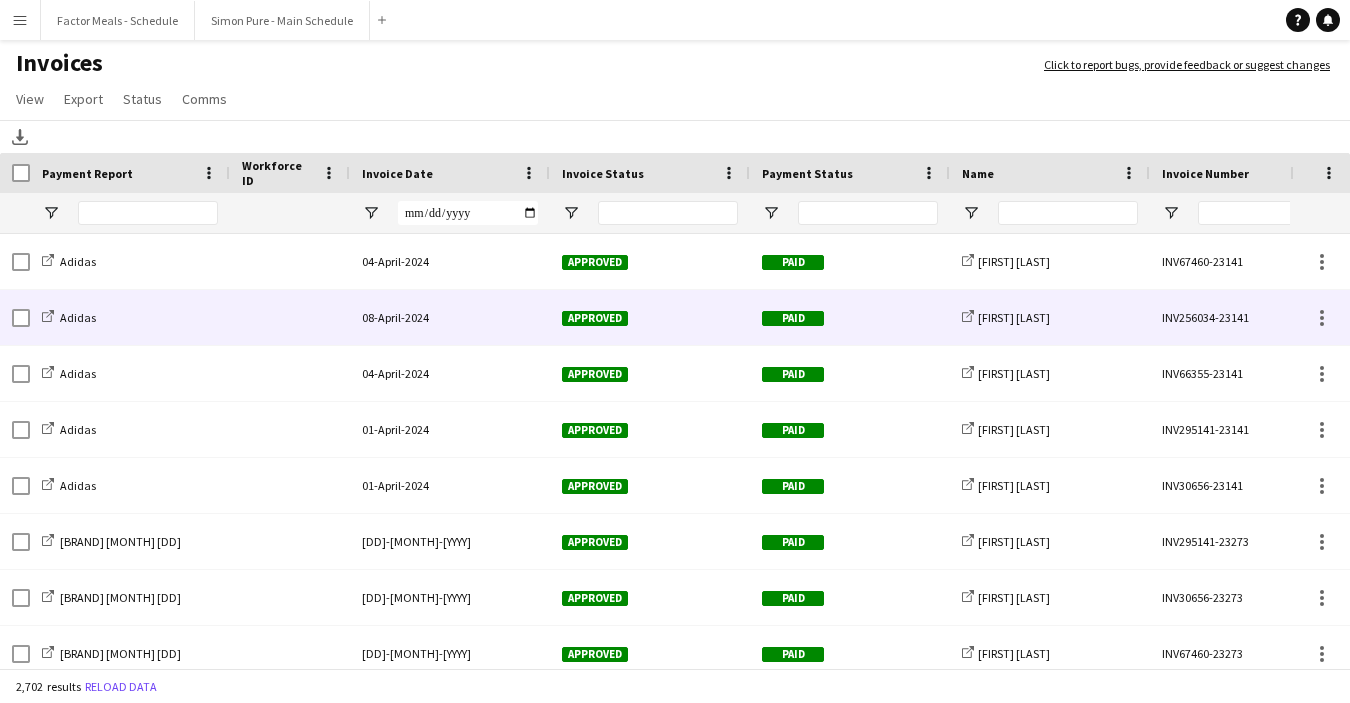 scroll, scrollTop: 90, scrollLeft: 0, axis: vertical 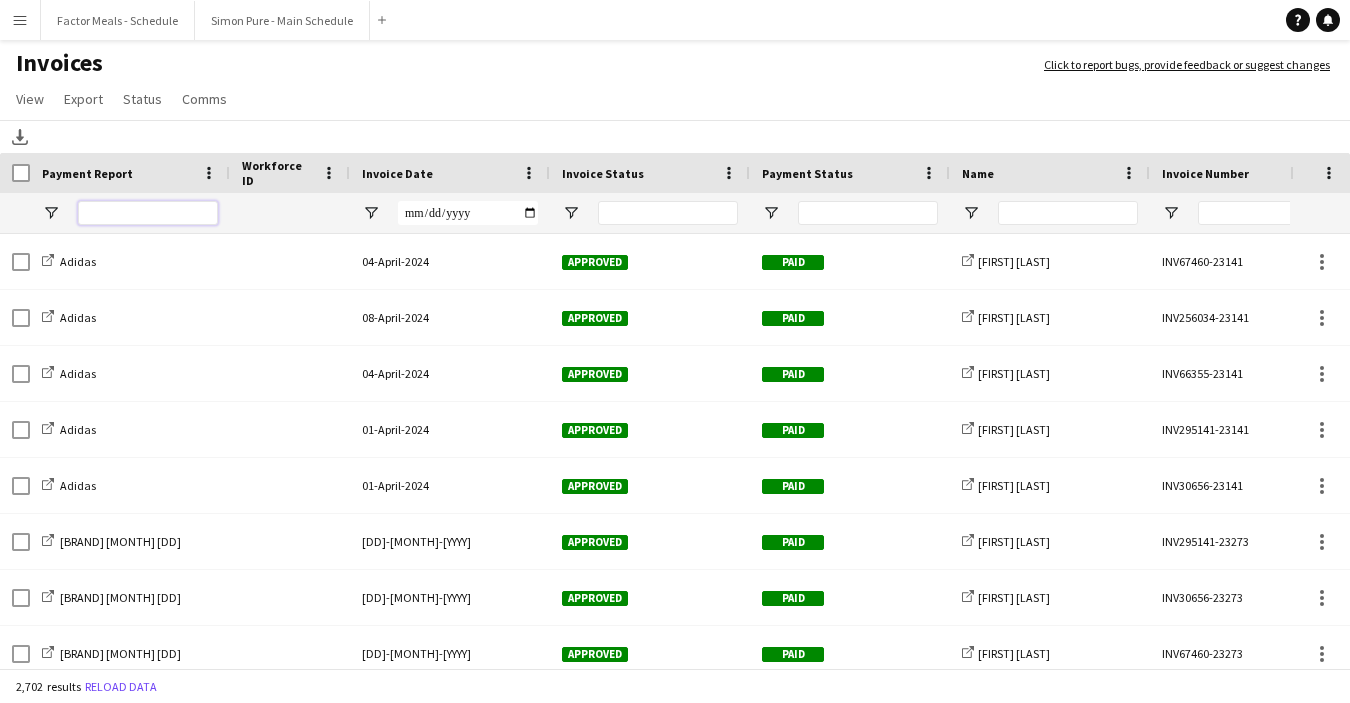 click at bounding box center (148, 213) 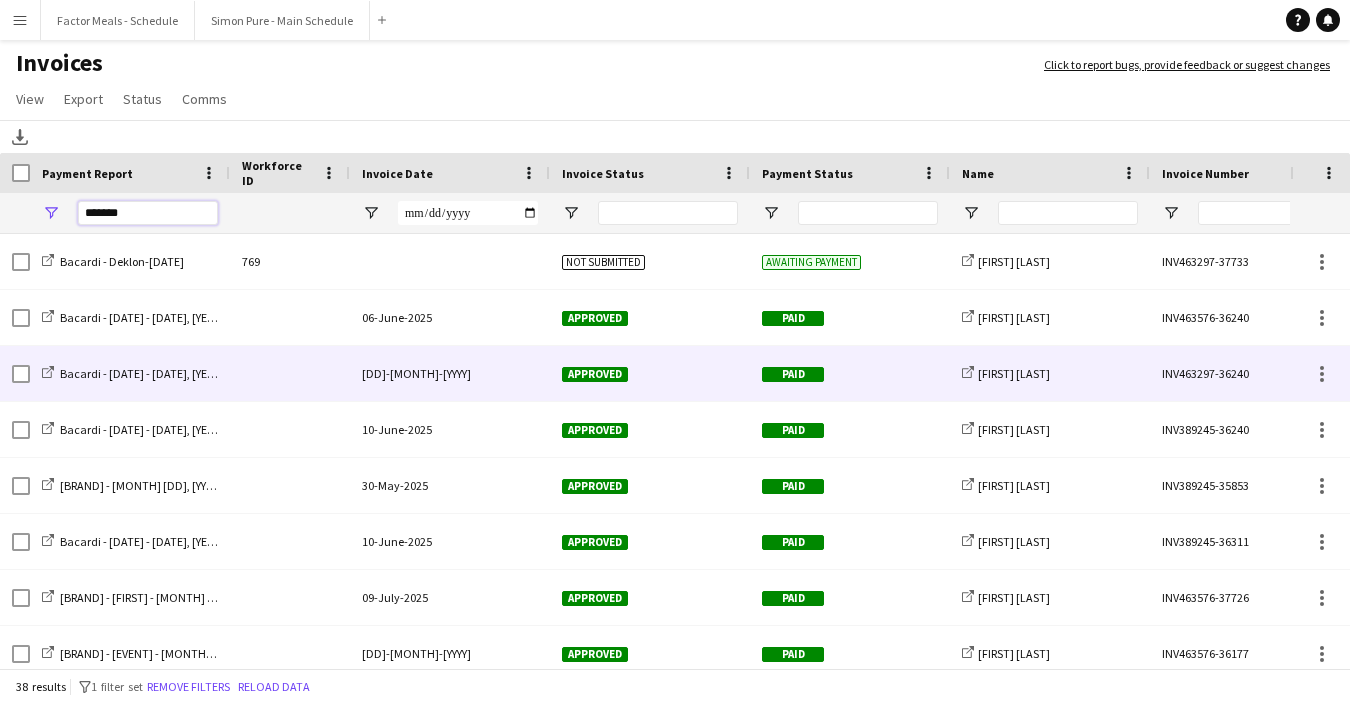 scroll, scrollTop: 65, scrollLeft: 0, axis: vertical 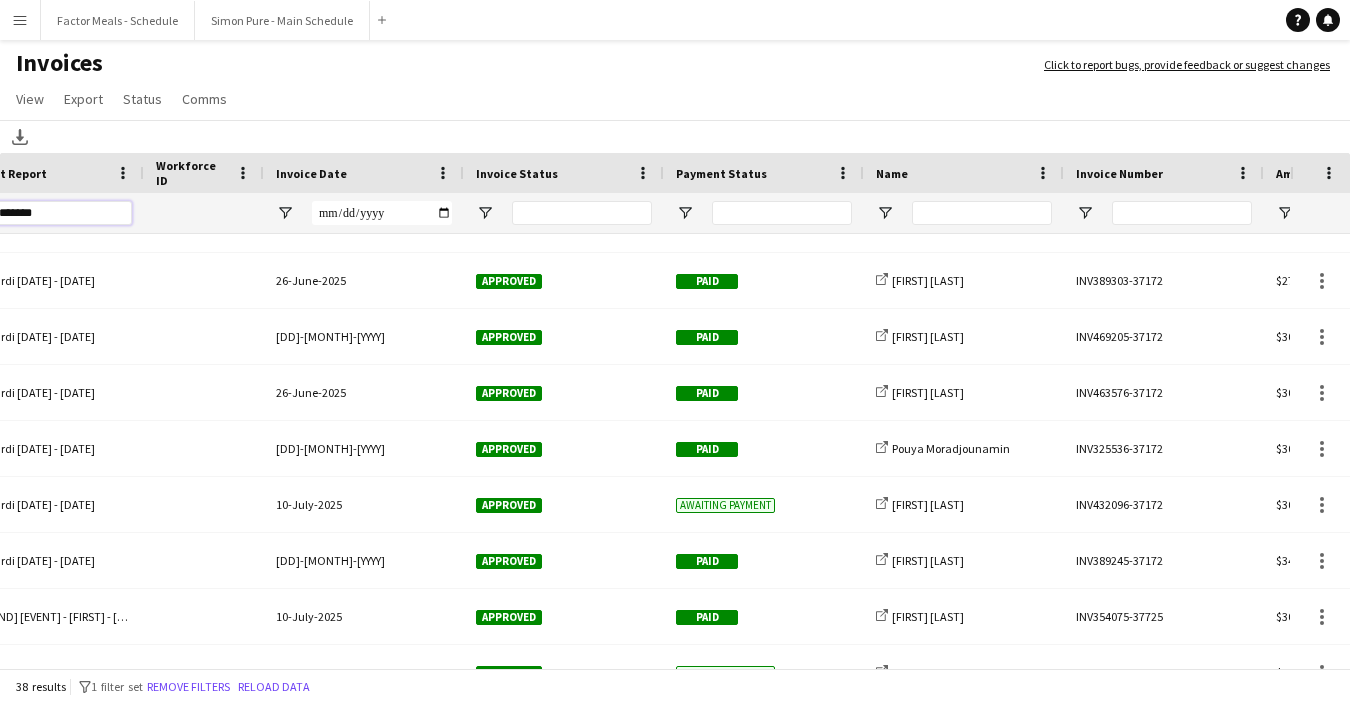 type on "*******" 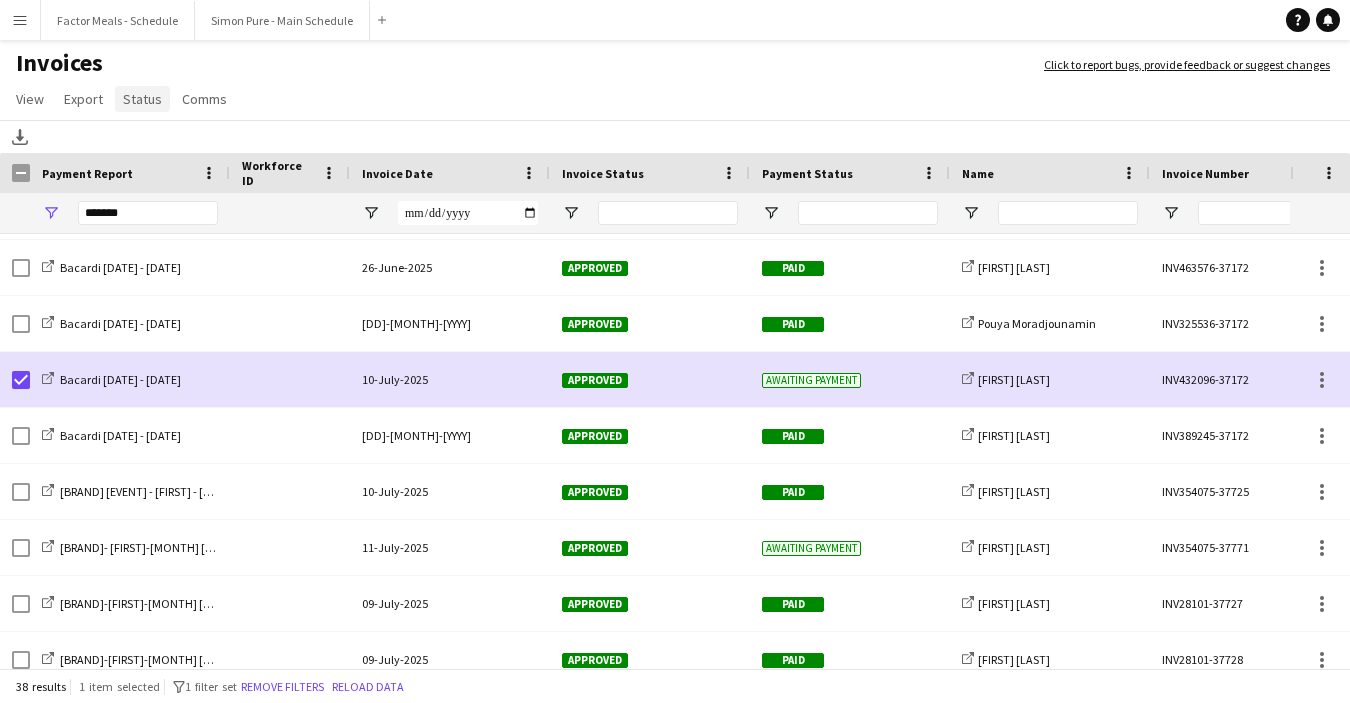 click on "Status" 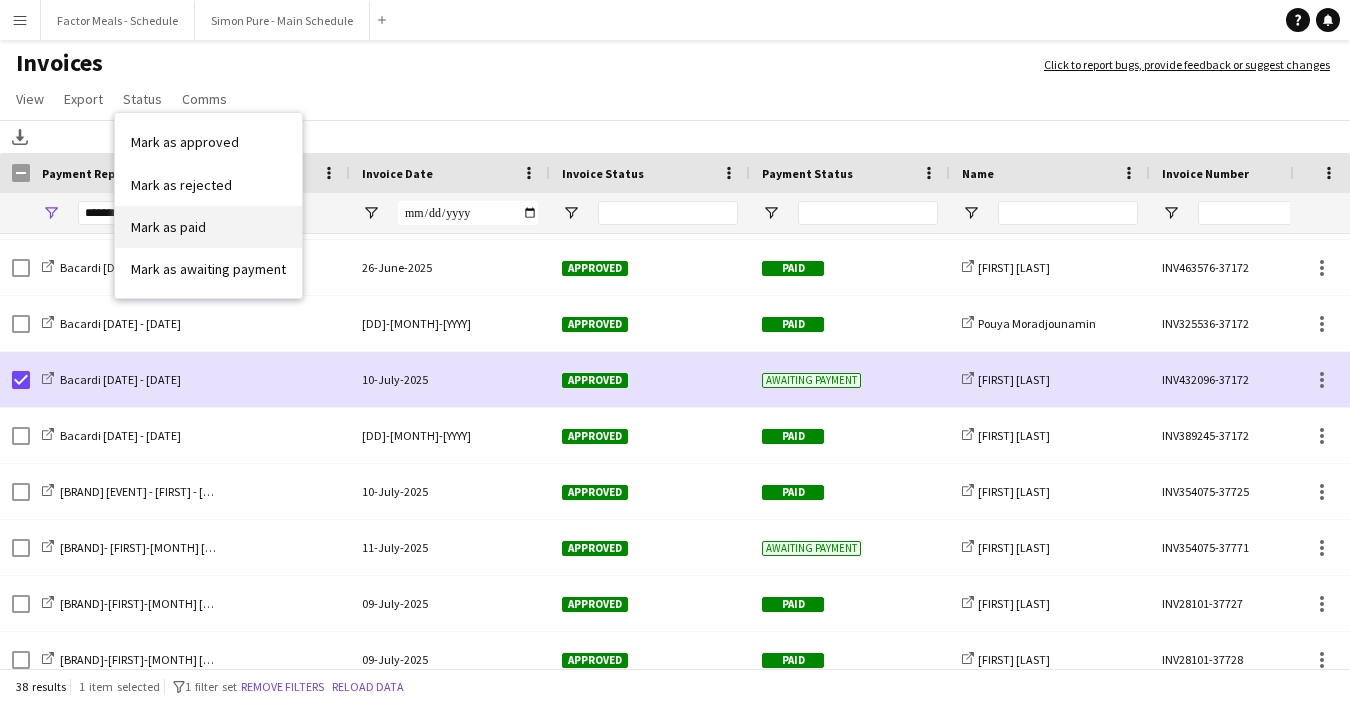 click on "Mark as paid" at bounding box center (168, 227) 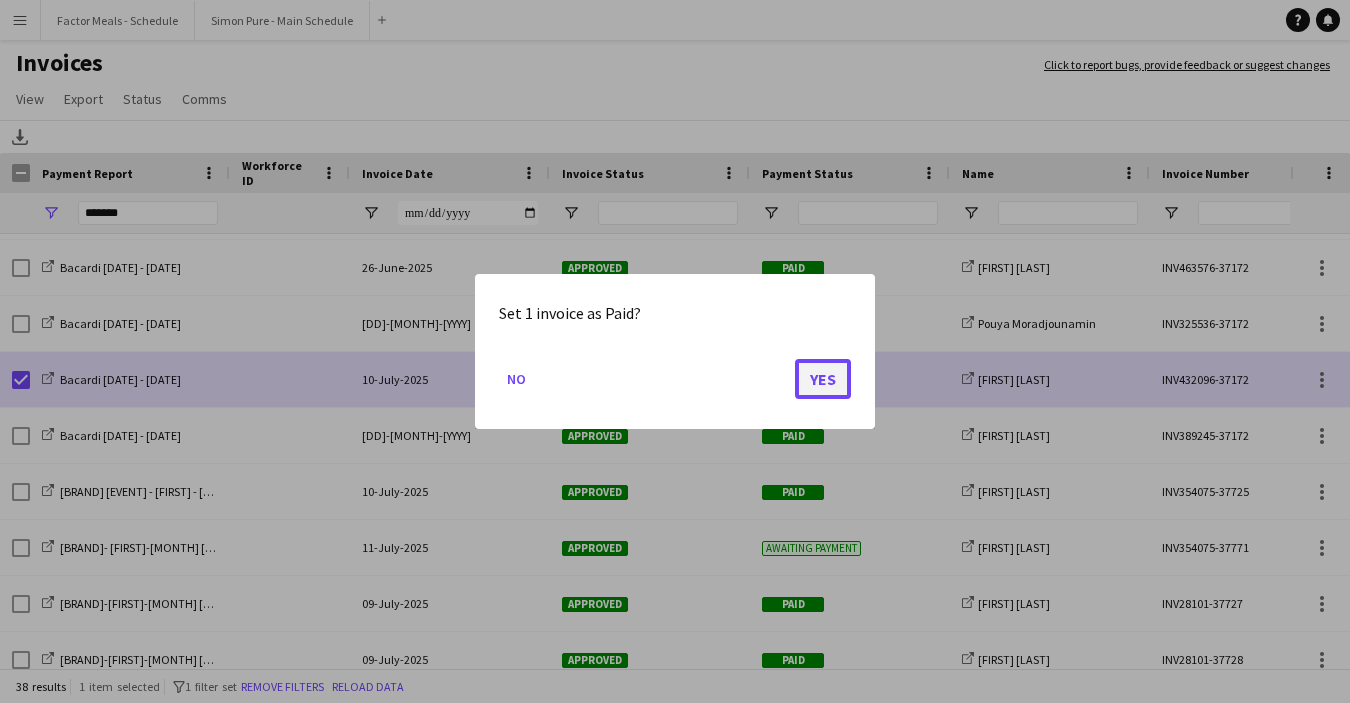 click on "Yes" 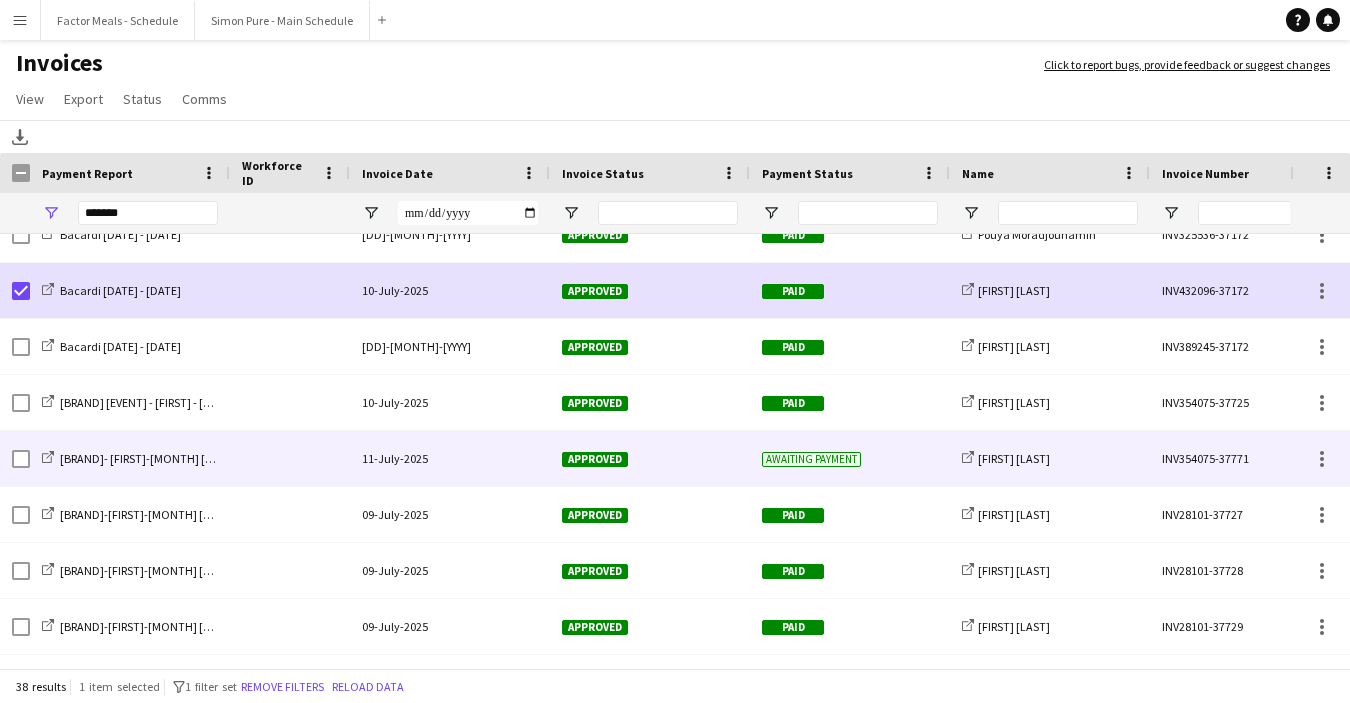 click on "INV354075-37771" 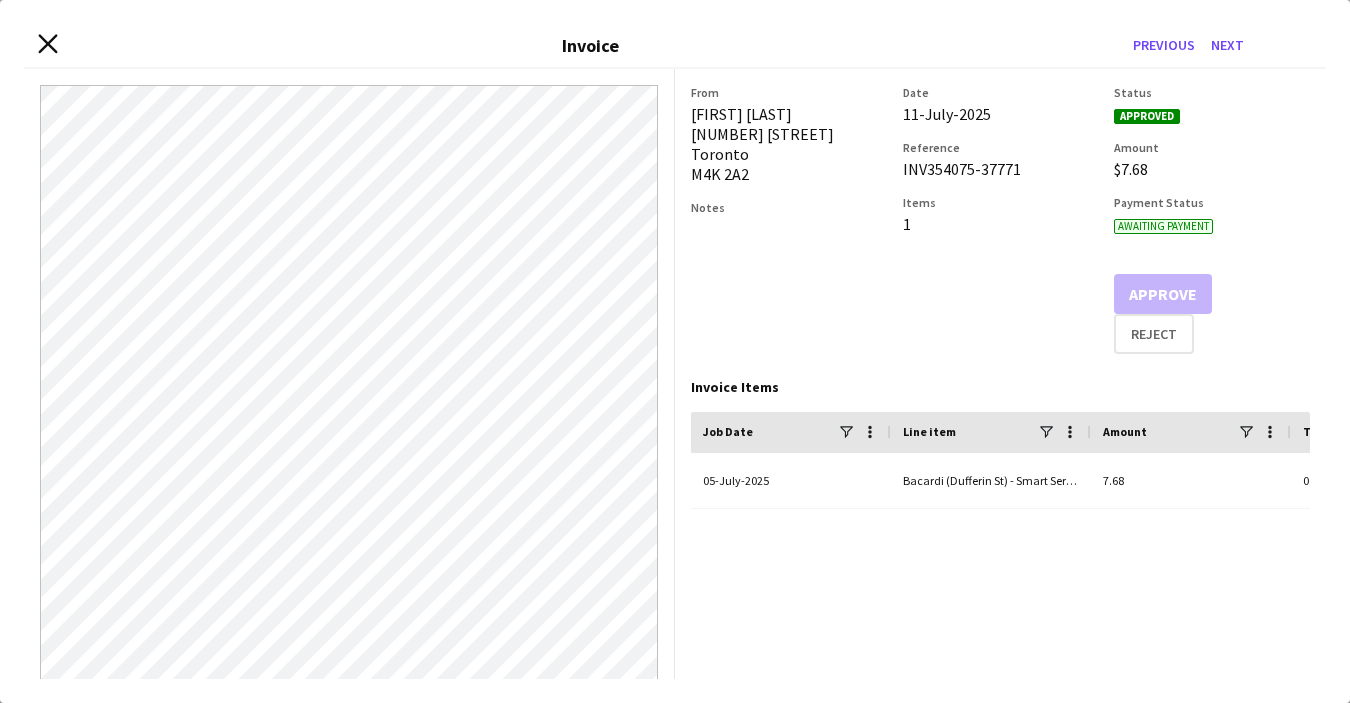 click 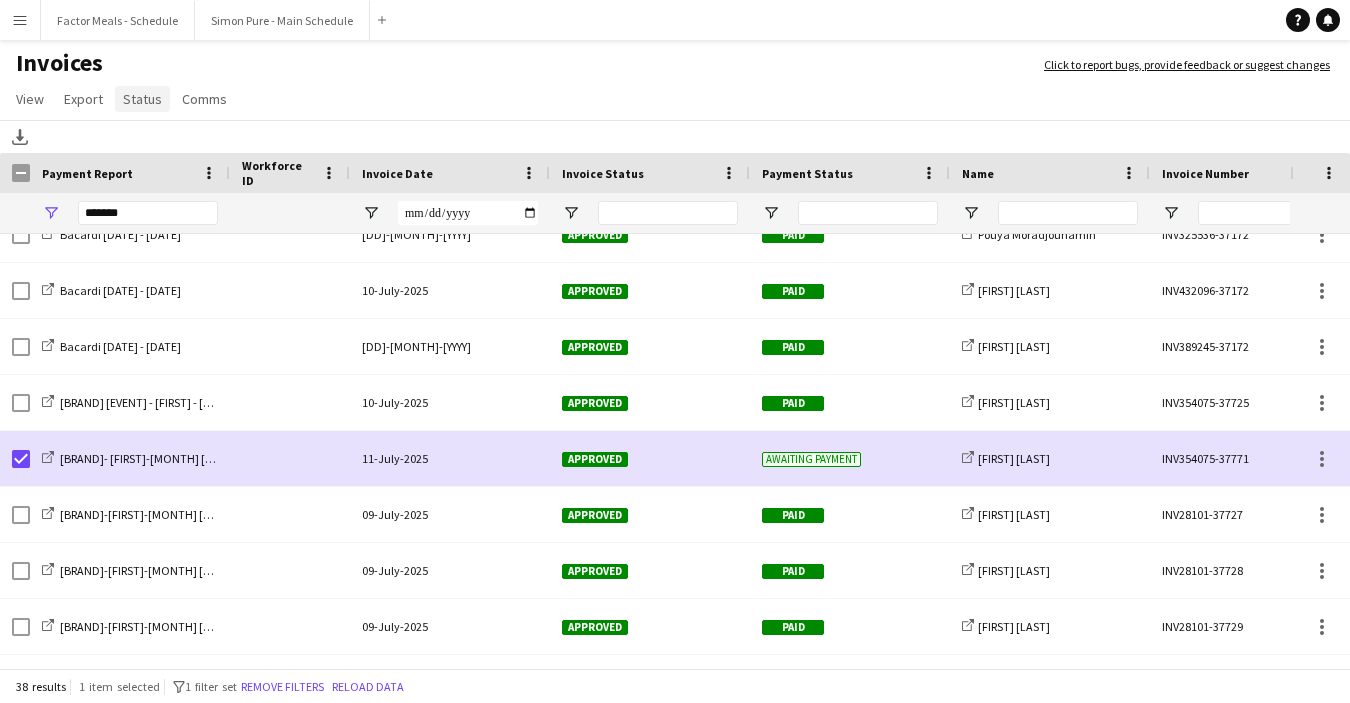 click on "Status" 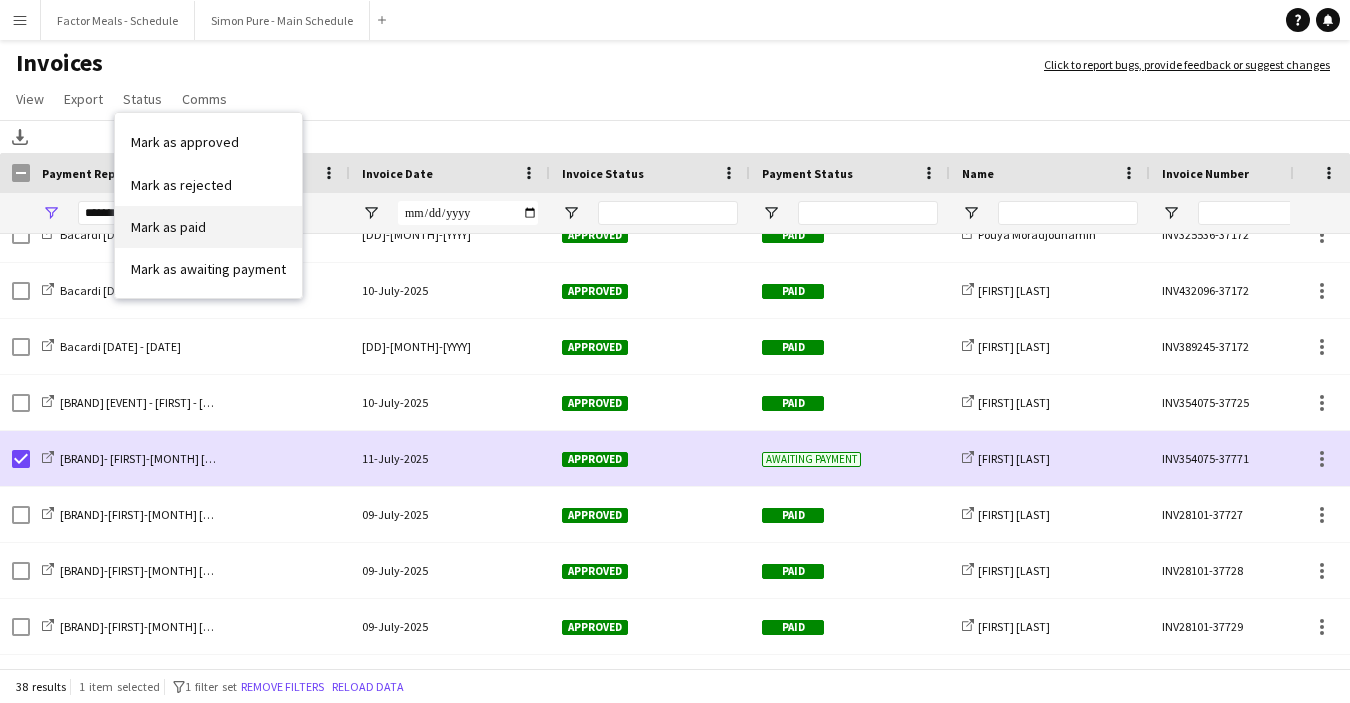 click on "Mark as paid" at bounding box center [208, 227] 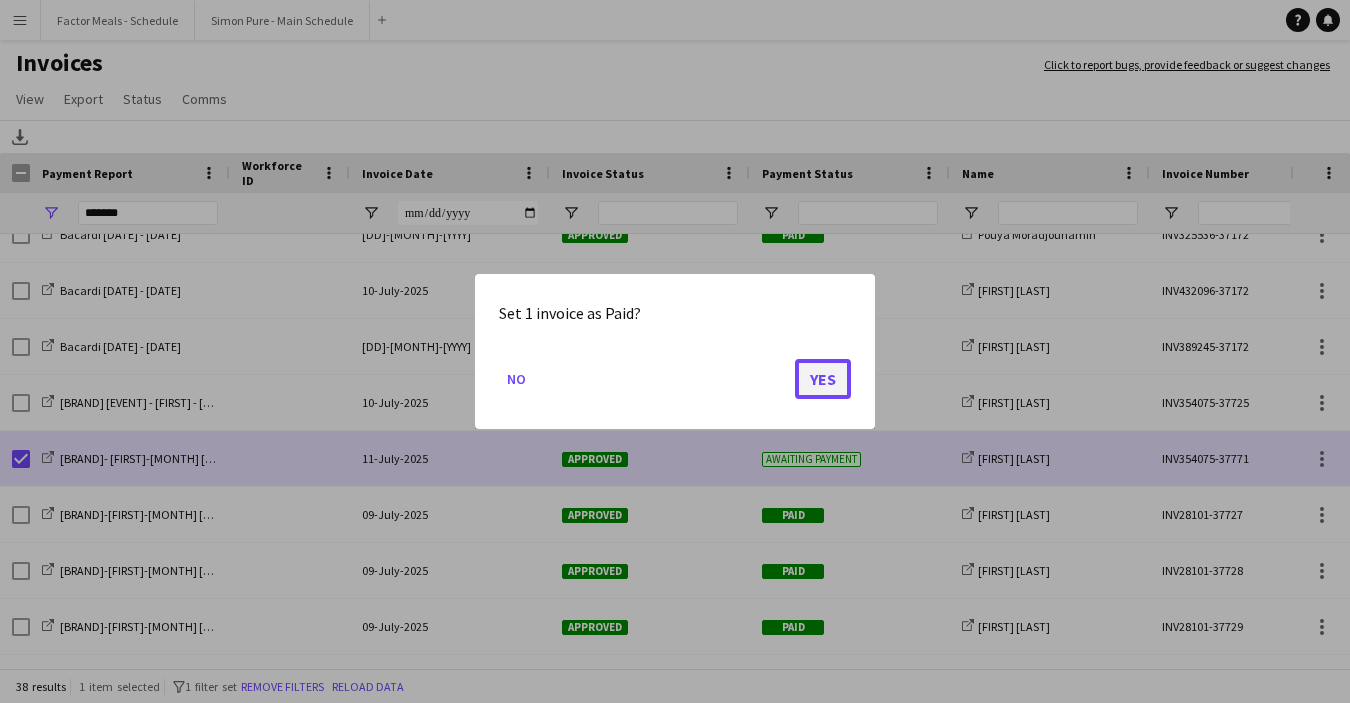 click on "Yes" 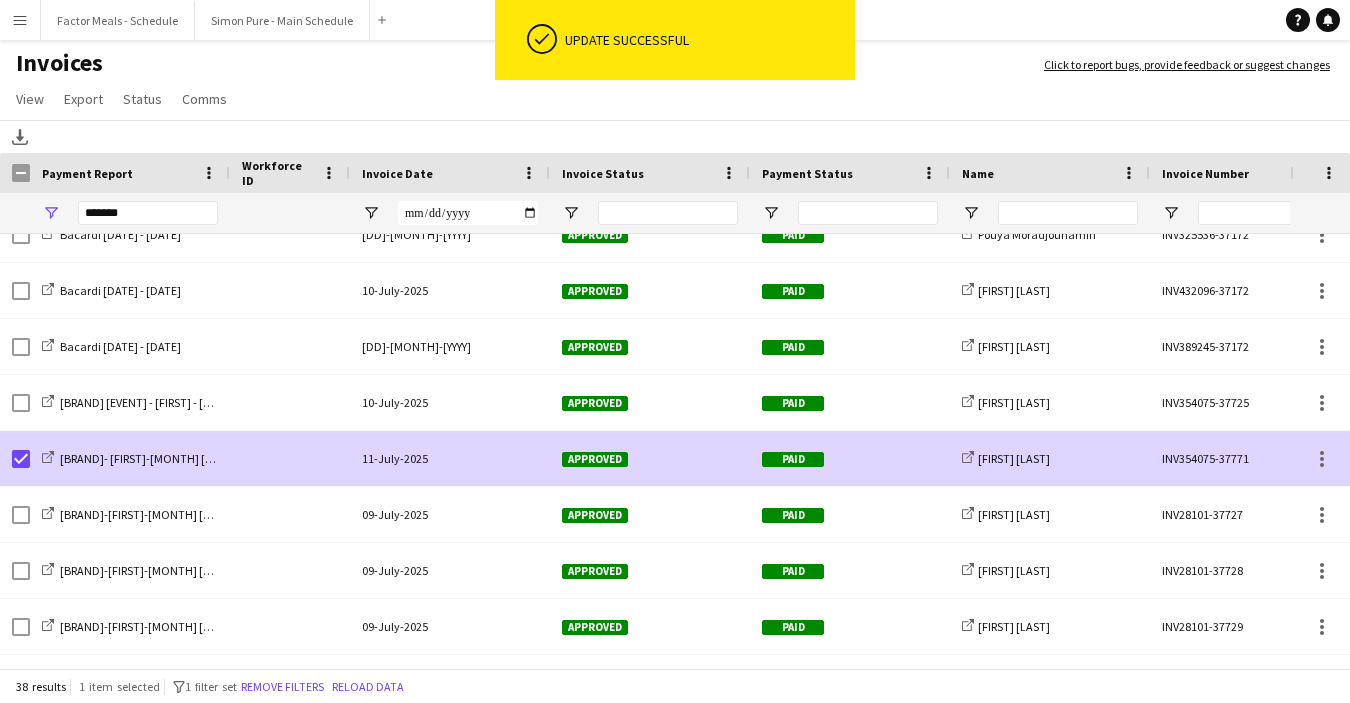 scroll, scrollTop: 871, scrollLeft: 0, axis: vertical 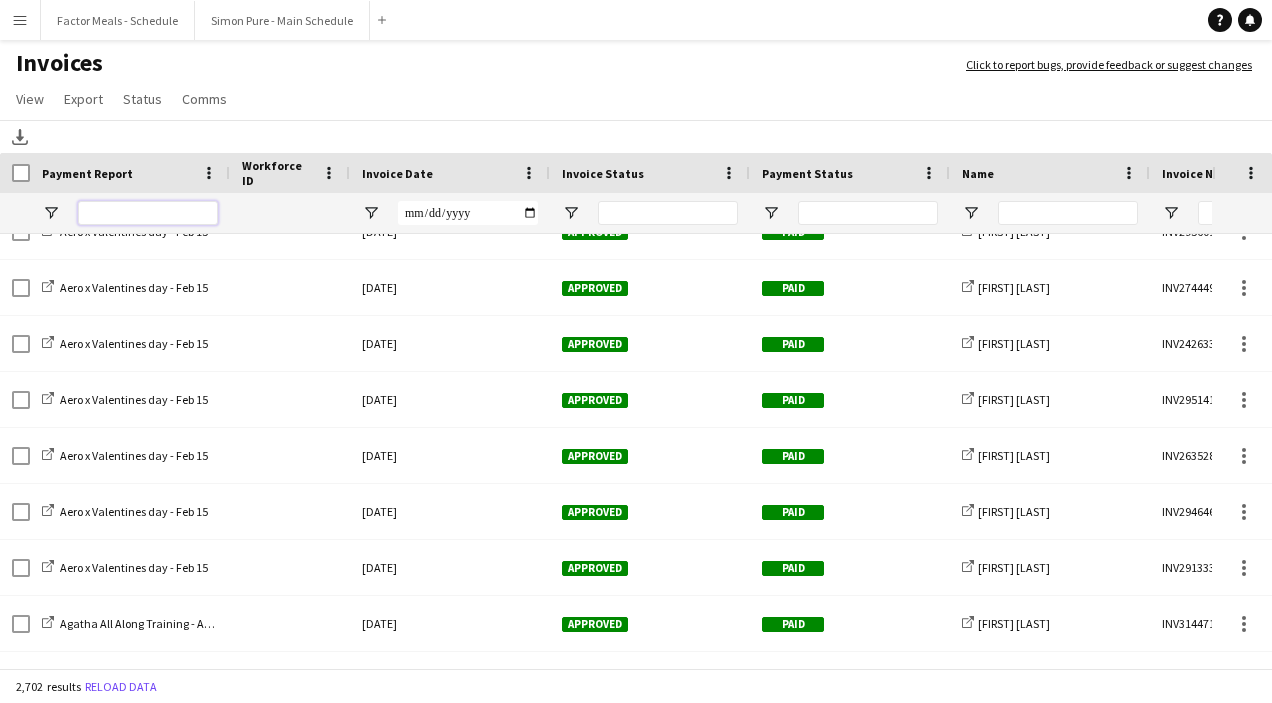 click at bounding box center (148, 213) 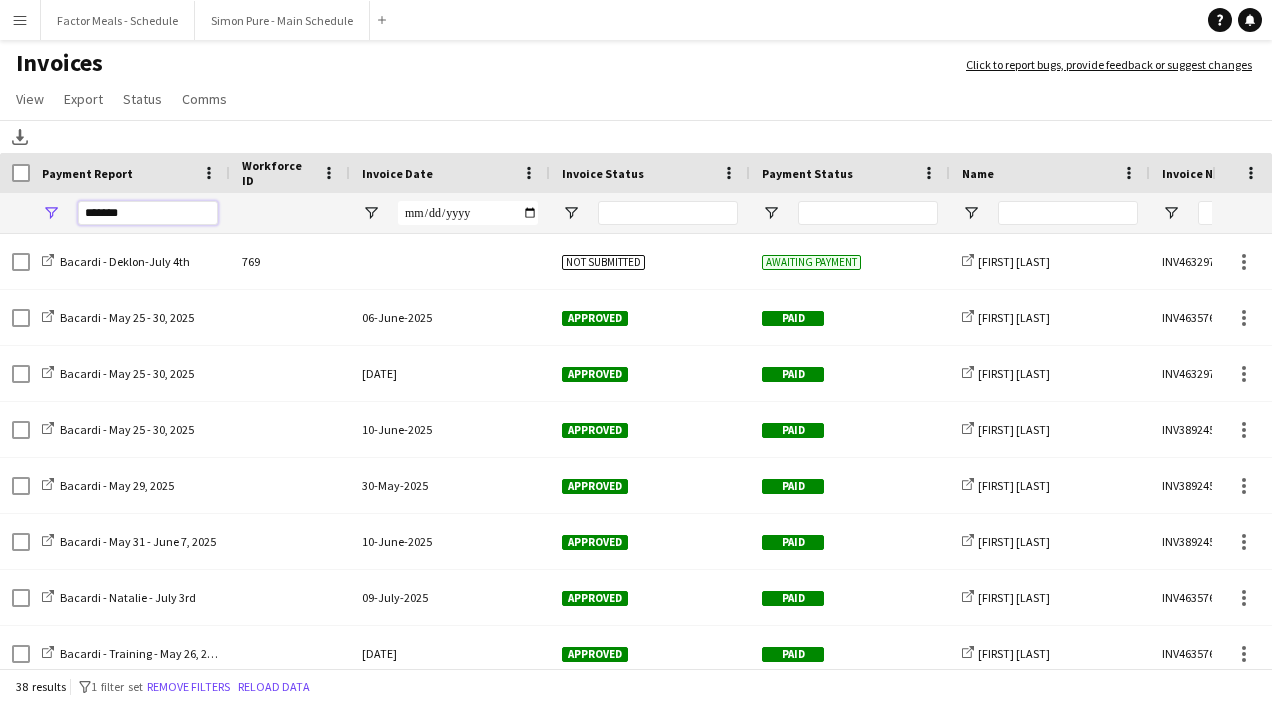 type on "*******" 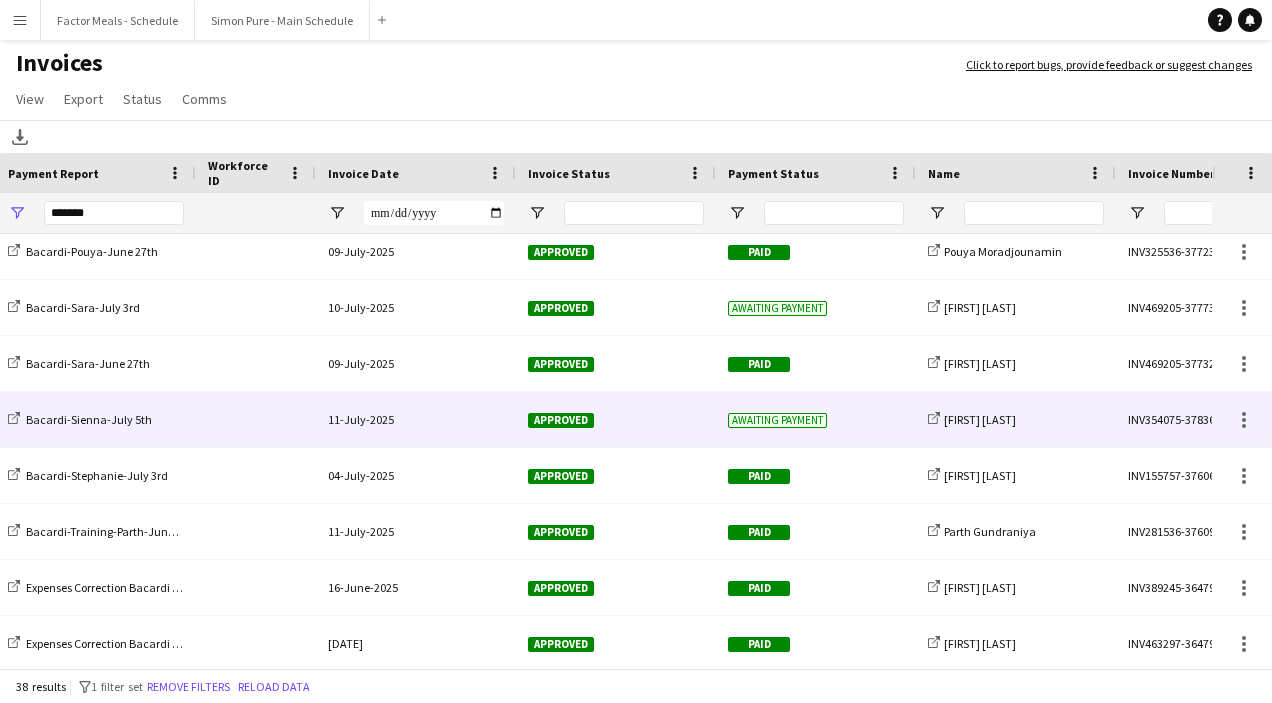 click on "Awaiting payment" 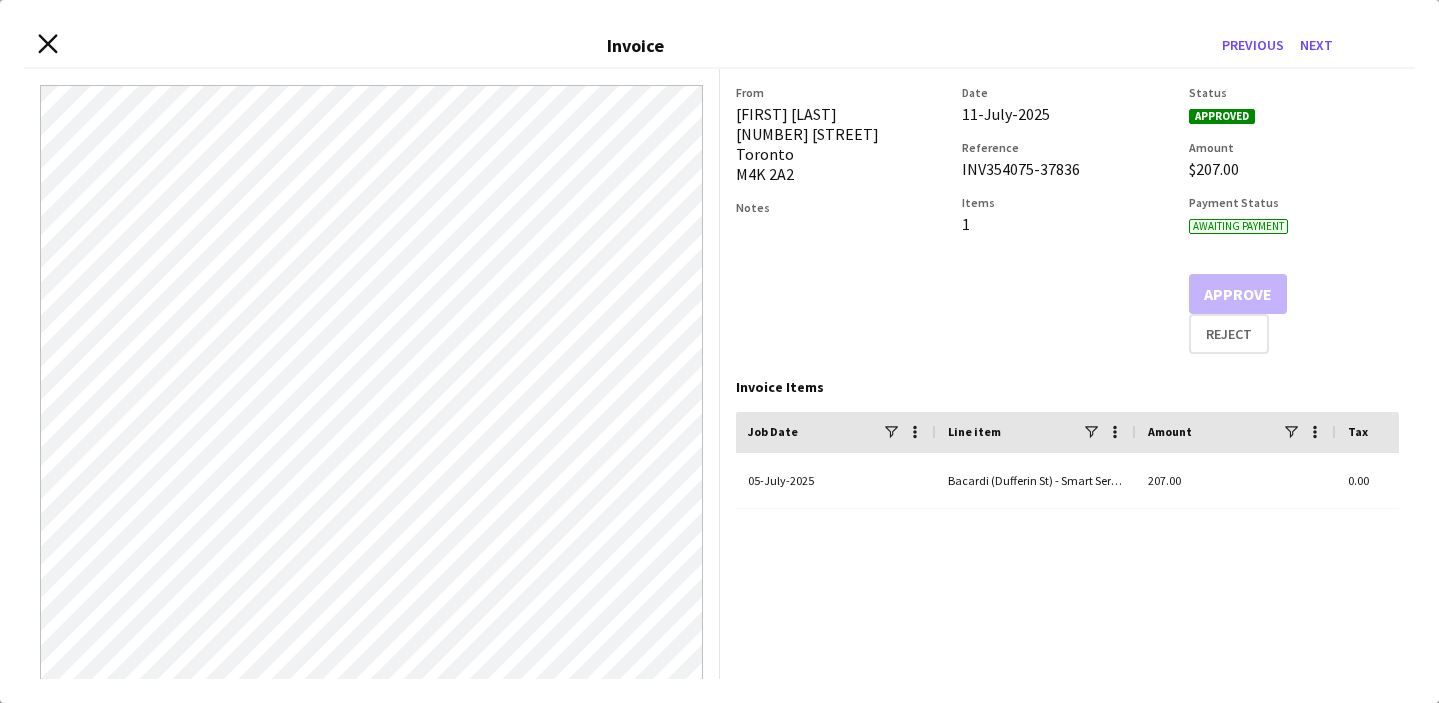 click on "Close invoice dialog" 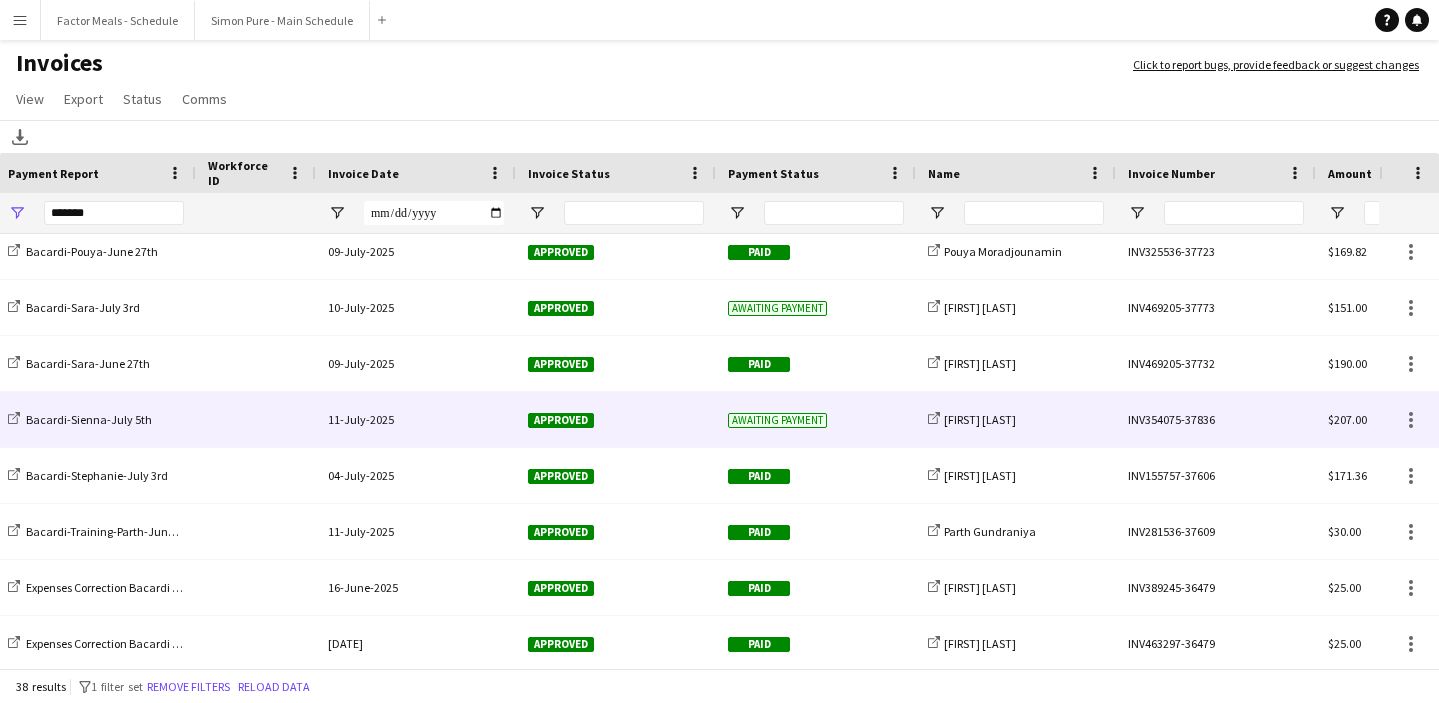scroll, scrollTop: 0, scrollLeft: 0, axis: both 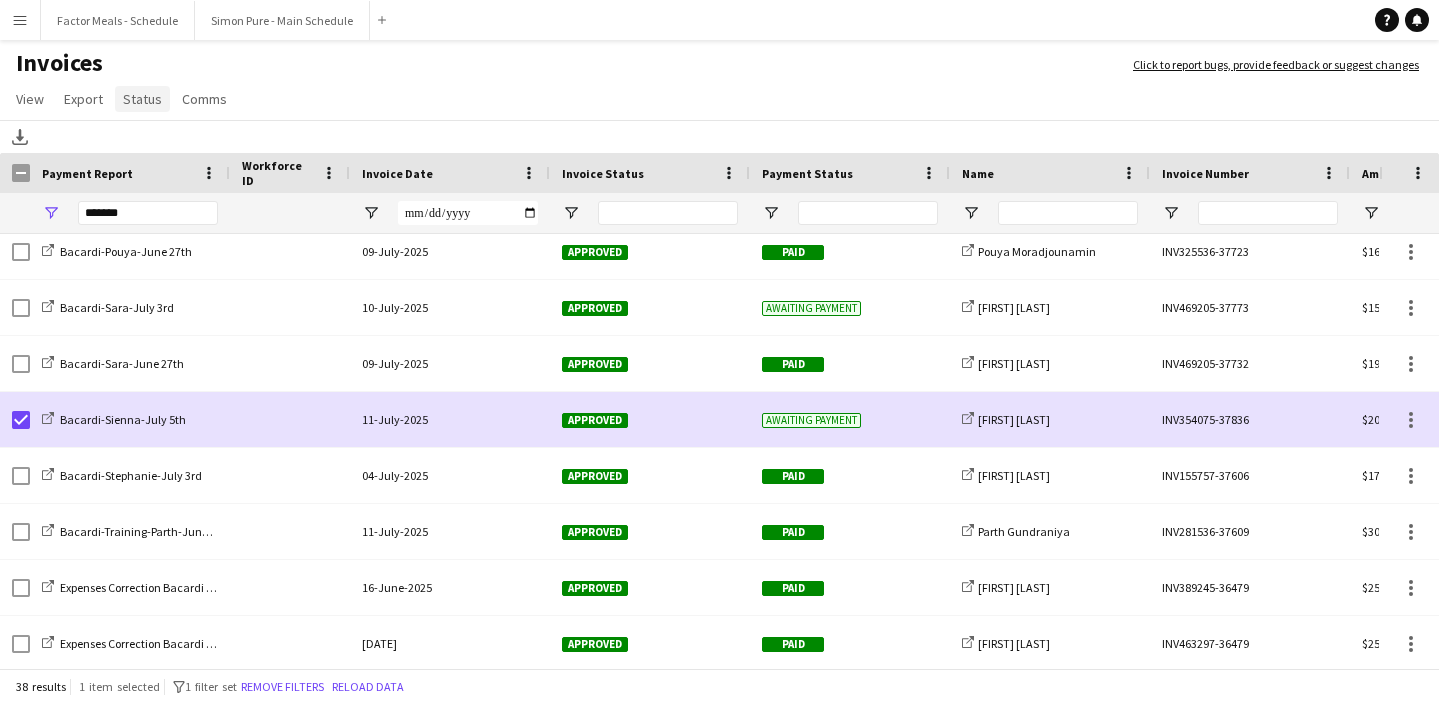 click on "Status" 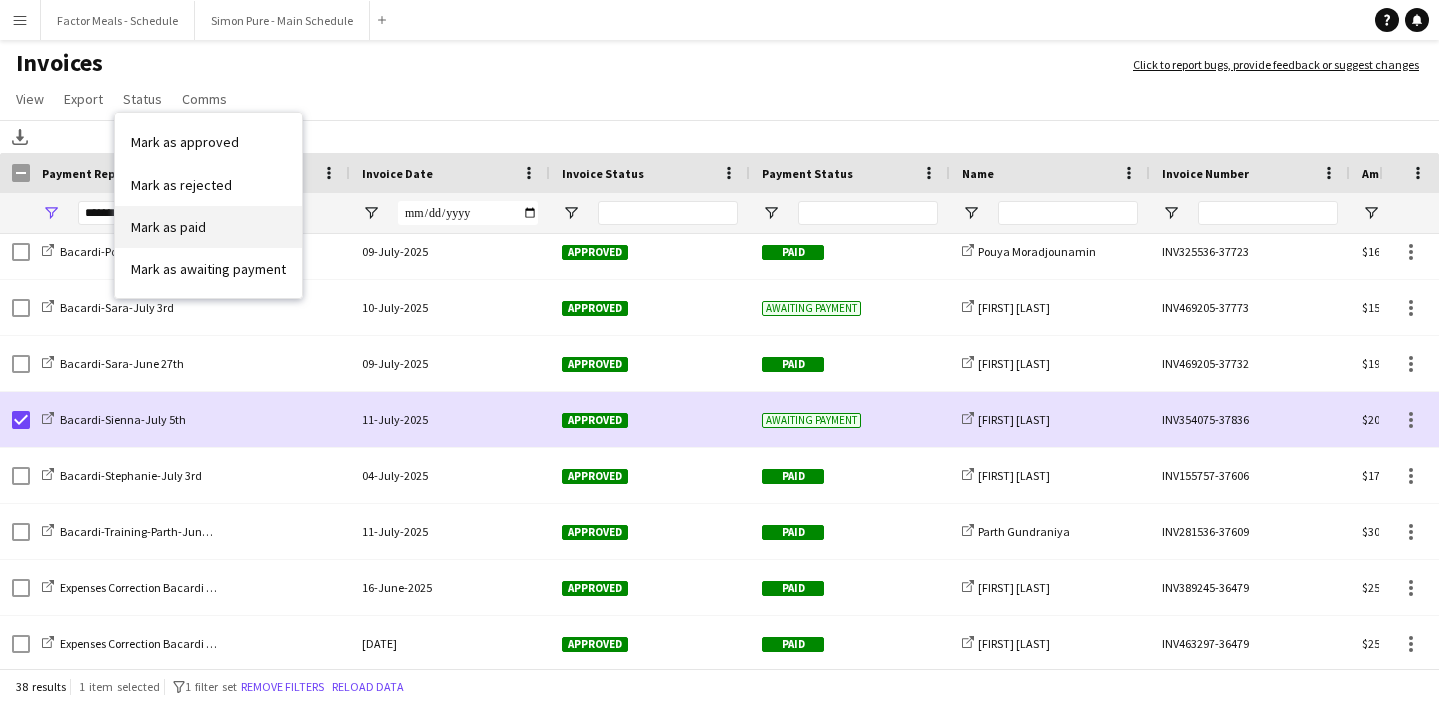 click on "Mark as paid" at bounding box center (168, 227) 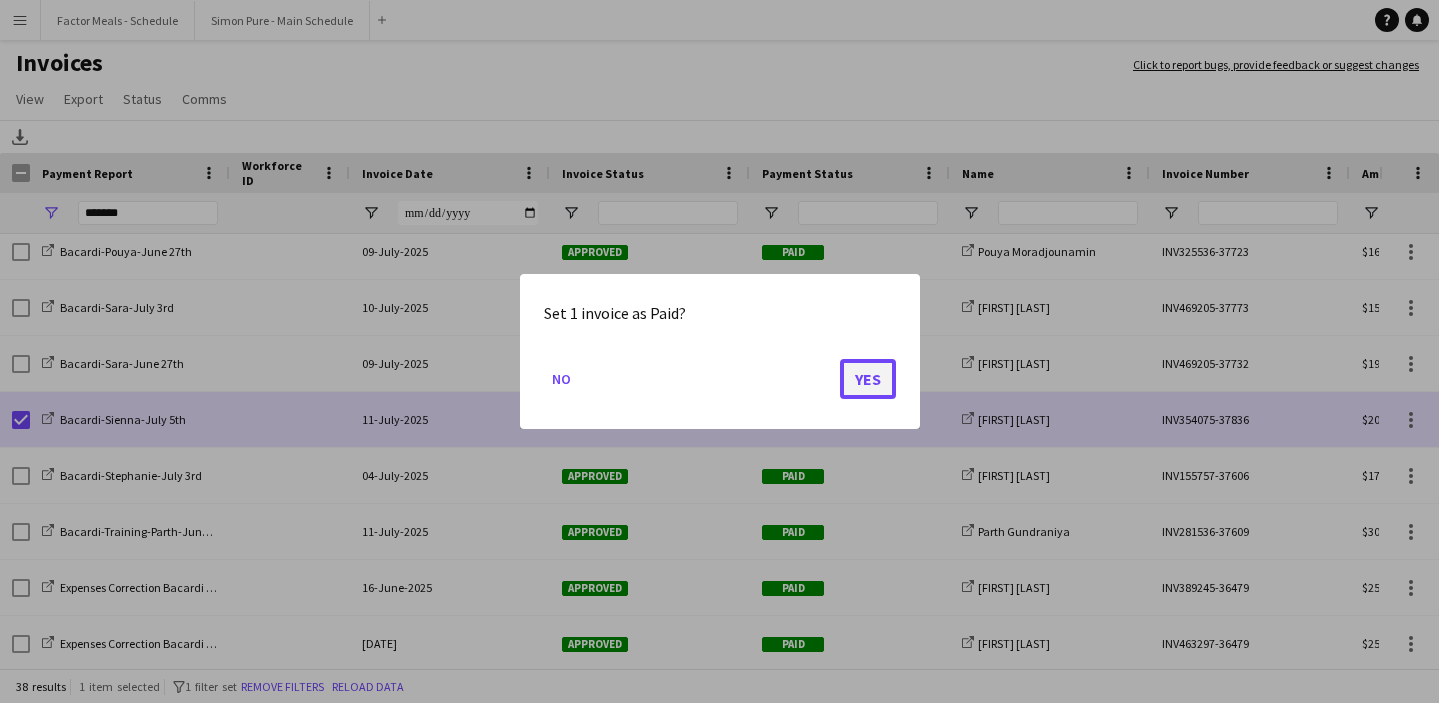 click on "Yes" 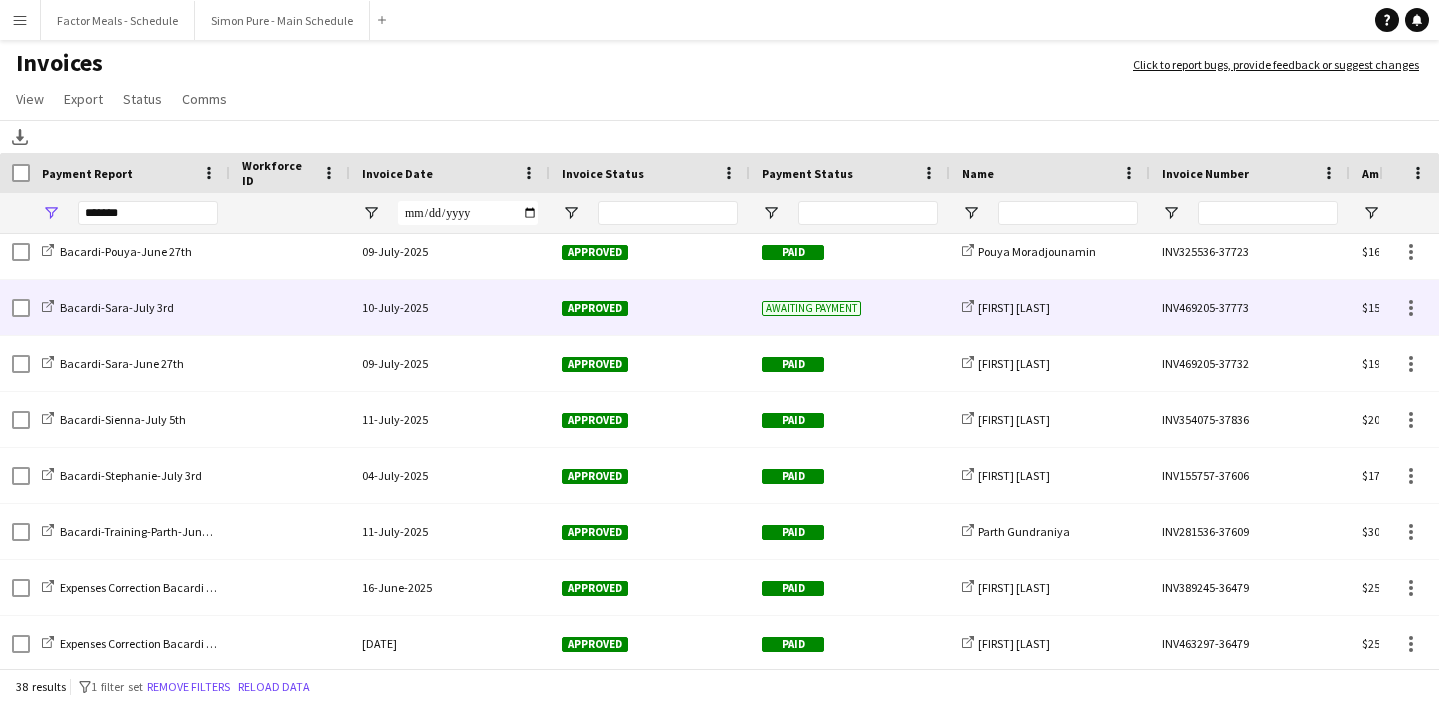 click on "INV469205-37773" 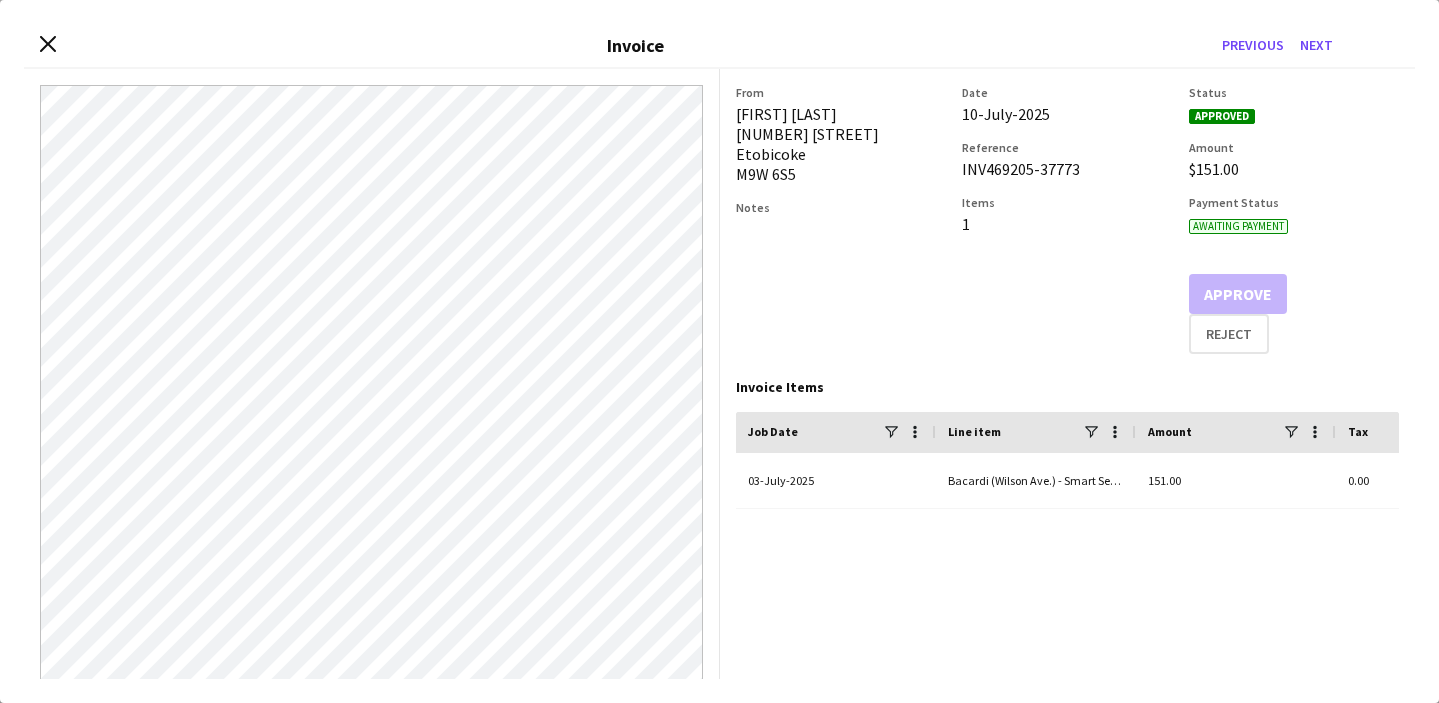 drag, startPoint x: 1078, startPoint y: 168, endPoint x: 959, endPoint y: 175, distance: 119.2057 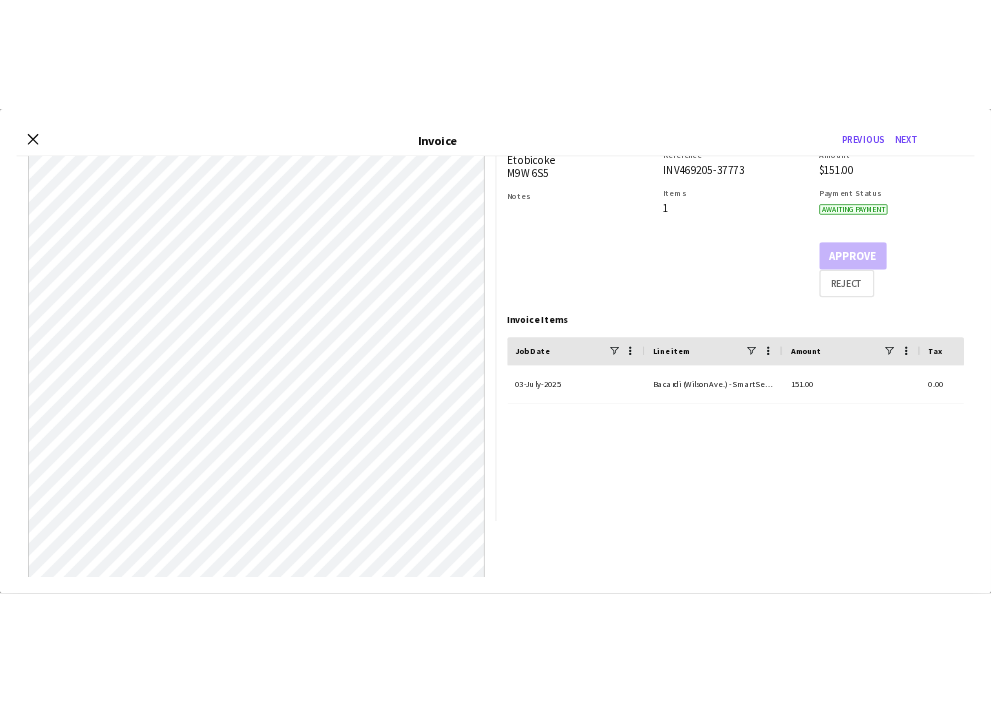 scroll, scrollTop: 0, scrollLeft: 0, axis: both 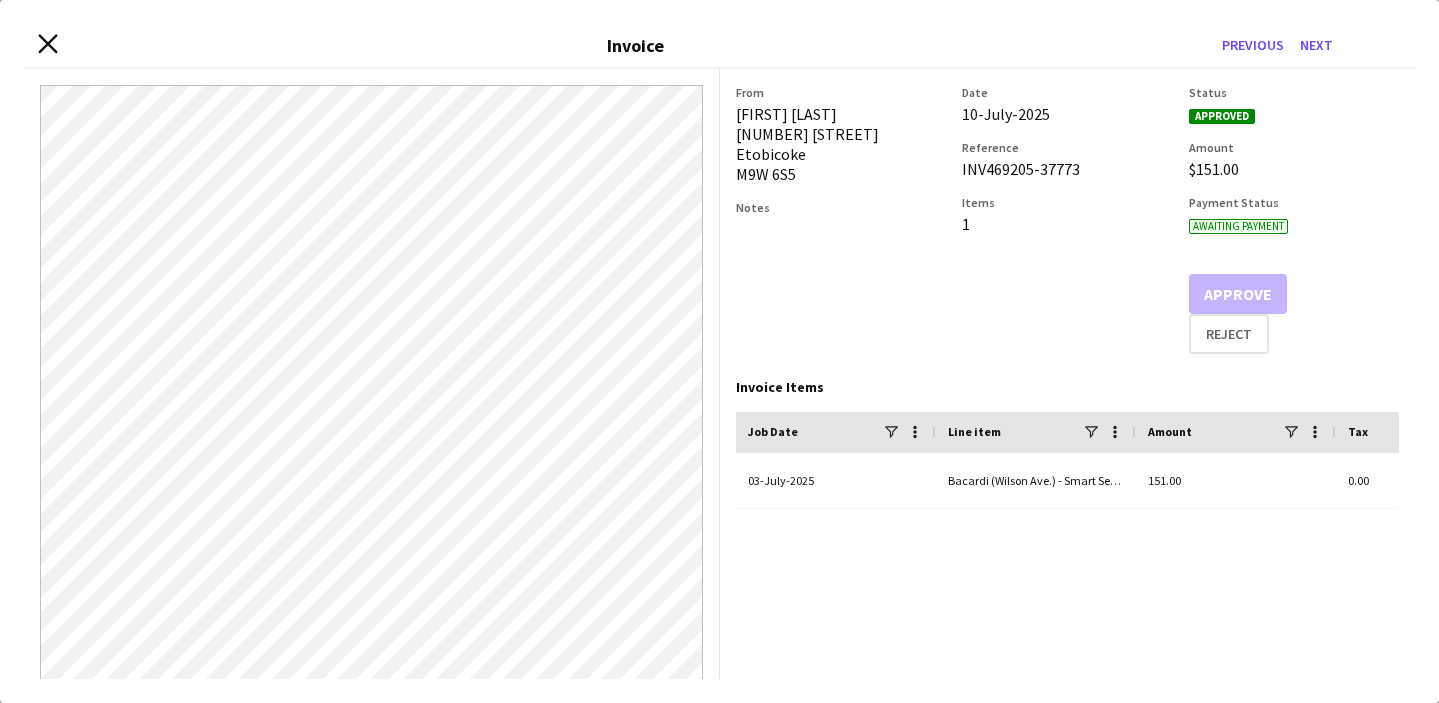 click on "Close invoice dialog" 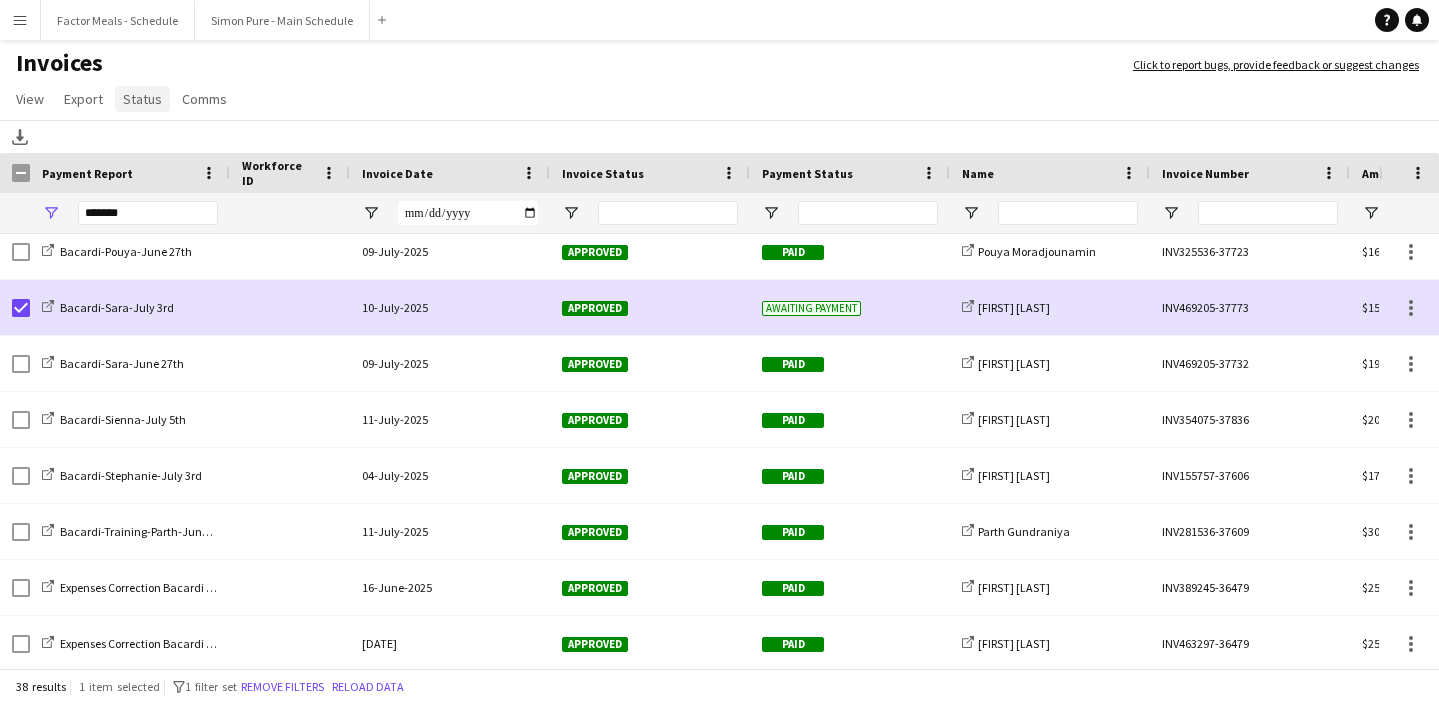 click on "Status" 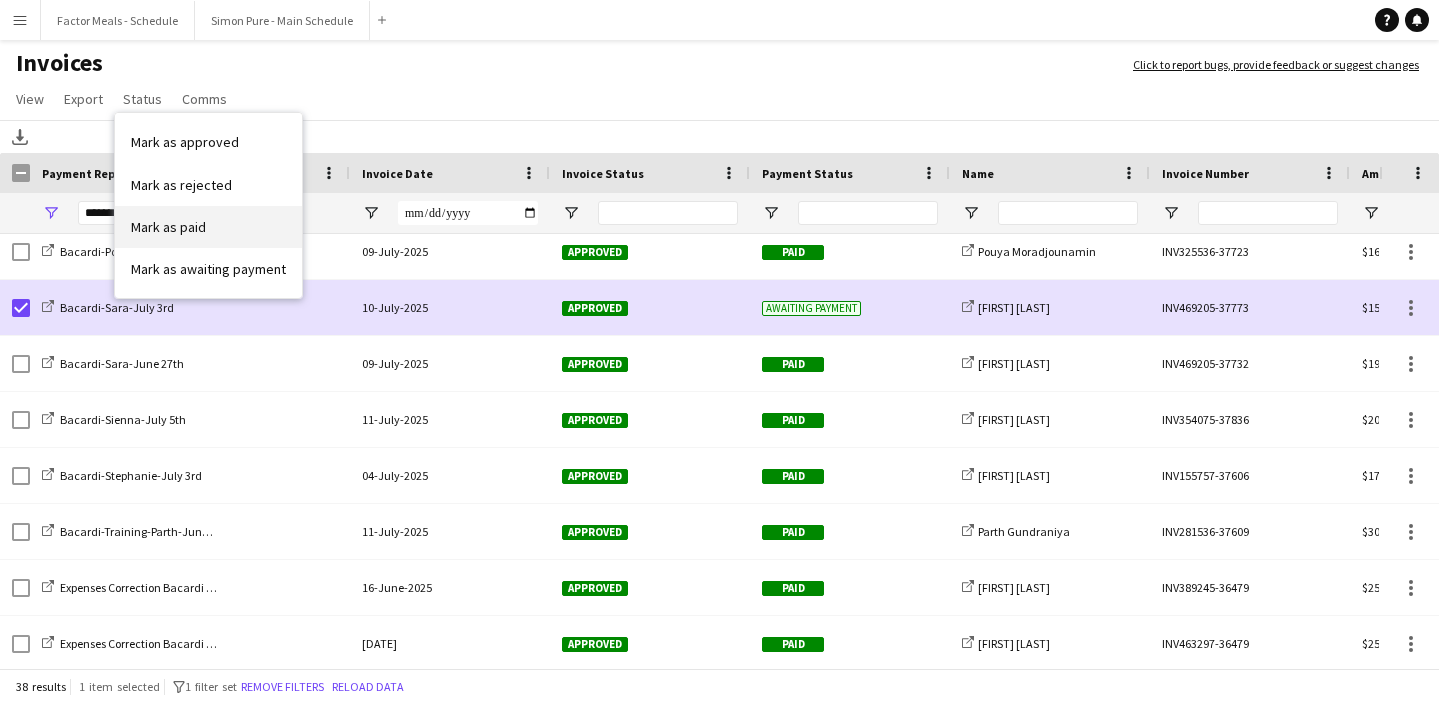 click on "Mark as paid" at bounding box center [208, 227] 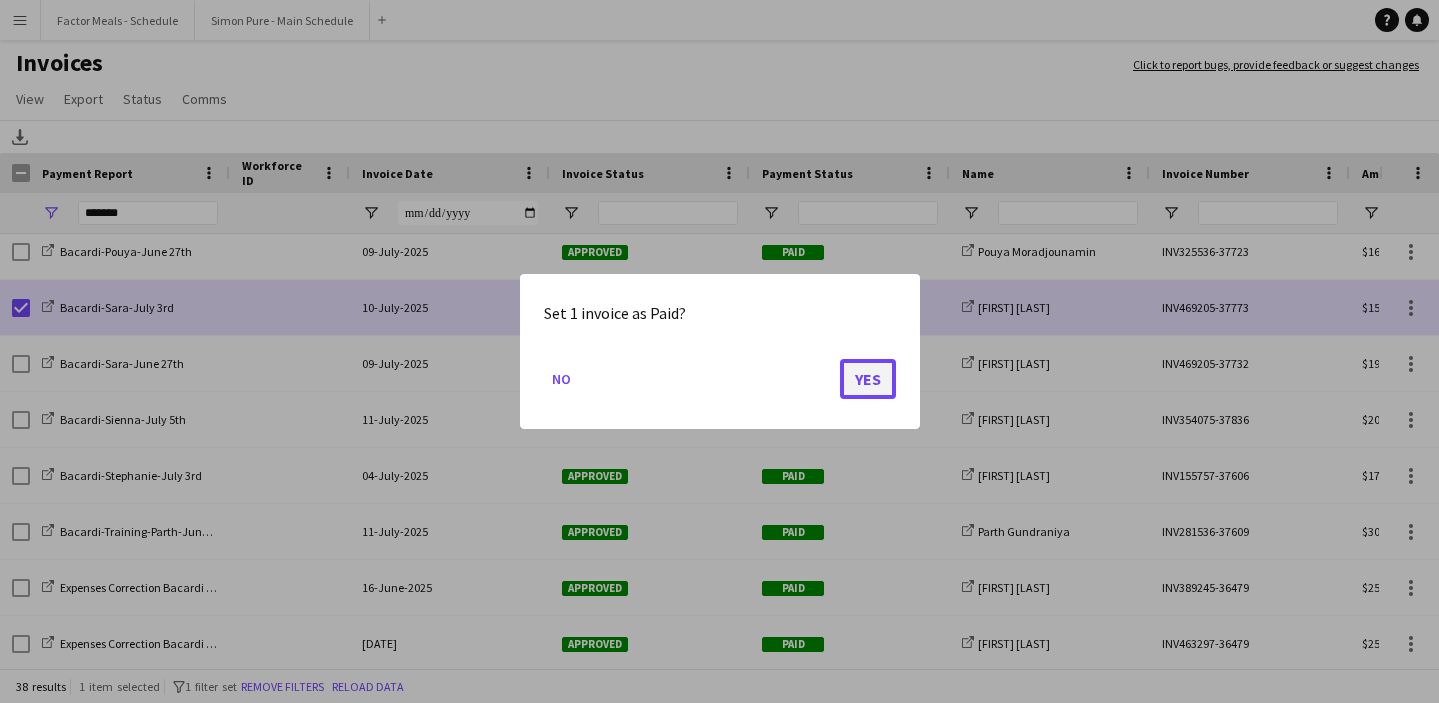 click on "Yes" 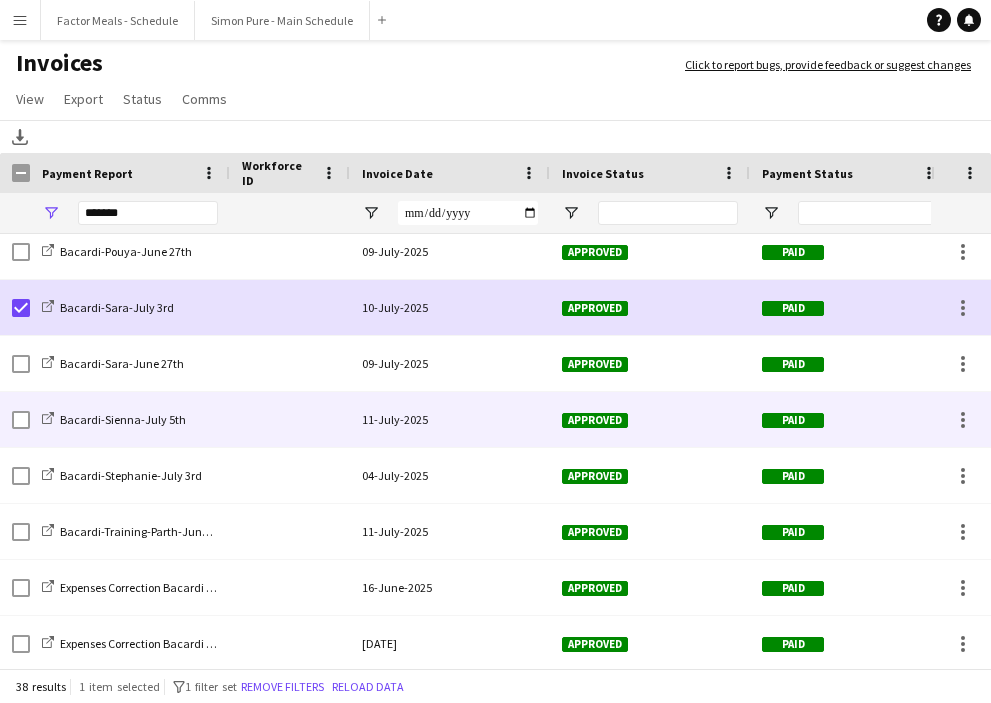 scroll, scrollTop: 1524, scrollLeft: 0, axis: vertical 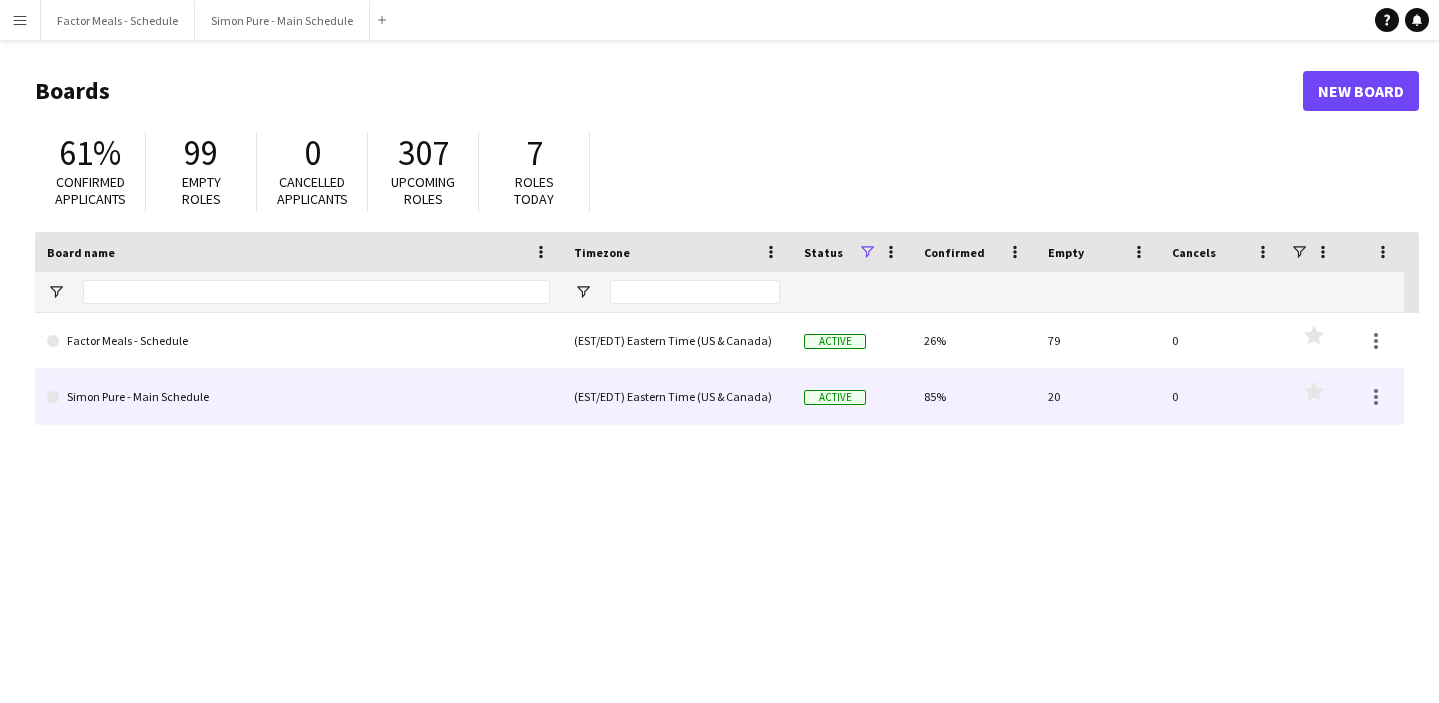 click on "Simon Pure - Main Schedule" 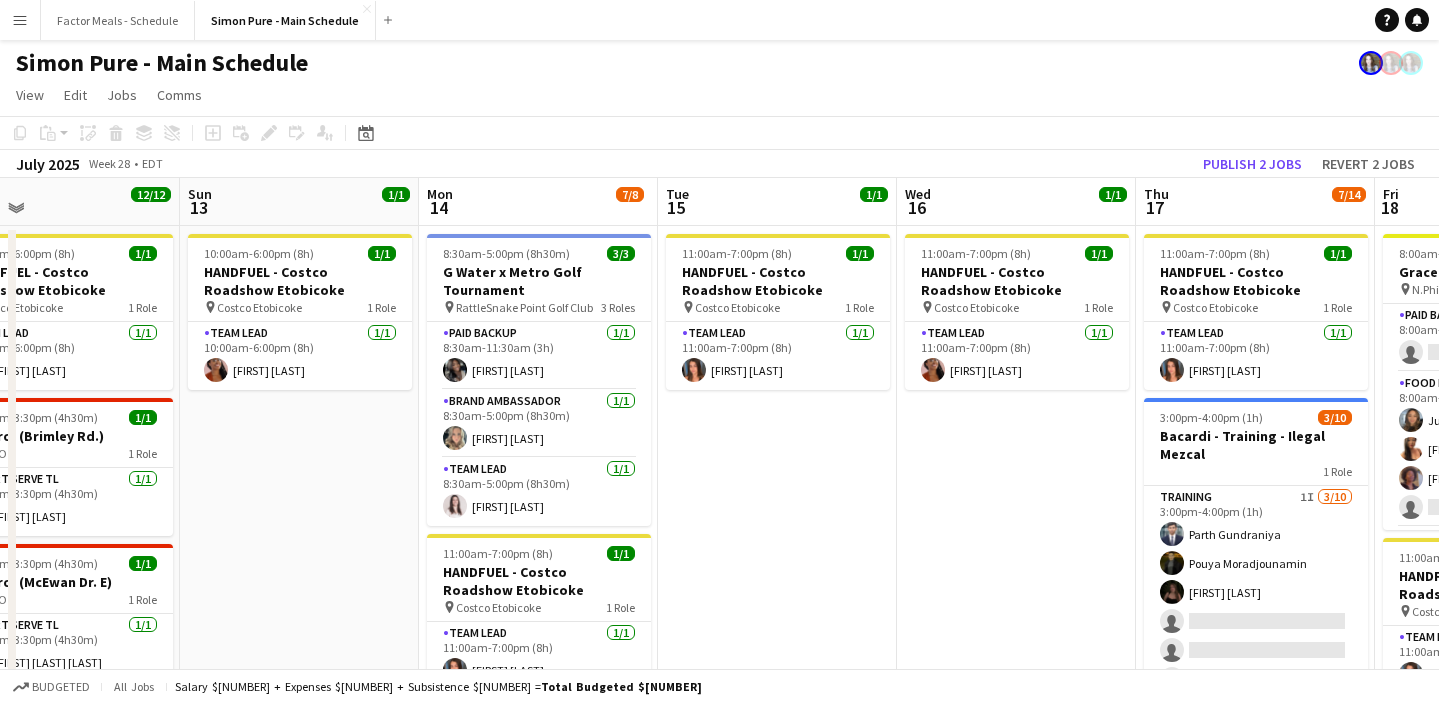scroll, scrollTop: 0, scrollLeft: 996, axis: horizontal 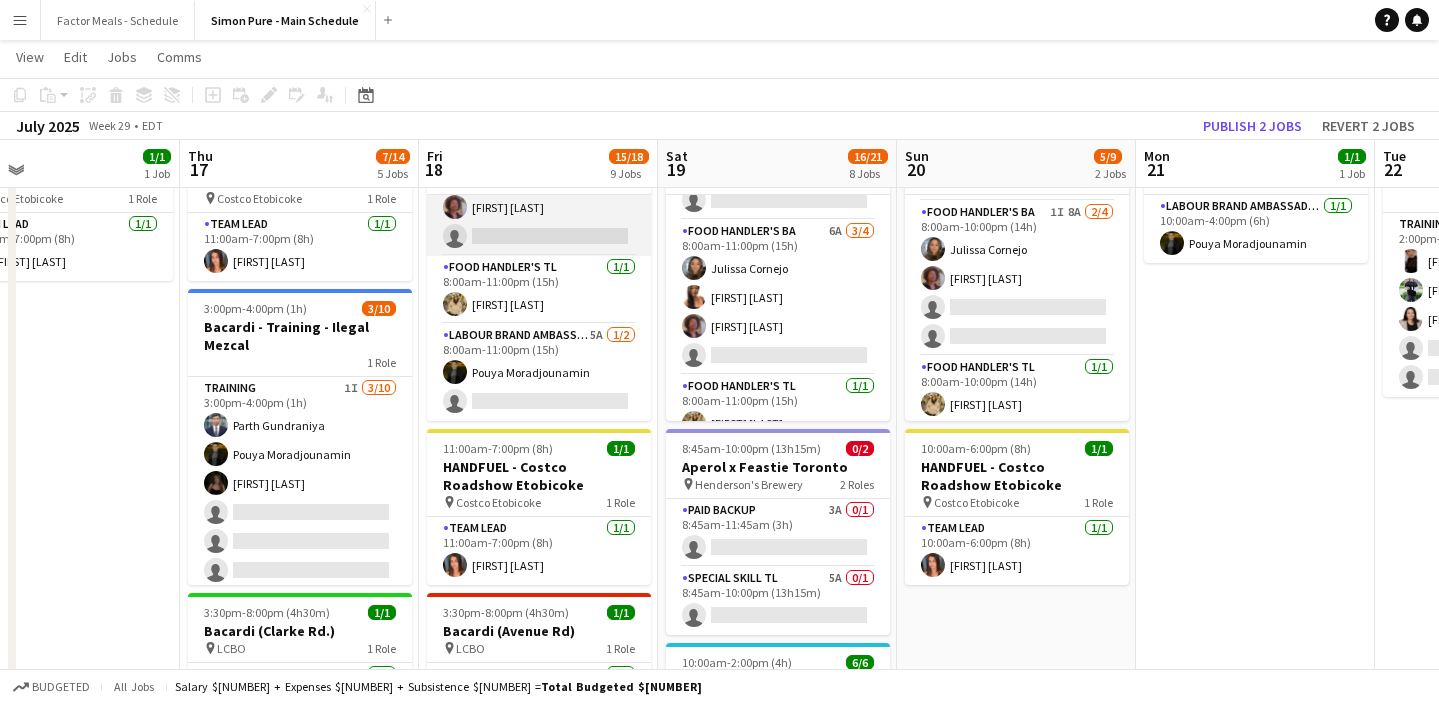 click on "Food Handler's BA   1I   6A   3/4   8:00am-11:00pm (15h)
Julissa Cornejo Tracey Lung Destiny Kondell
single-neutral-actions" at bounding box center (539, 178) 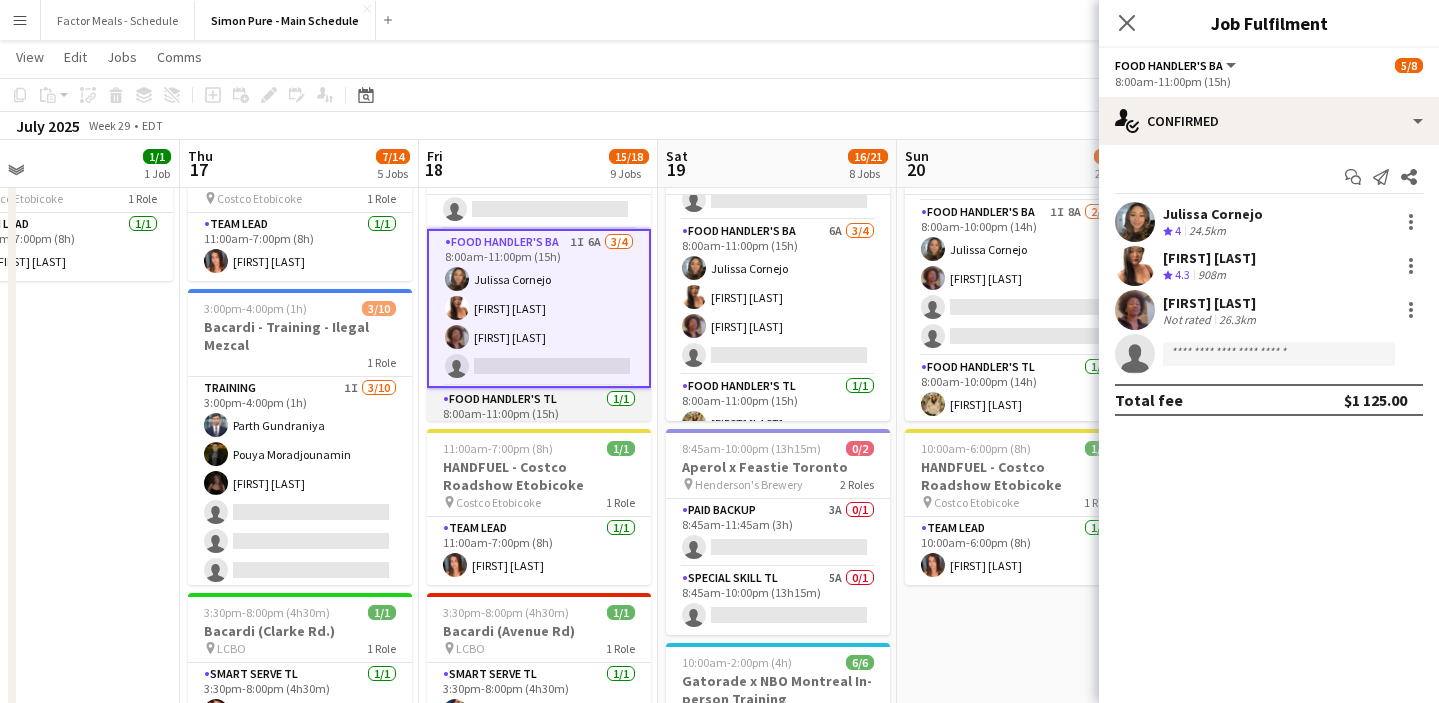 scroll, scrollTop: 0, scrollLeft: 0, axis: both 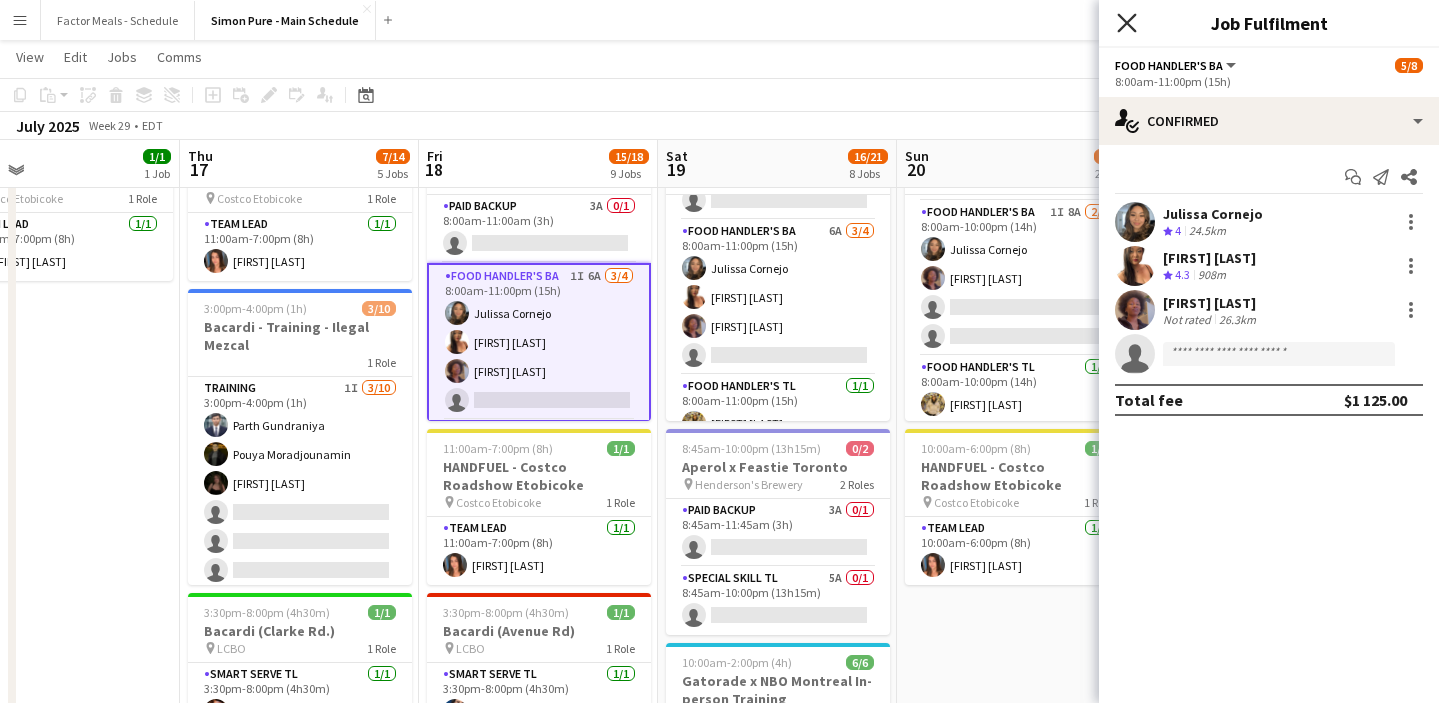 click on "Close pop-in" 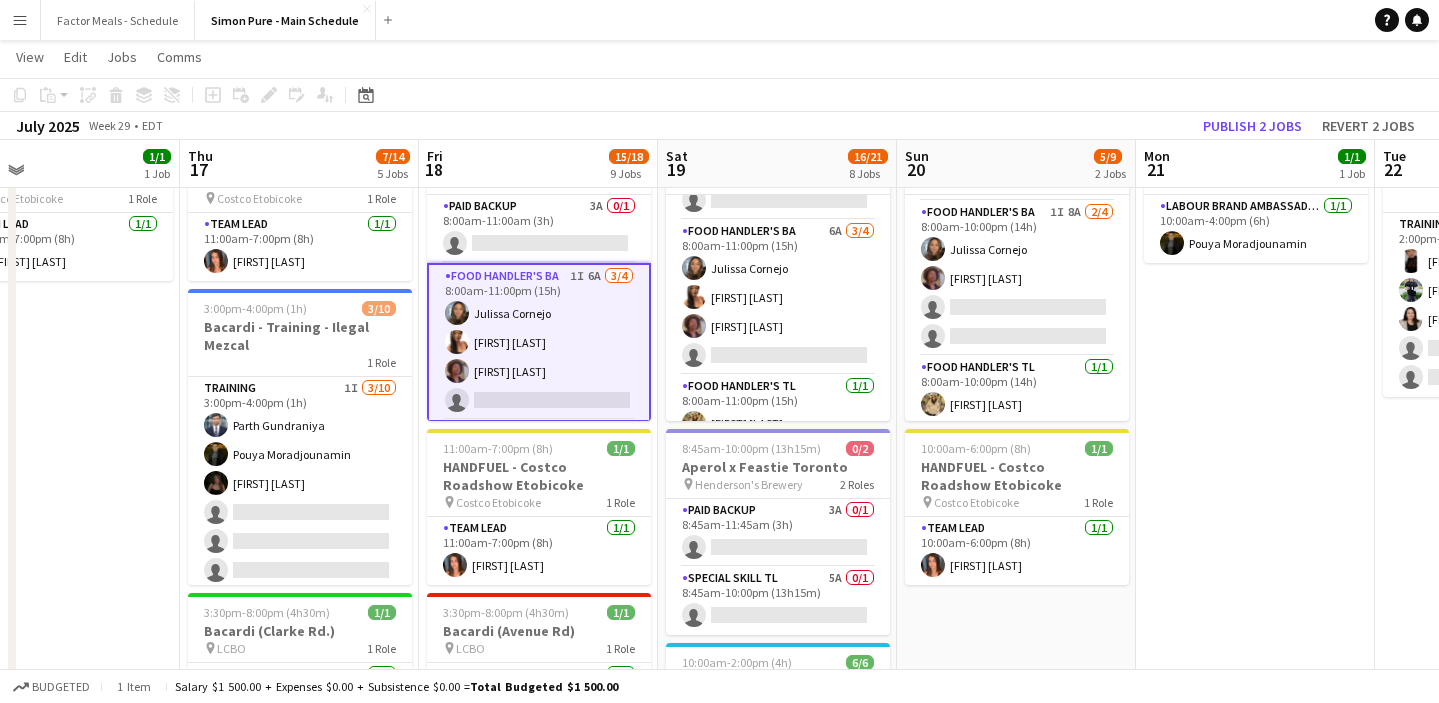 click on "Food Handler's BA   1I   6A   3/4   8:00am-11:00pm (15h)
Julissa Cornejo Tracey Lung Destiny Kondell
single-neutral-actions" at bounding box center [539, 342] 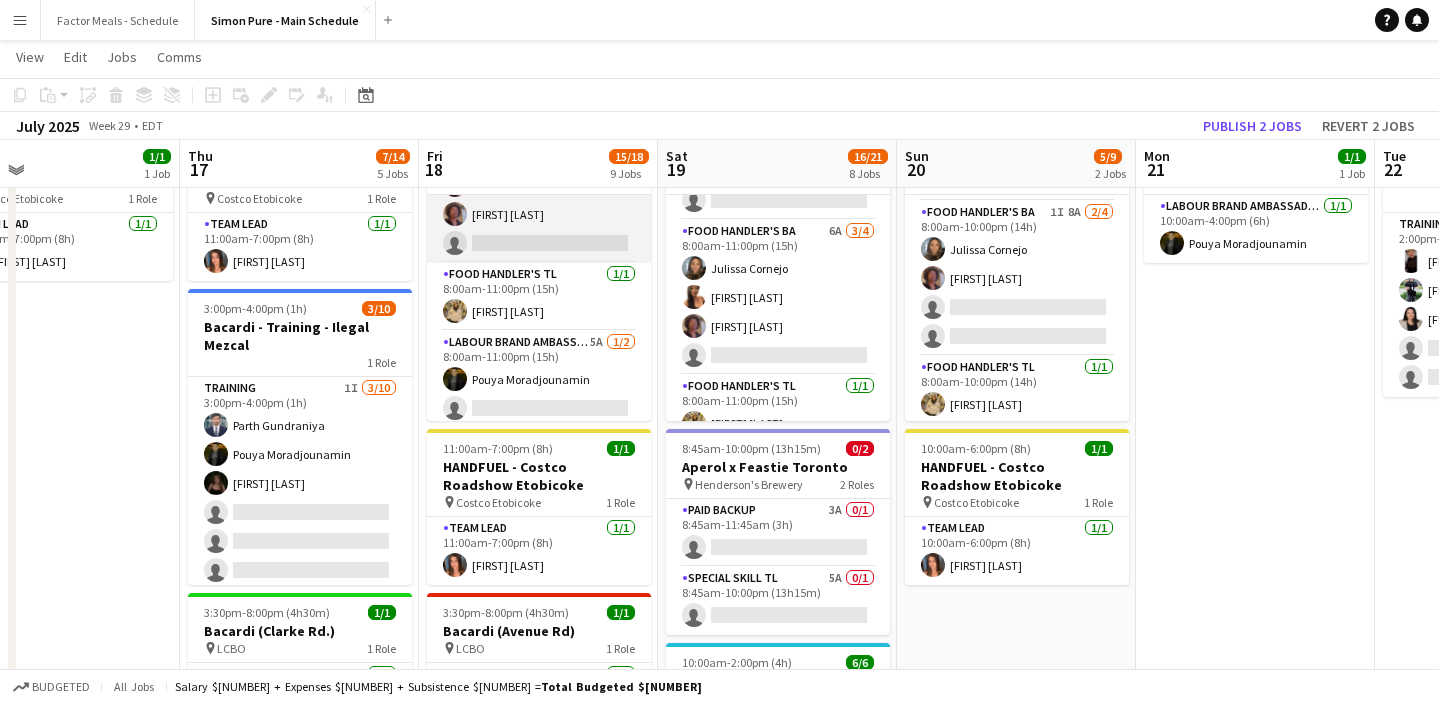 scroll, scrollTop: 162, scrollLeft: 0, axis: vertical 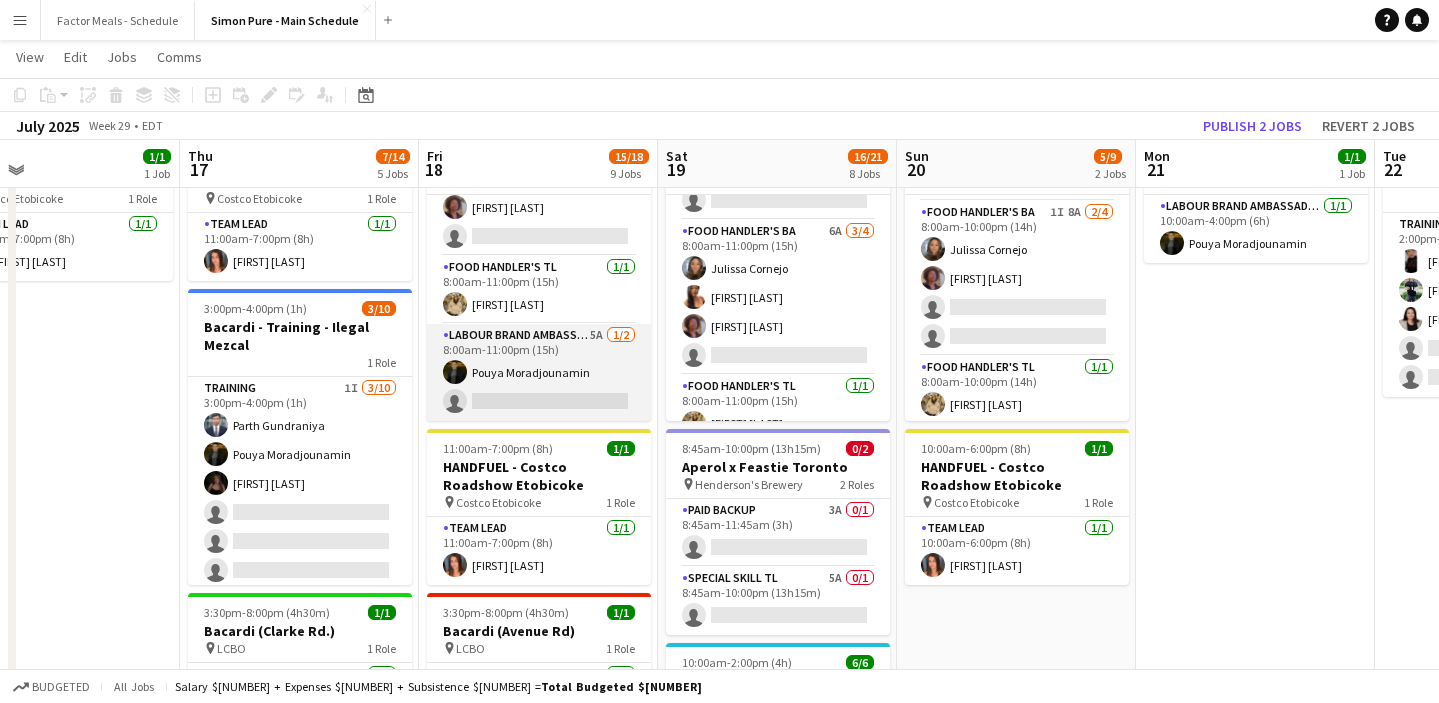 click on "Labour Brand Ambassadors    5A   1/2   8:00am-11:00pm (15h)
Pouya Moradjounamin
single-neutral-actions" at bounding box center [539, 372] 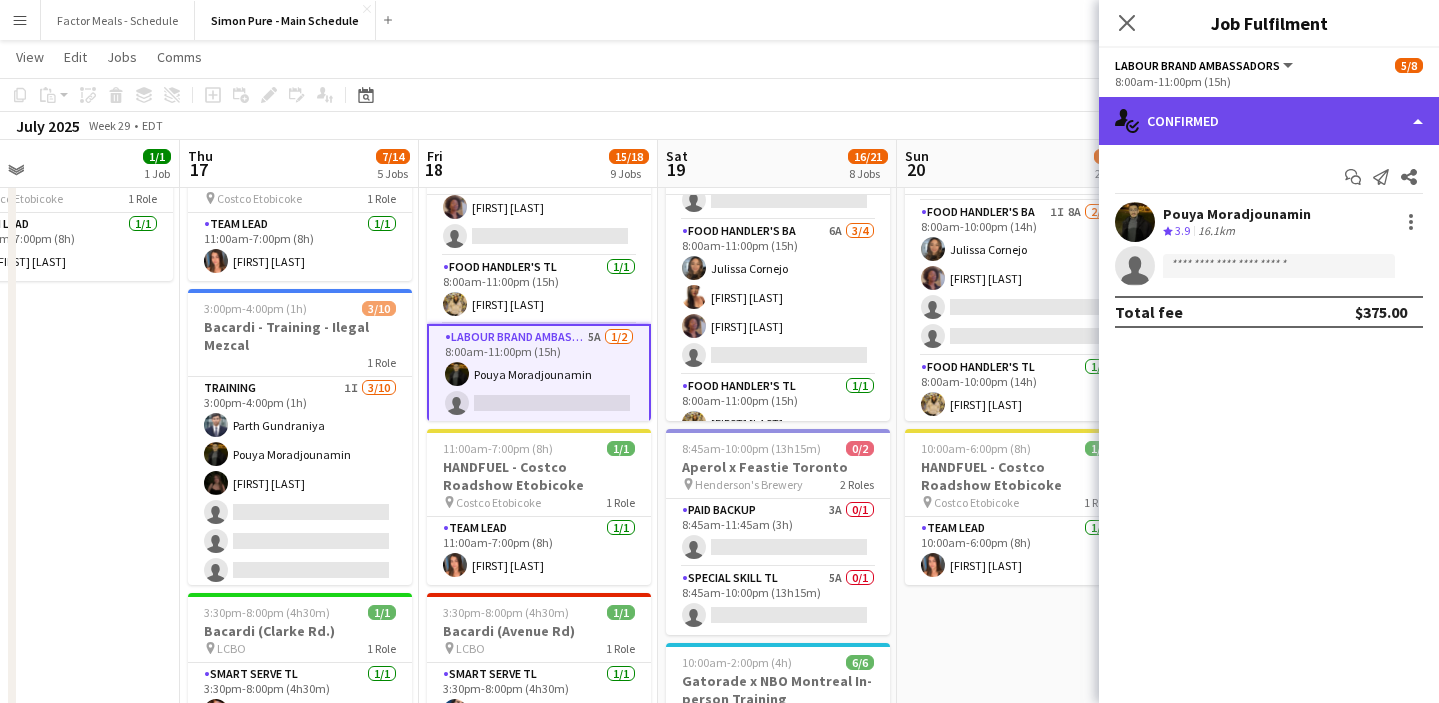 click on "single-neutral-actions-check-2
Confirmed" 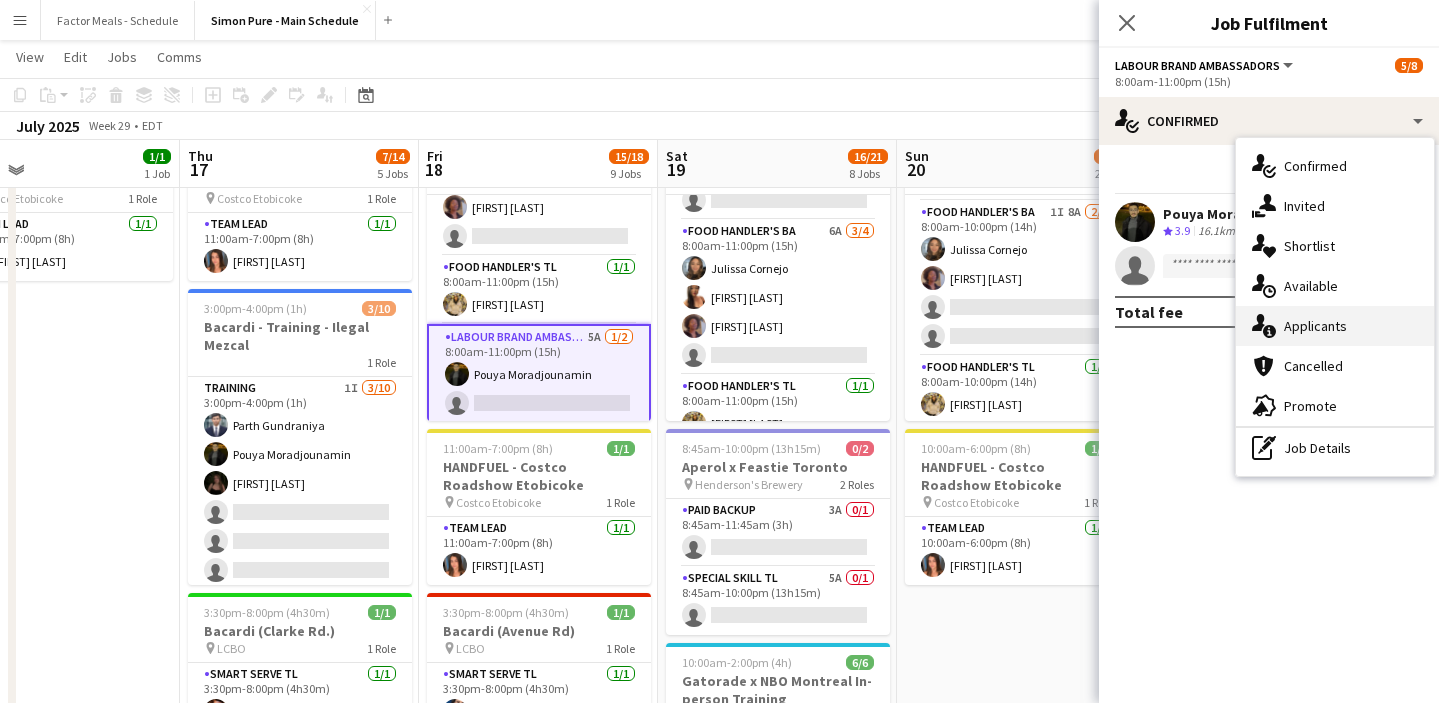 click on "single-neutral-actions-information
Applicants" at bounding box center [1335, 326] 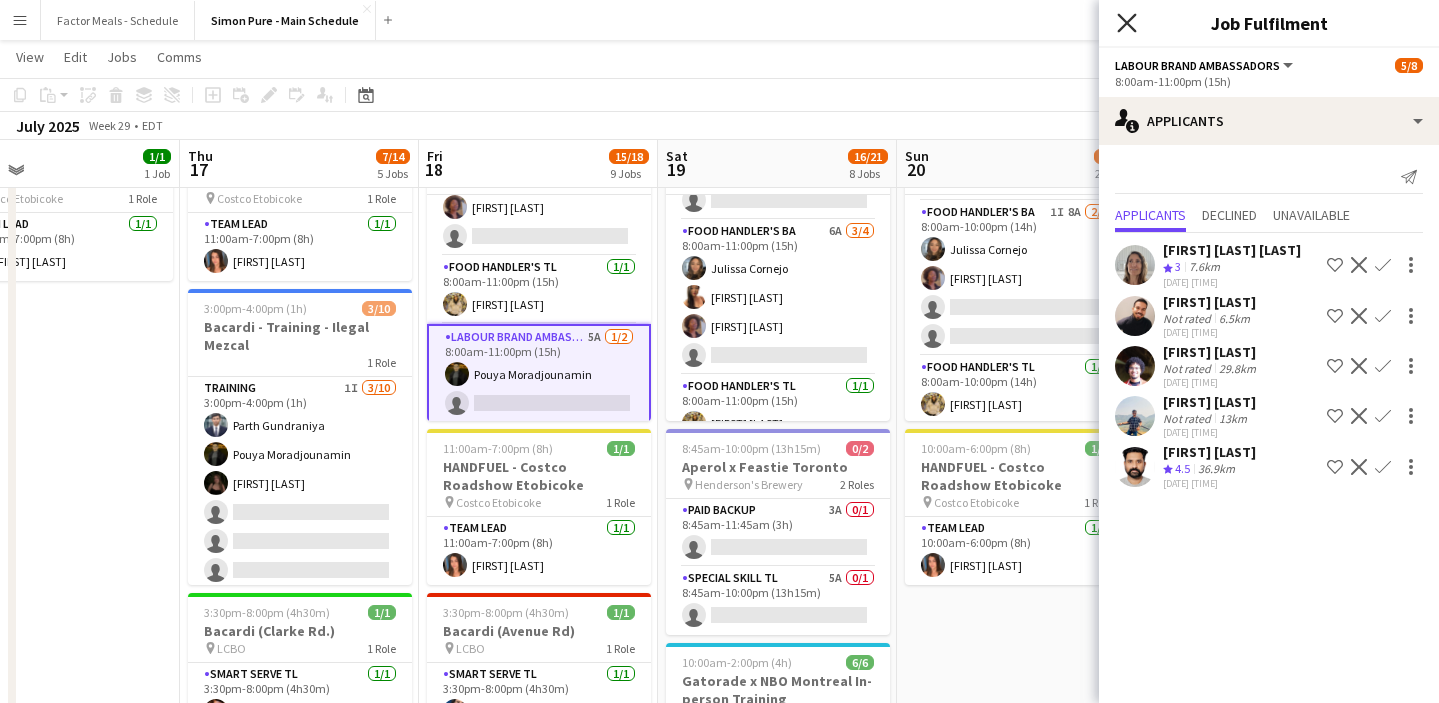 click on "Close pop-in" 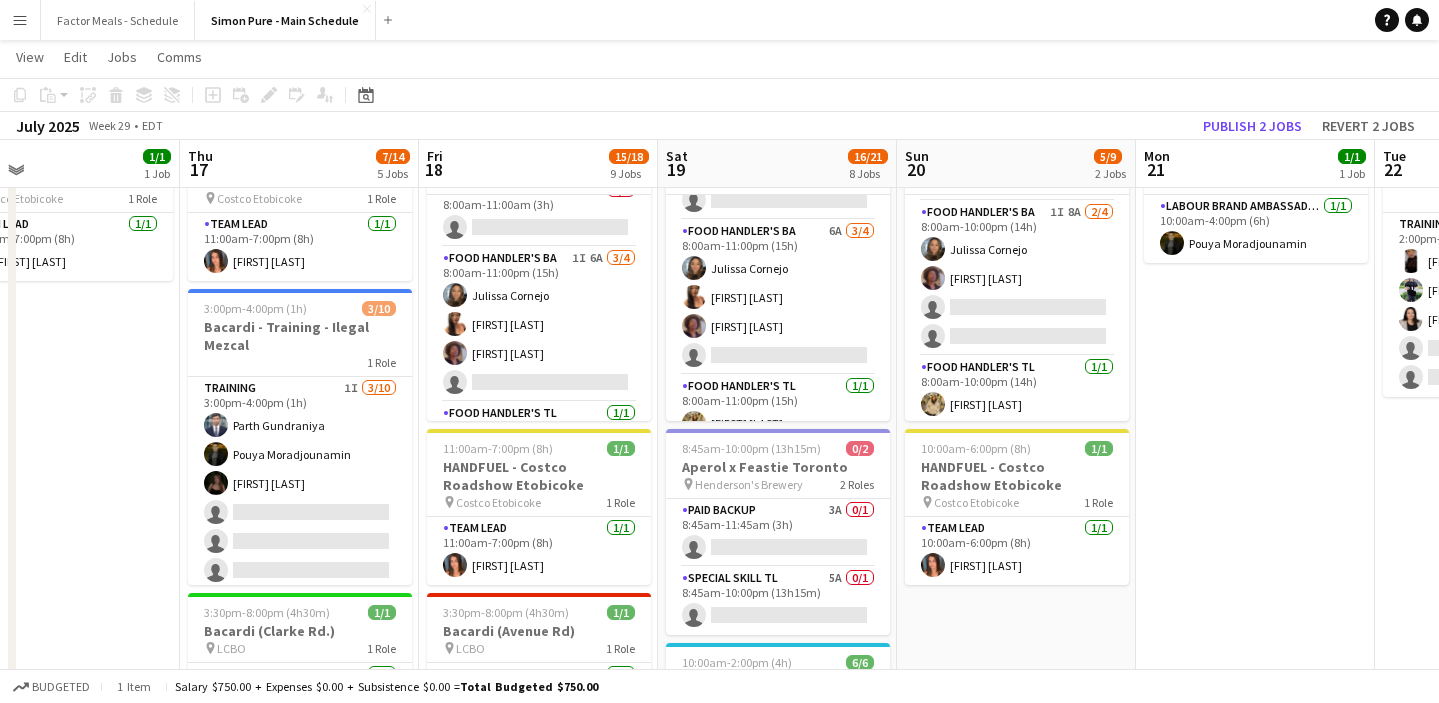 scroll, scrollTop: 0, scrollLeft: 0, axis: both 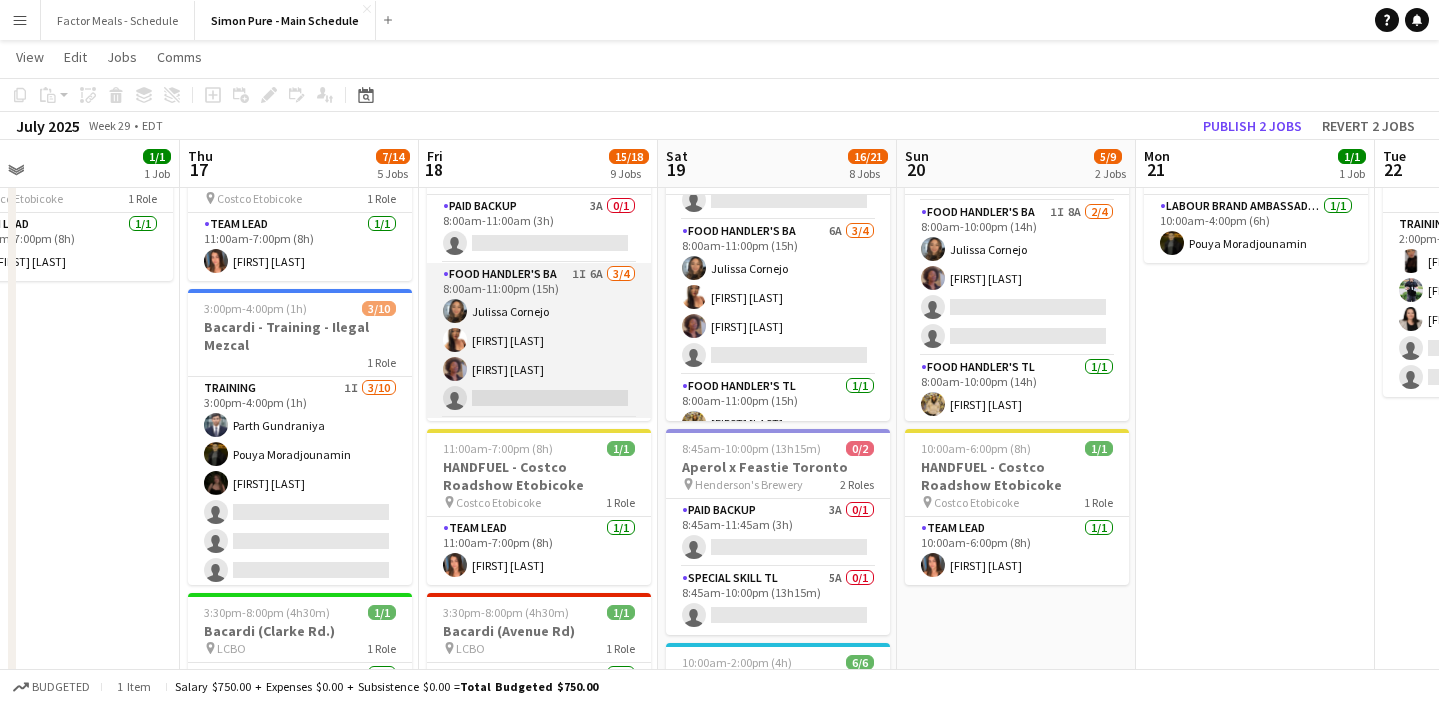 click on "Food Handler's BA   1I   6A   3/4   8:00am-11:00pm (15h)
Julissa Cornejo Tracey Lung Destiny Kondell
single-neutral-actions" at bounding box center [539, 340] 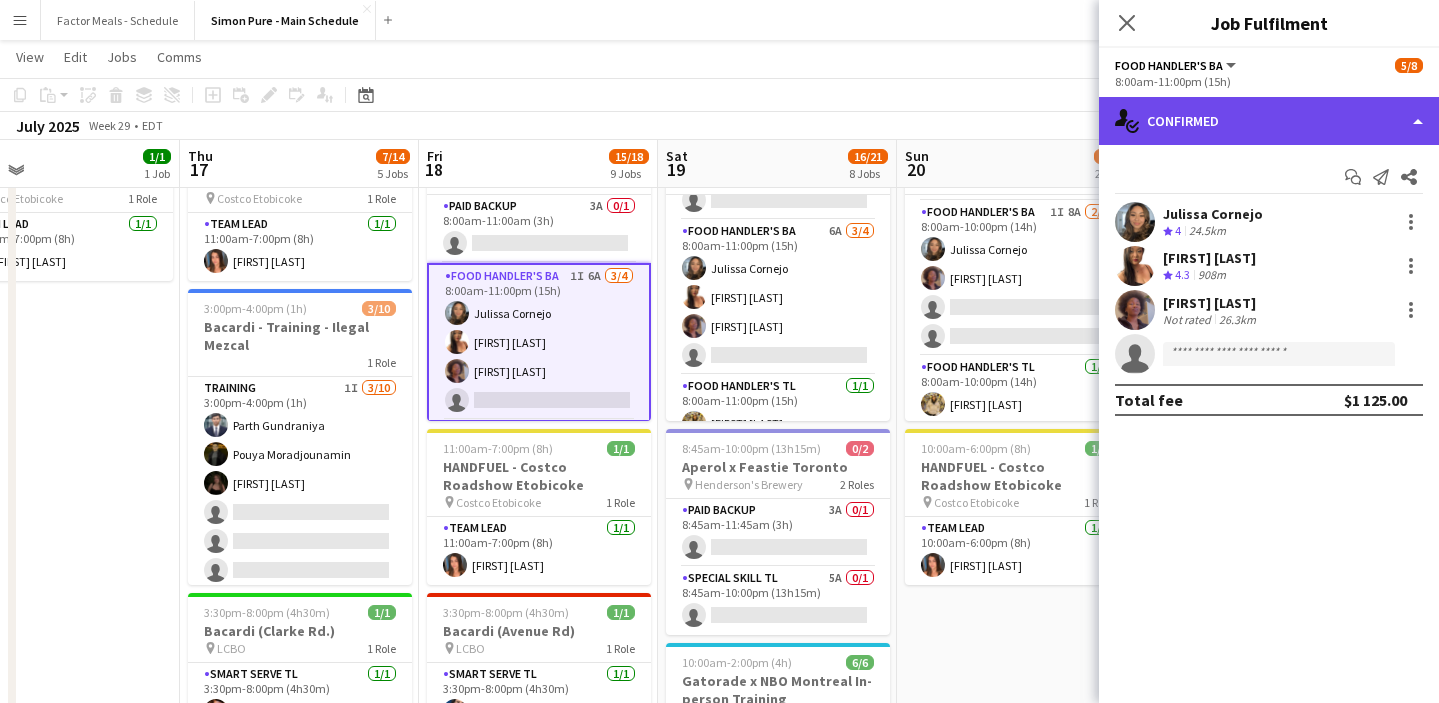 click on "single-neutral-actions-check-2
Confirmed" 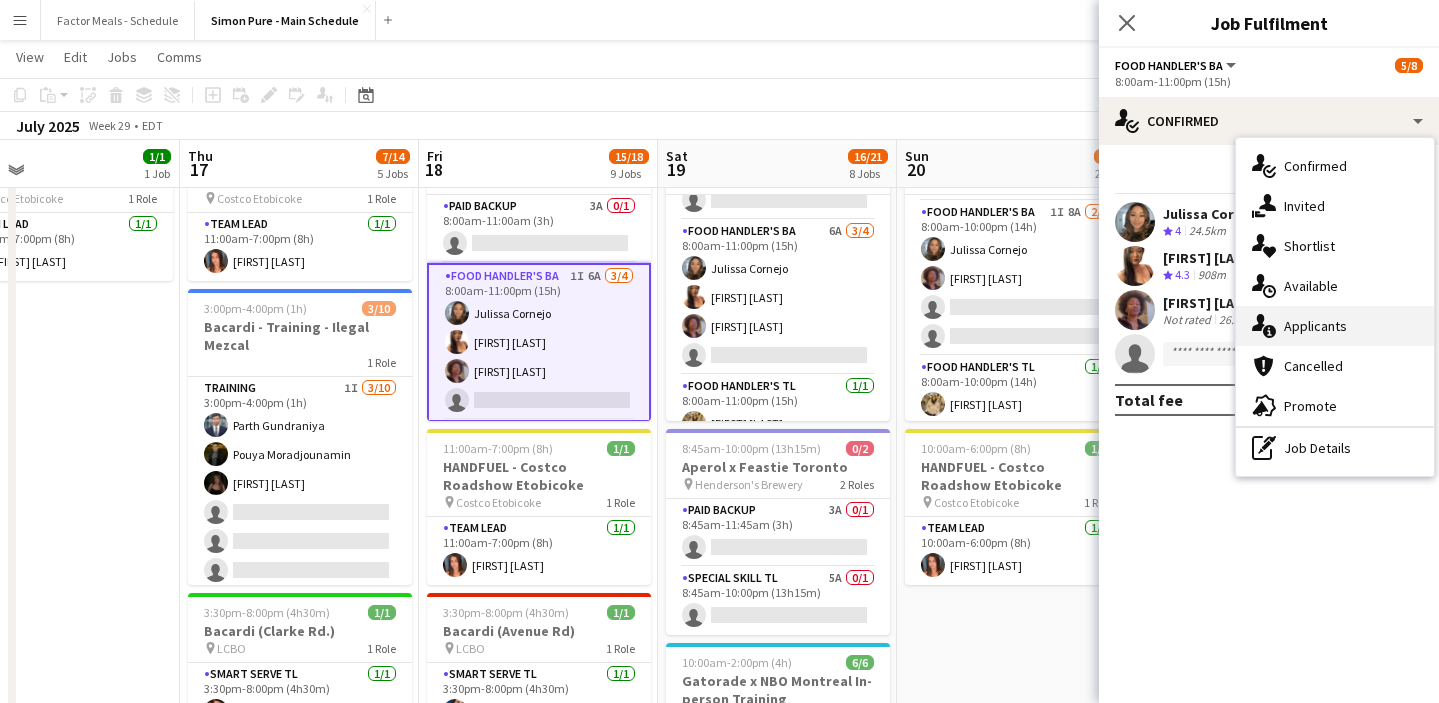click on "single-neutral-actions-information
Applicants" at bounding box center (1335, 326) 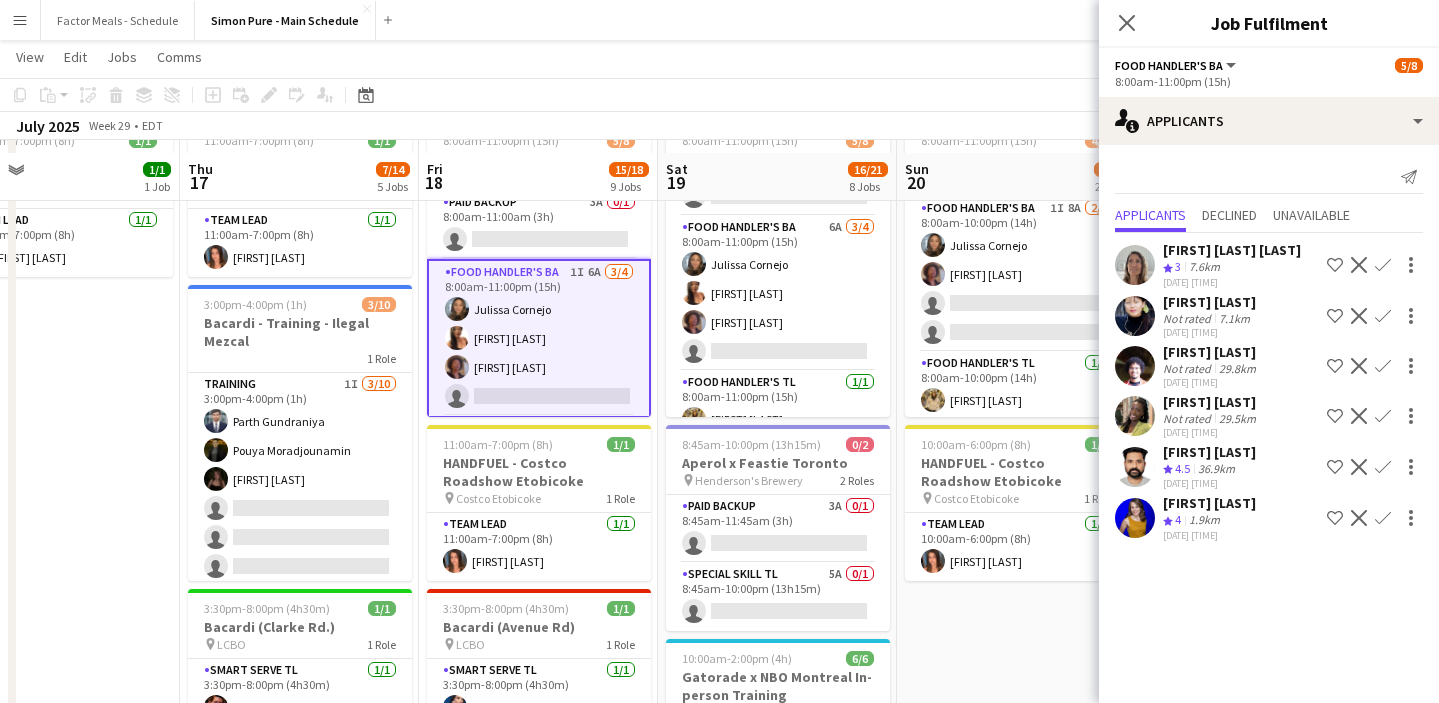 scroll, scrollTop: 108, scrollLeft: 0, axis: vertical 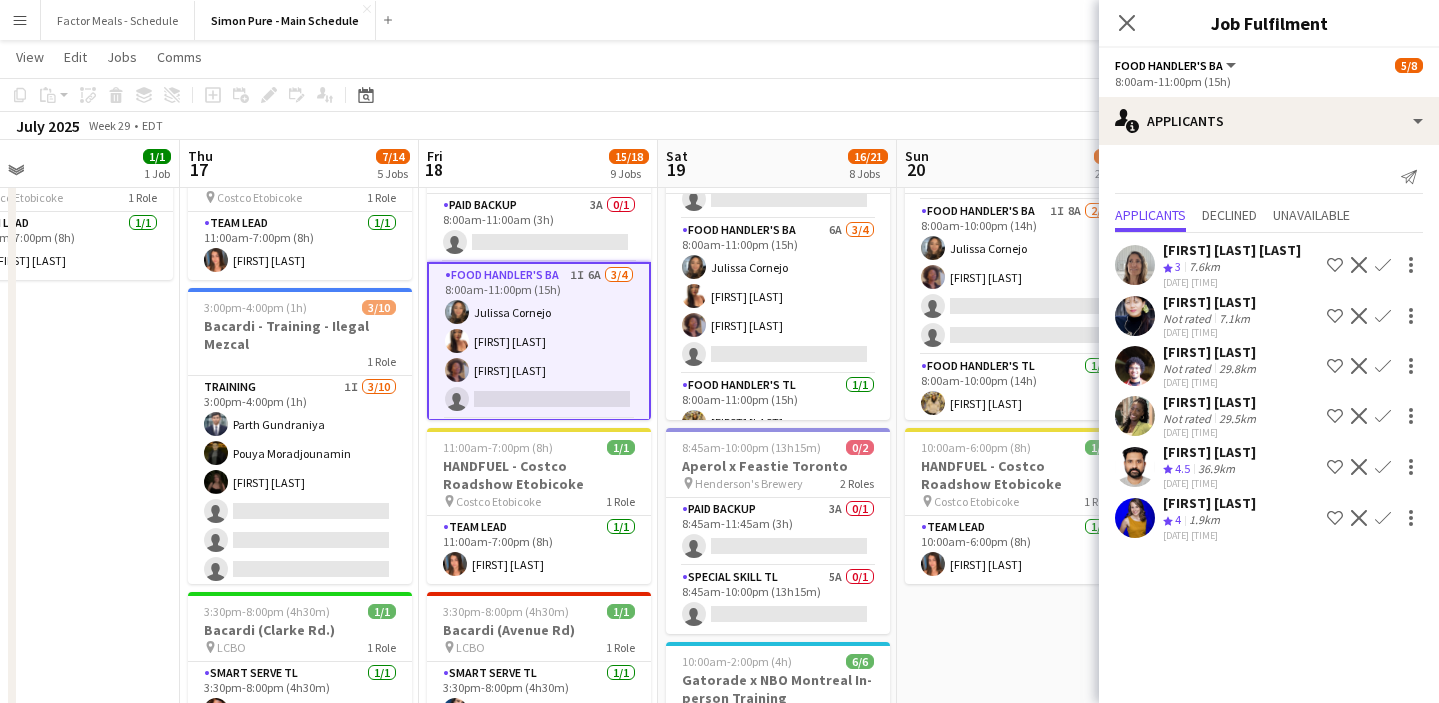 click on "Confirm" at bounding box center [1383, 416] 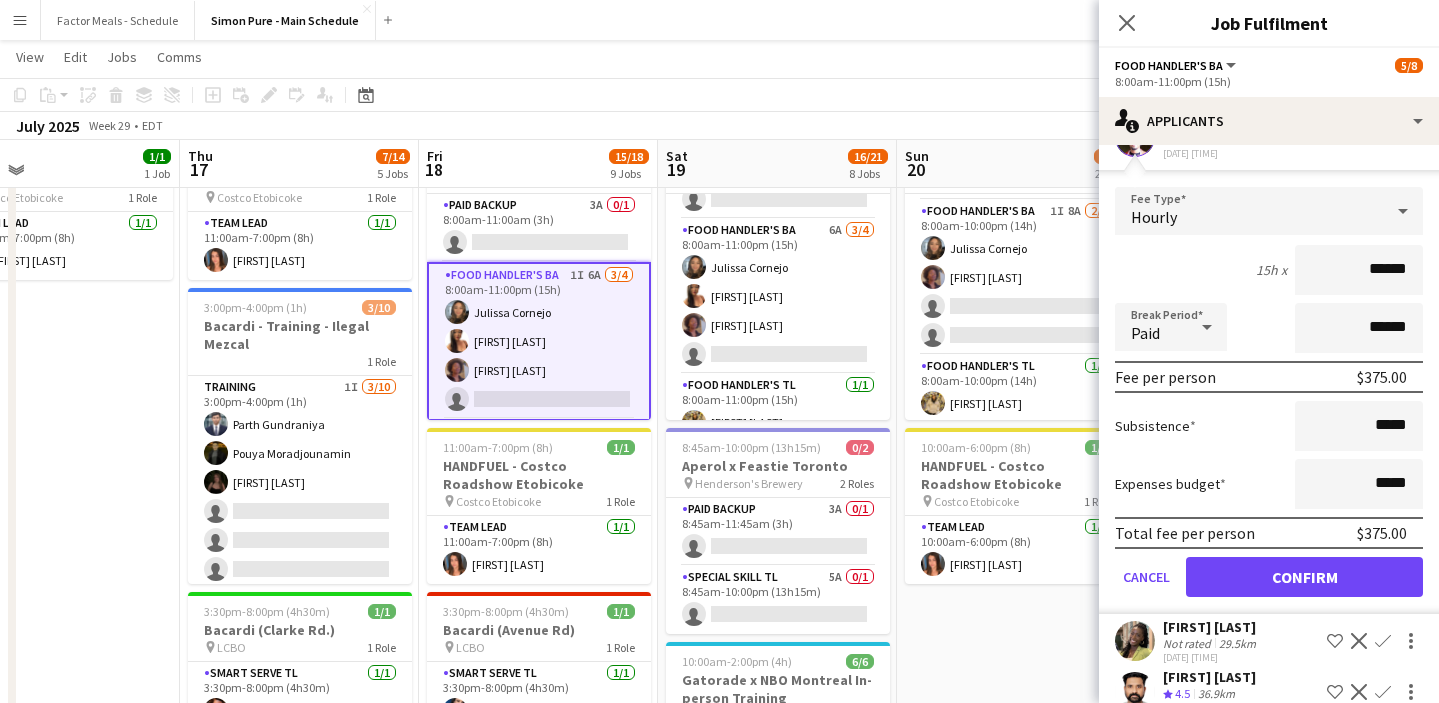 scroll, scrollTop: 239, scrollLeft: 0, axis: vertical 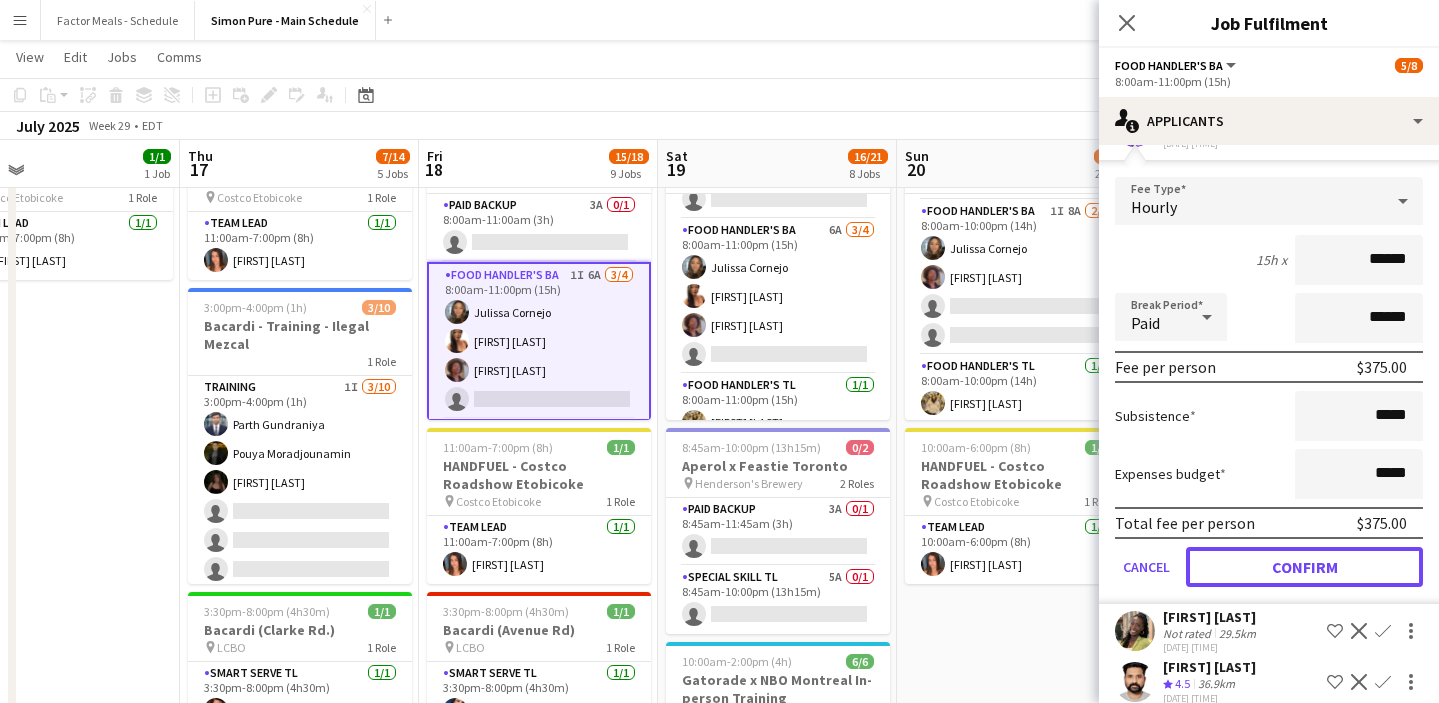 drag, startPoint x: 1274, startPoint y: 583, endPoint x: 898, endPoint y: 492, distance: 386.85526 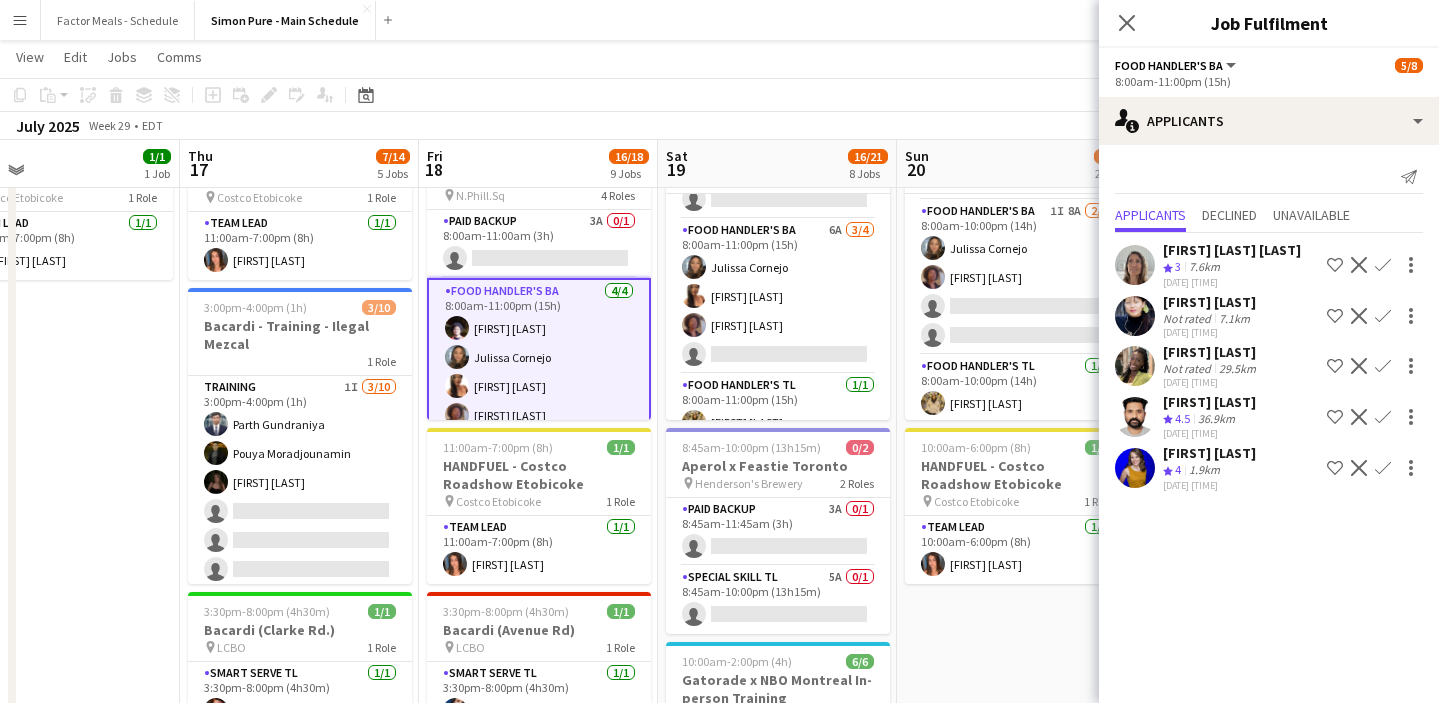 scroll, scrollTop: 0, scrollLeft: 0, axis: both 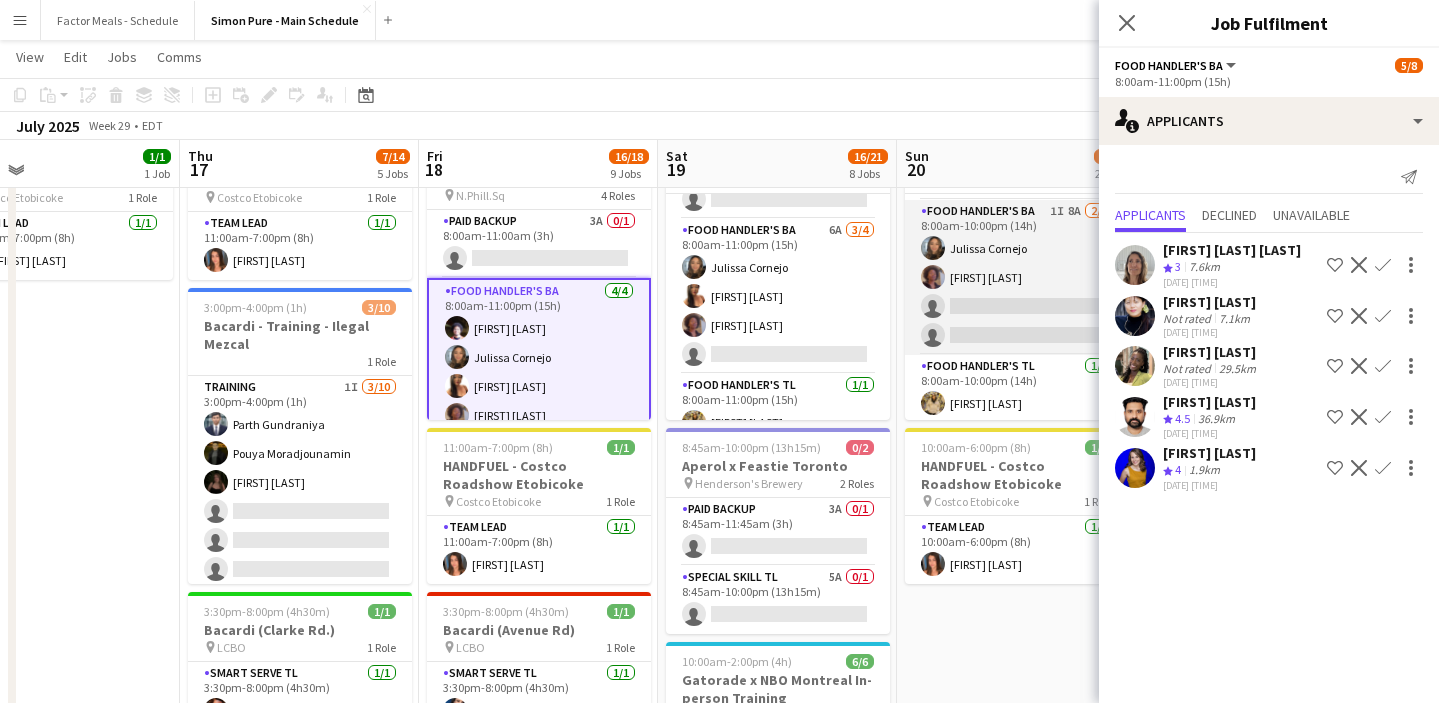 click on "Food Handler's BA   1I   8A   2/4   8:00am-10:00pm (14h)
Julissa Cornejo Destiny Kondell
single-neutral-actions
single-neutral-actions" at bounding box center (1017, 277) 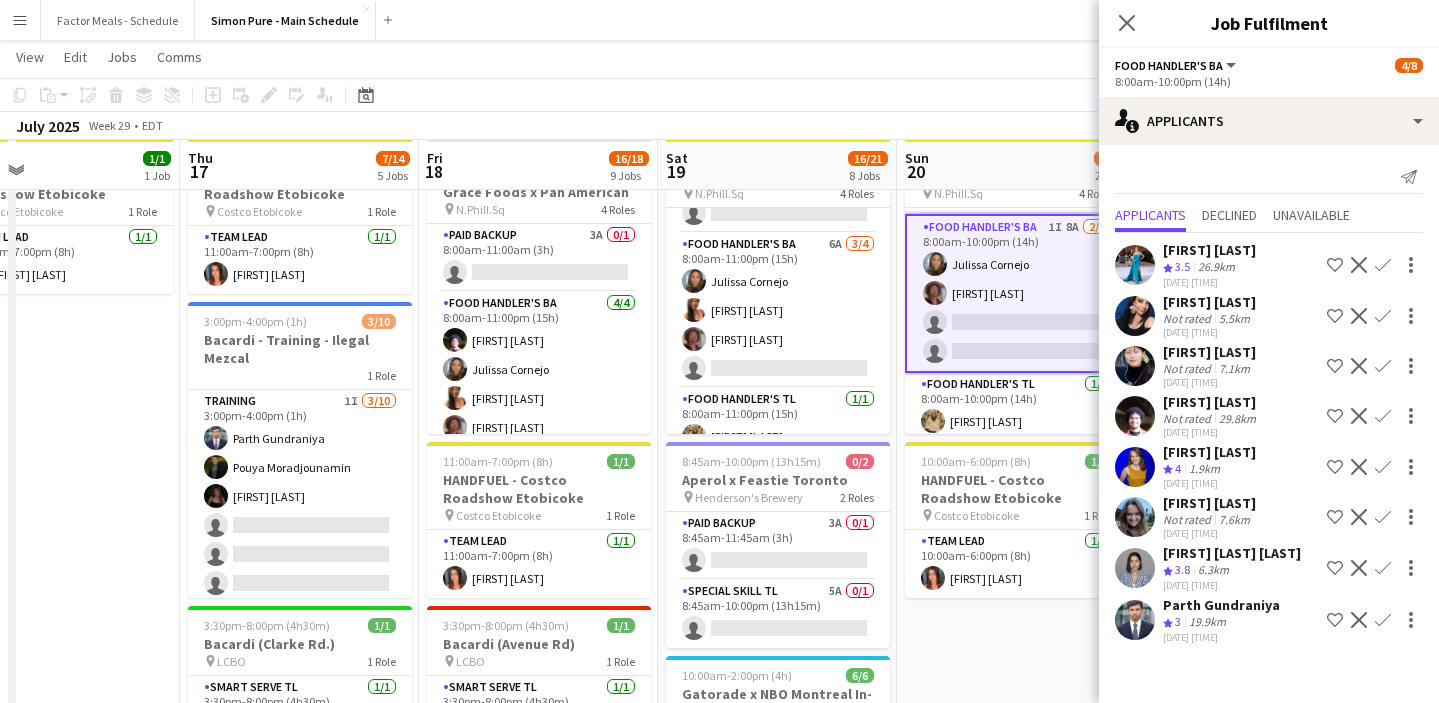 scroll, scrollTop: 96, scrollLeft: 0, axis: vertical 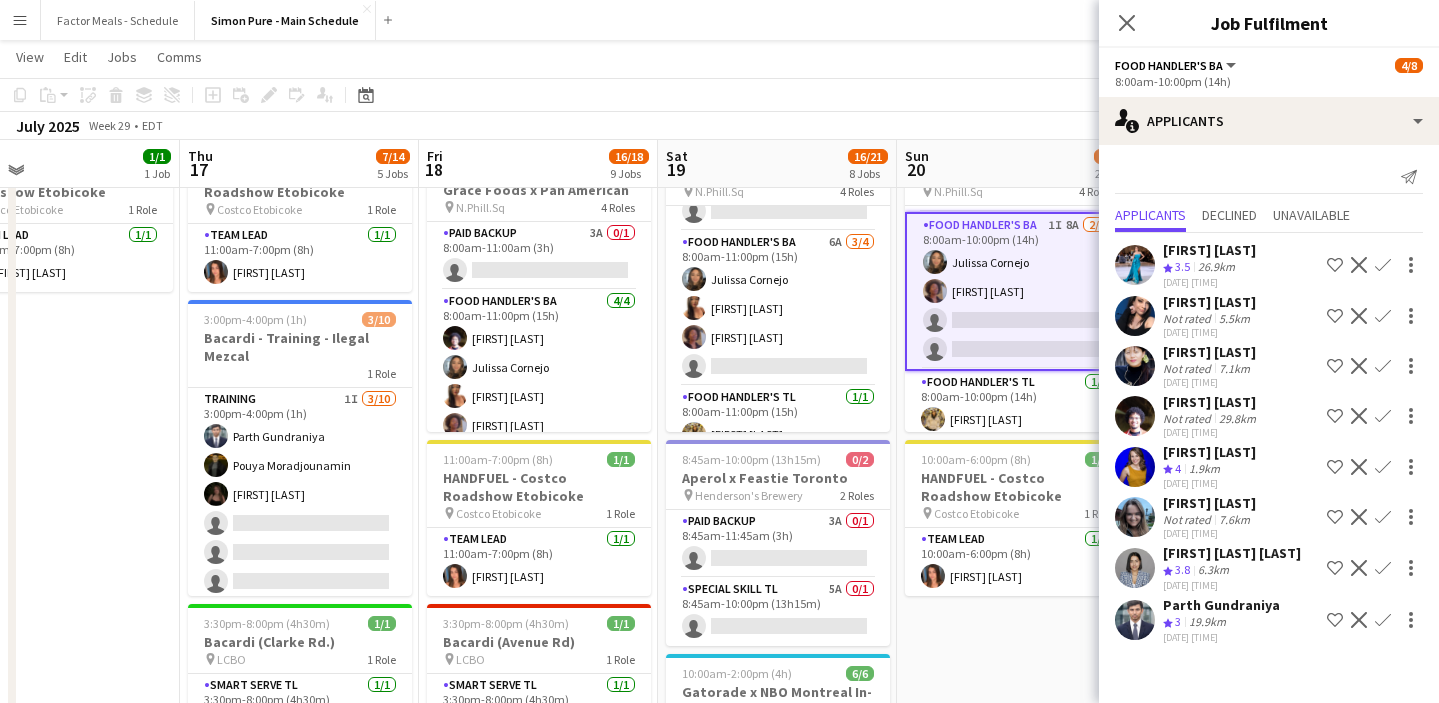 click on "Confirm" at bounding box center (1383, 467) 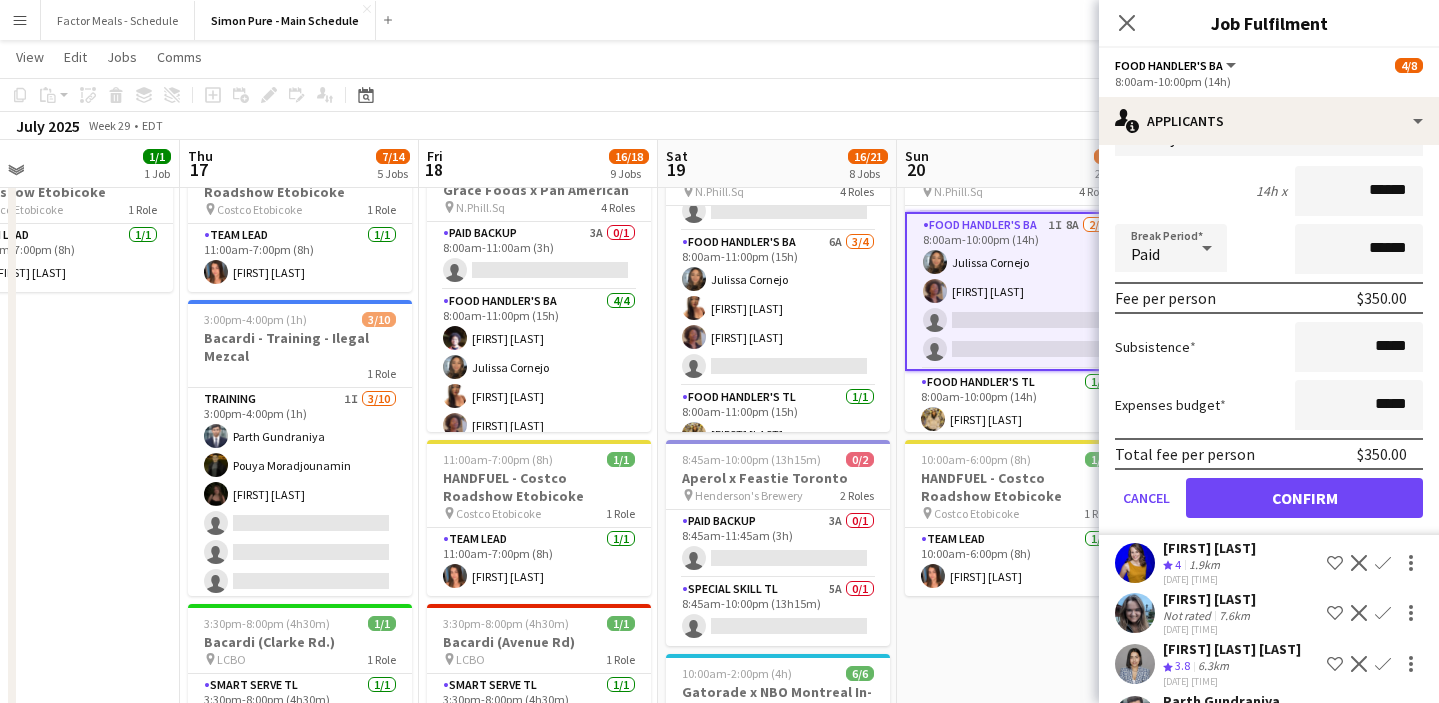 scroll, scrollTop: 382, scrollLeft: 0, axis: vertical 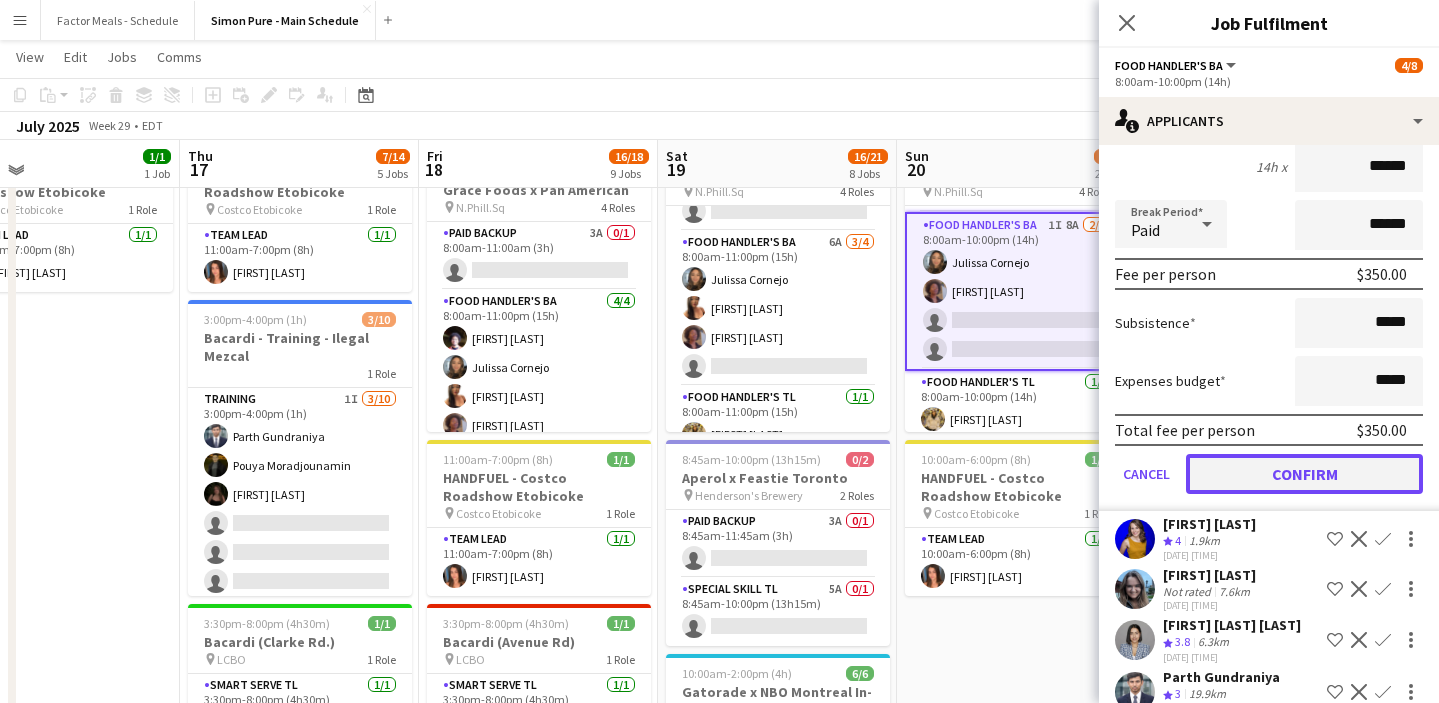 click on "Confirm" 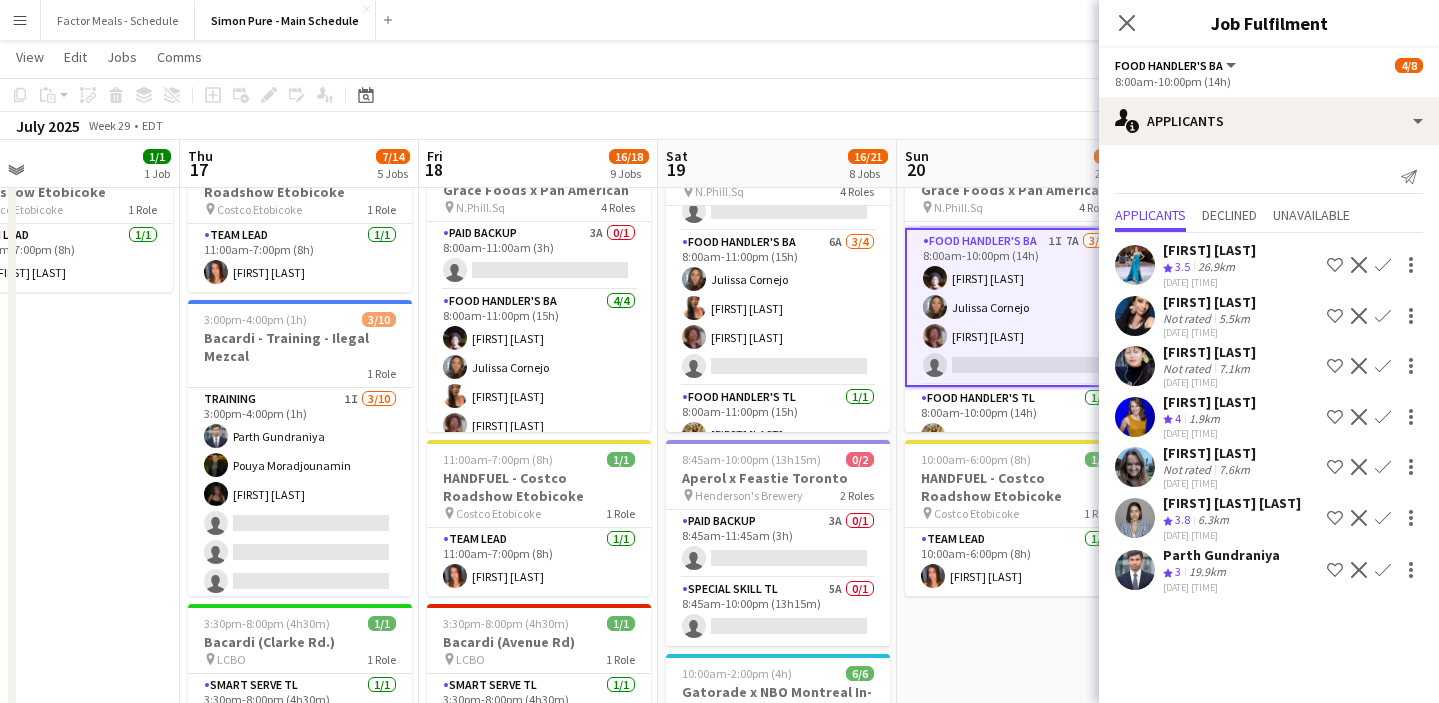 scroll, scrollTop: 0, scrollLeft: 0, axis: both 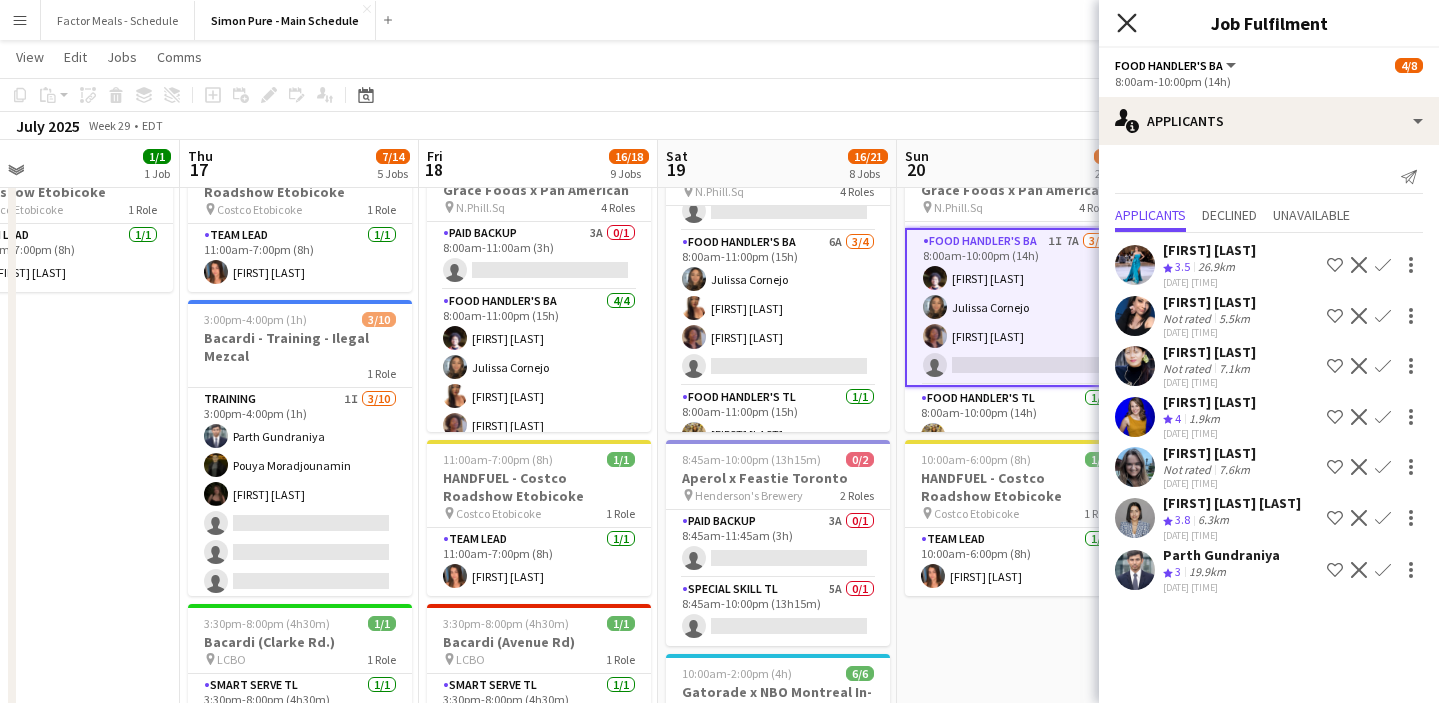 click on "Close pop-in" 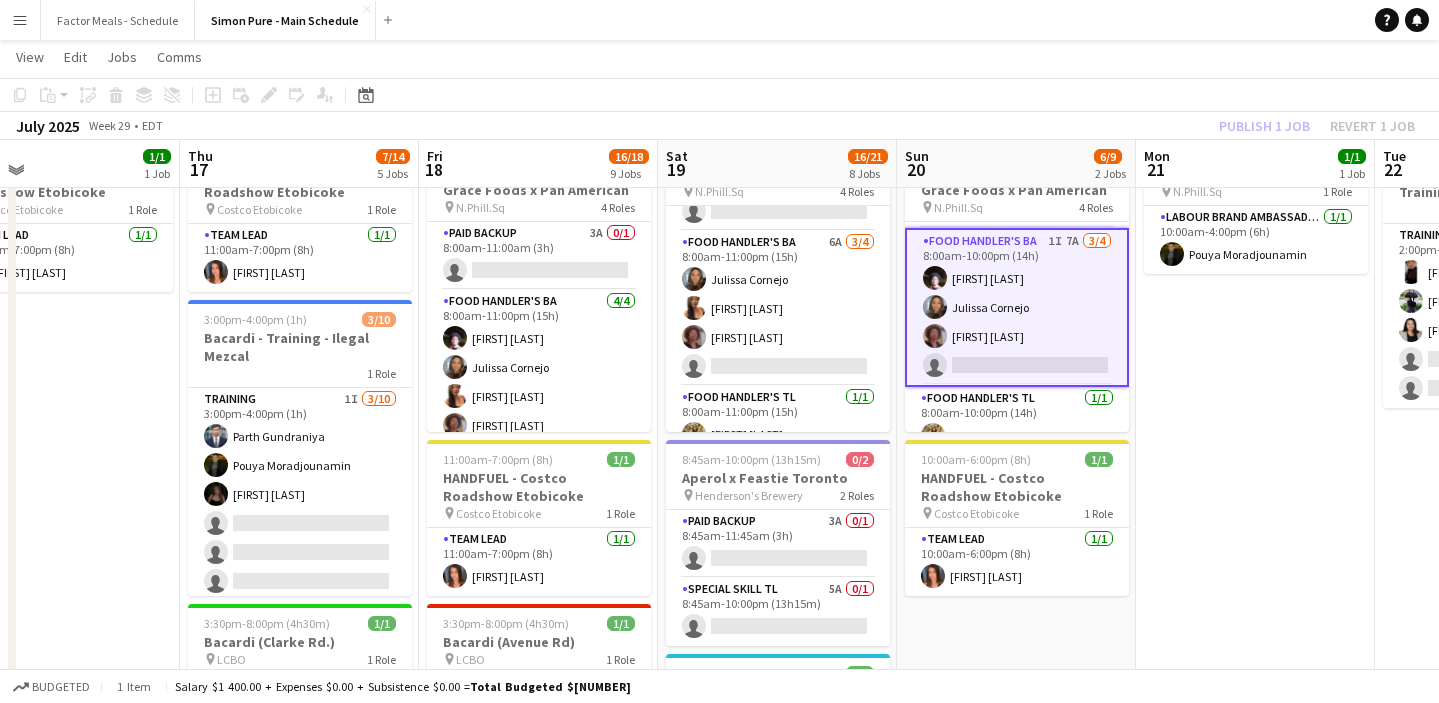 click on "View  Day view expanded Day view collapsed Month view Date picker Jump to today Expand Linked Jobs Collapse Linked Jobs  Edit  Copy
Command
C  Paste  Without Crew
Command
V With Crew
Command
Shift
V Paste as linked job  Group  Group Ungroup  Jobs  New Job Edit Job Delete Job New Linked Job Edit Linked Jobs Job fulfilment Promote Role Copy Role URL  Comms  Notify confirmed crew Create chat" 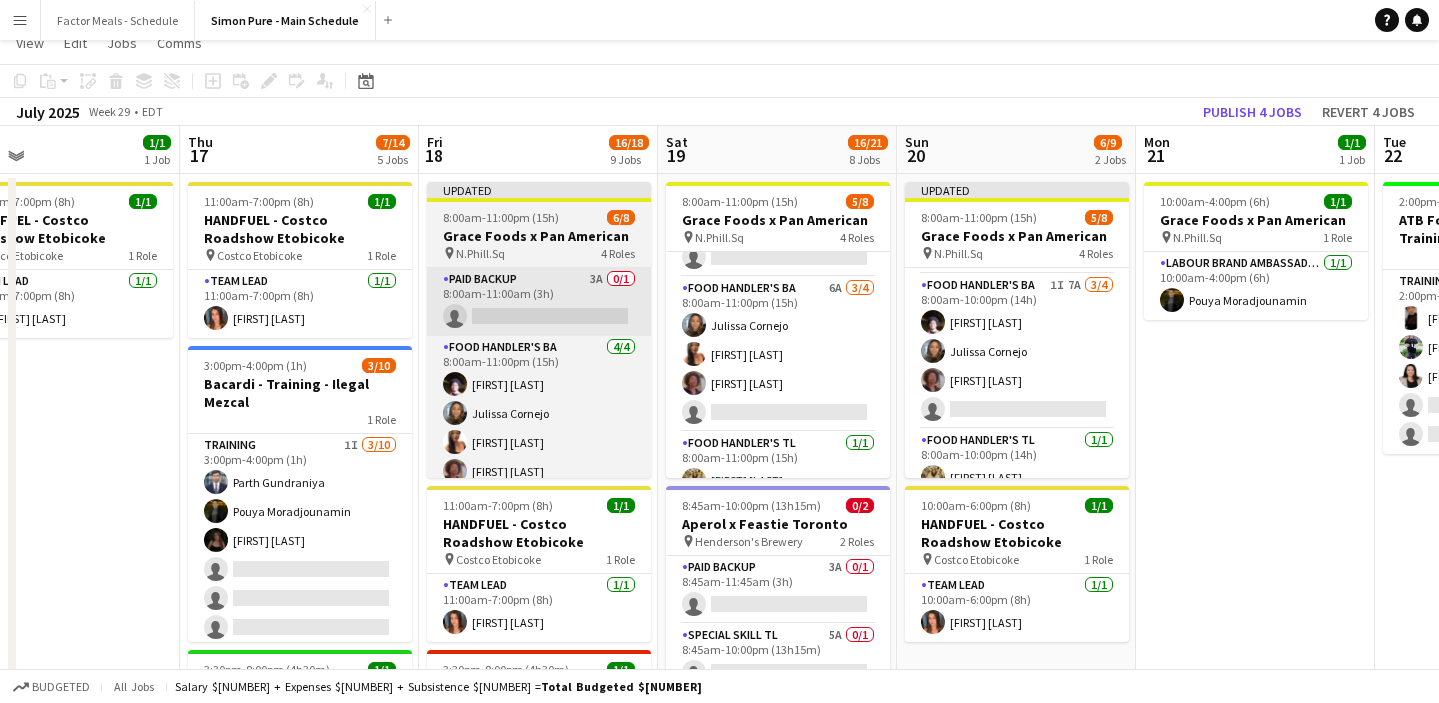 scroll, scrollTop: 5, scrollLeft: 0, axis: vertical 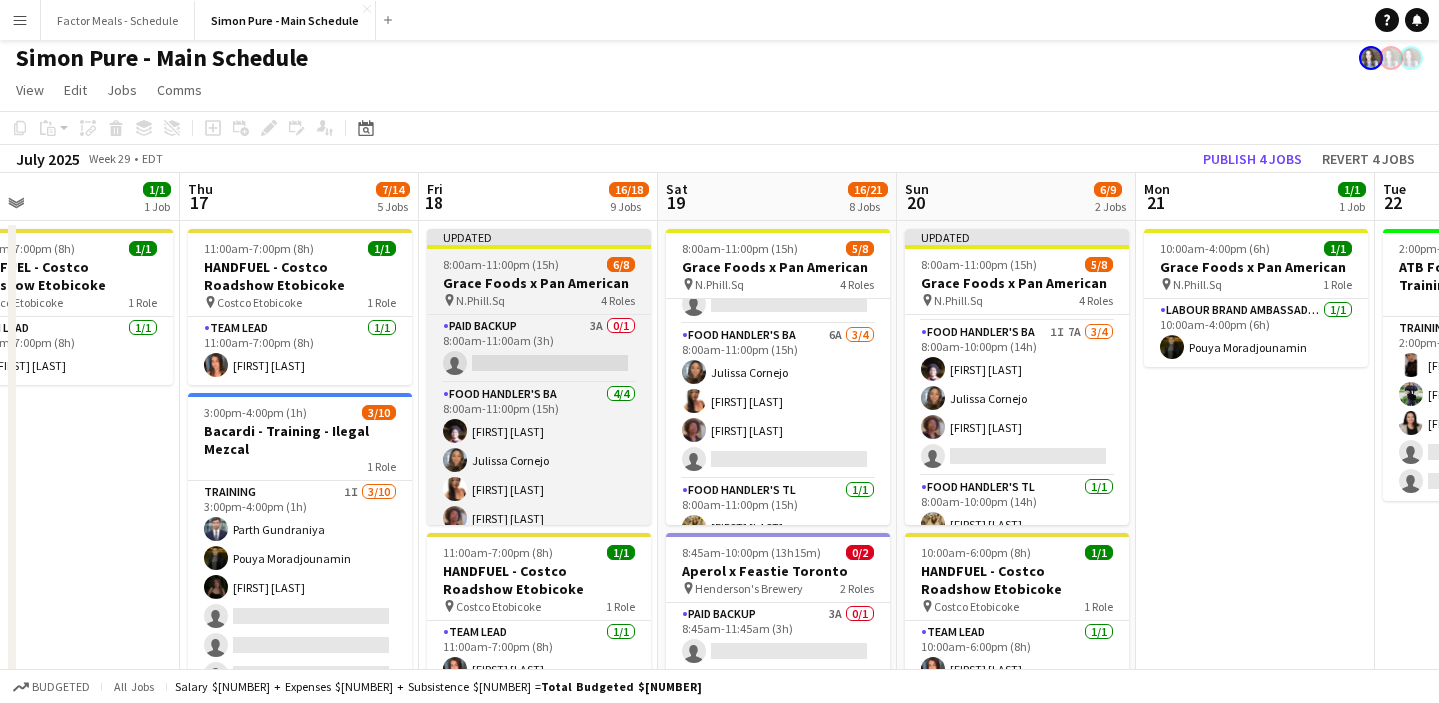 click on "Updated" at bounding box center [539, 237] 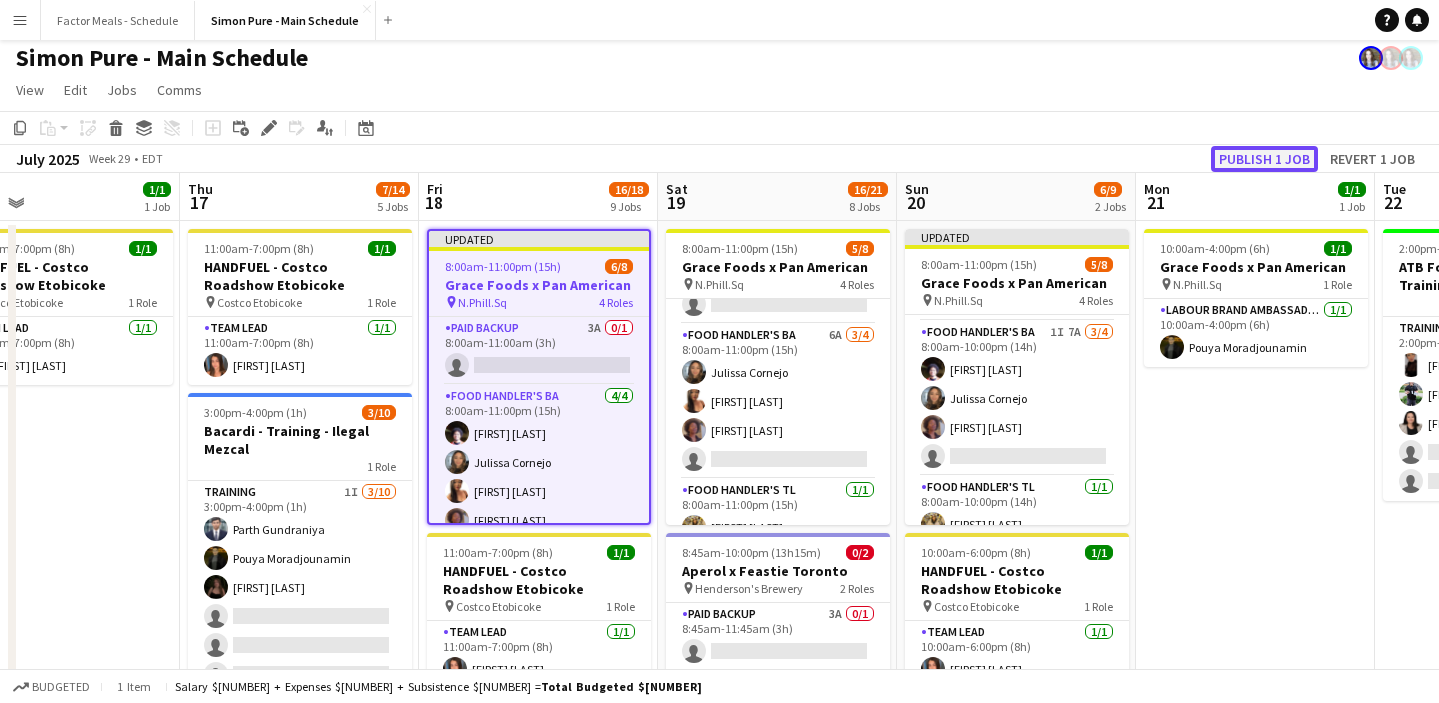 click on "Publish 1 job" 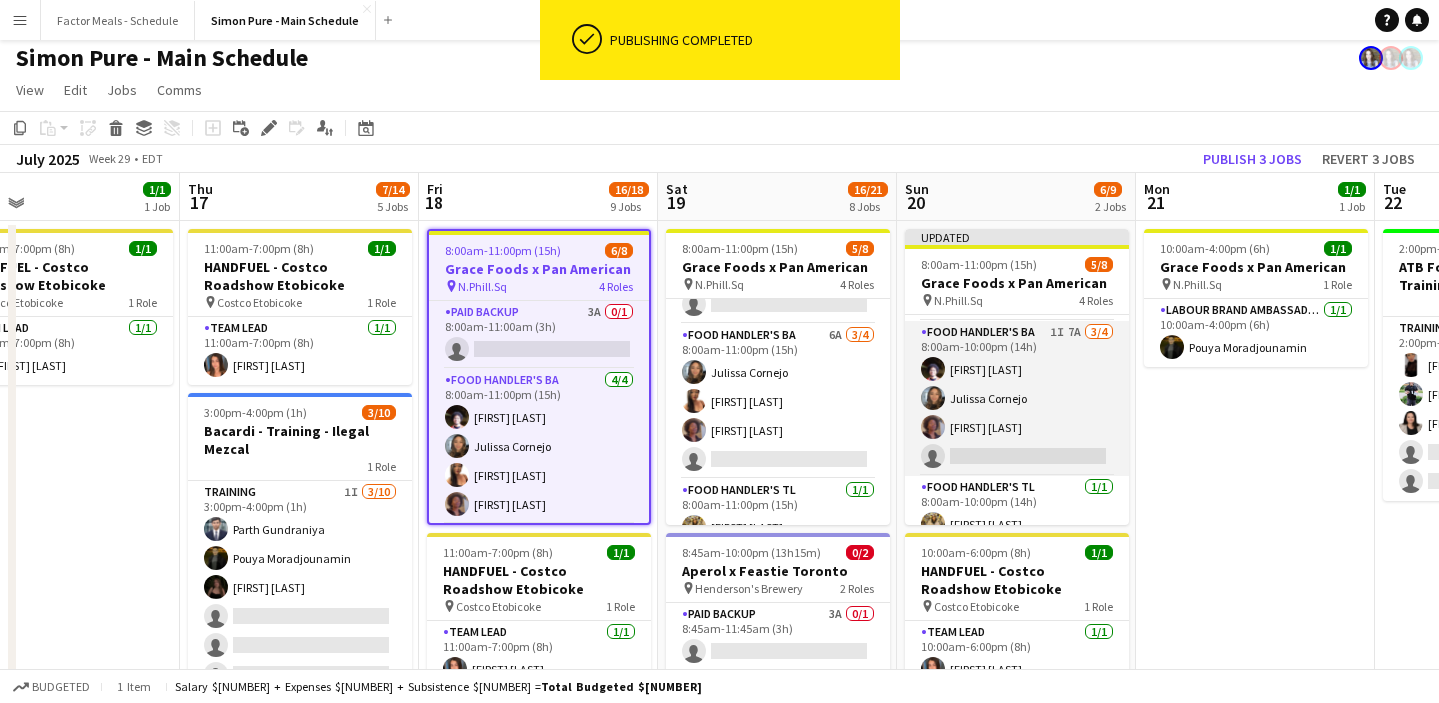 click on "Food Handler's BA   1I   7A   3/4   8:00am-10:00pm (14h)
Ahmed Omer Julissa Cornejo Destiny Kondell
single-neutral-actions" at bounding box center [1017, 398] 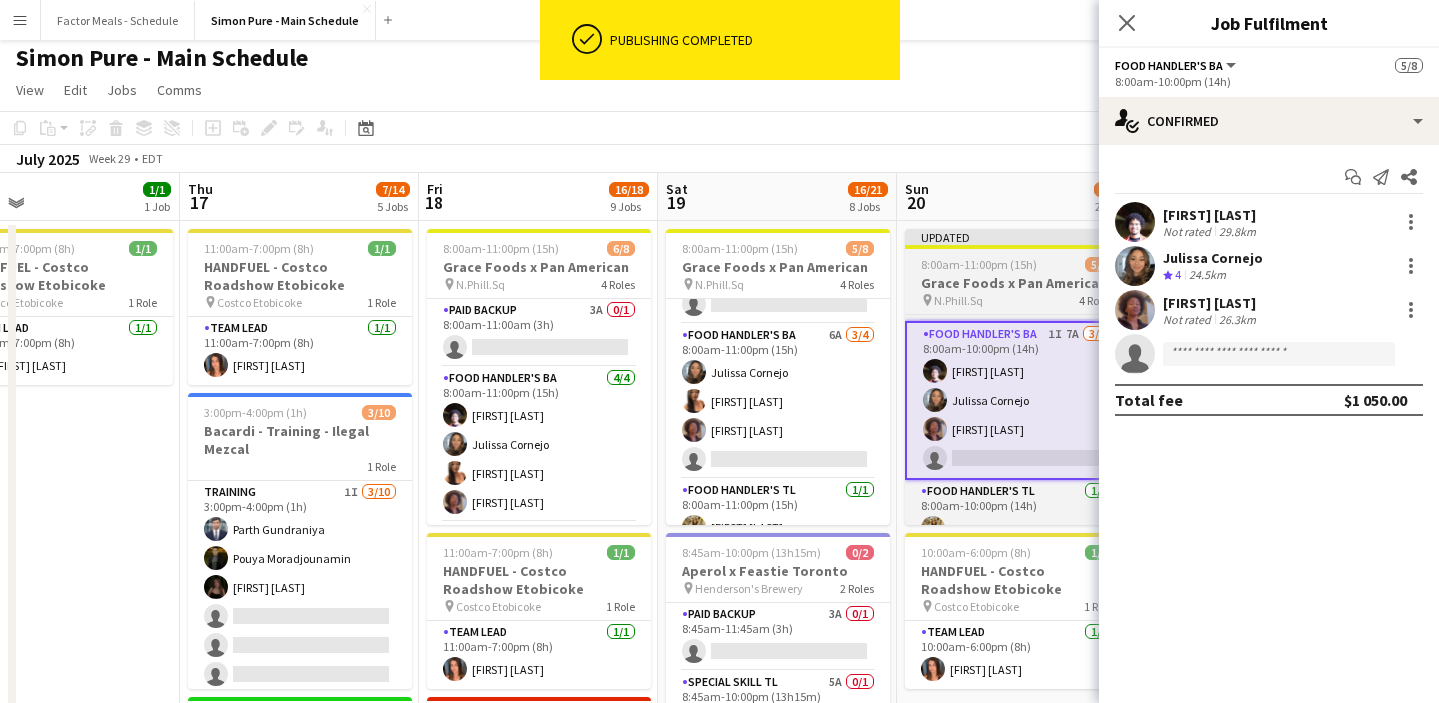 click on "Updated" at bounding box center (1017, 237) 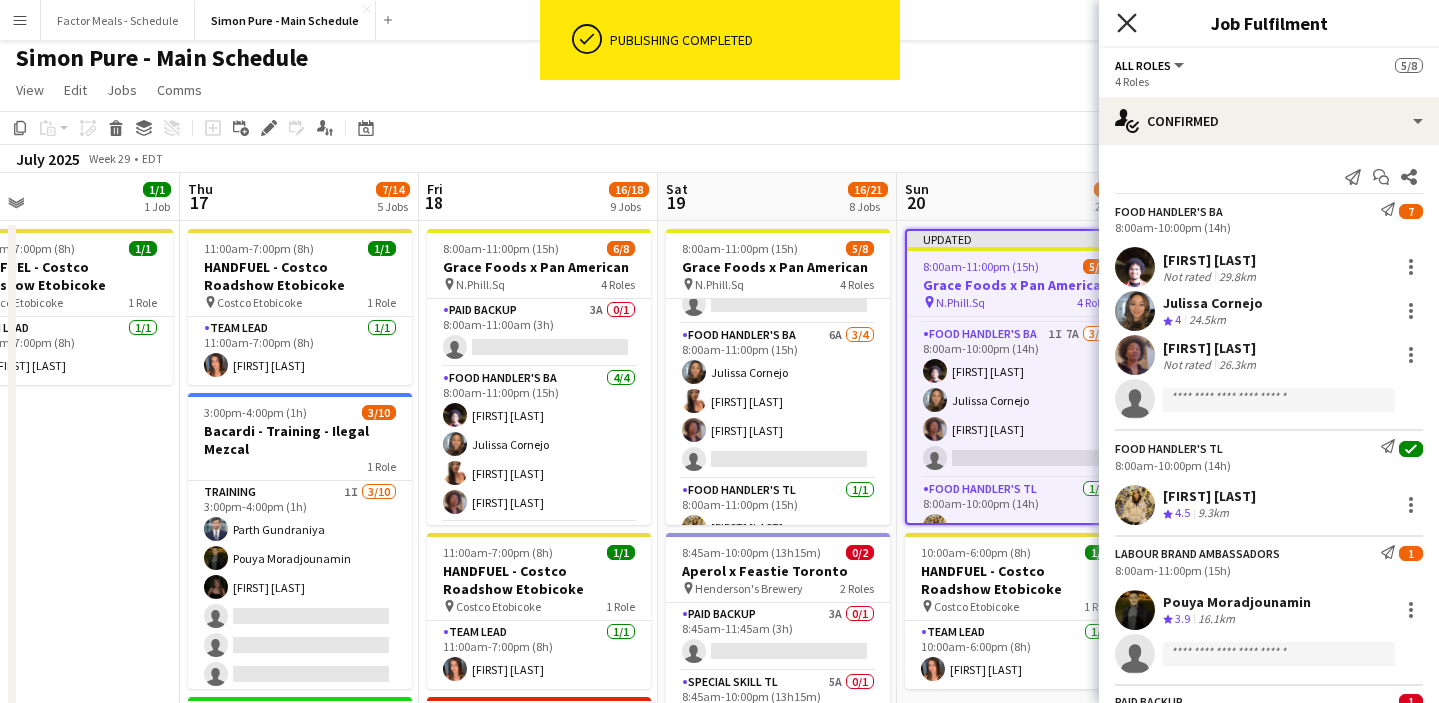 click on "Close pop-in" 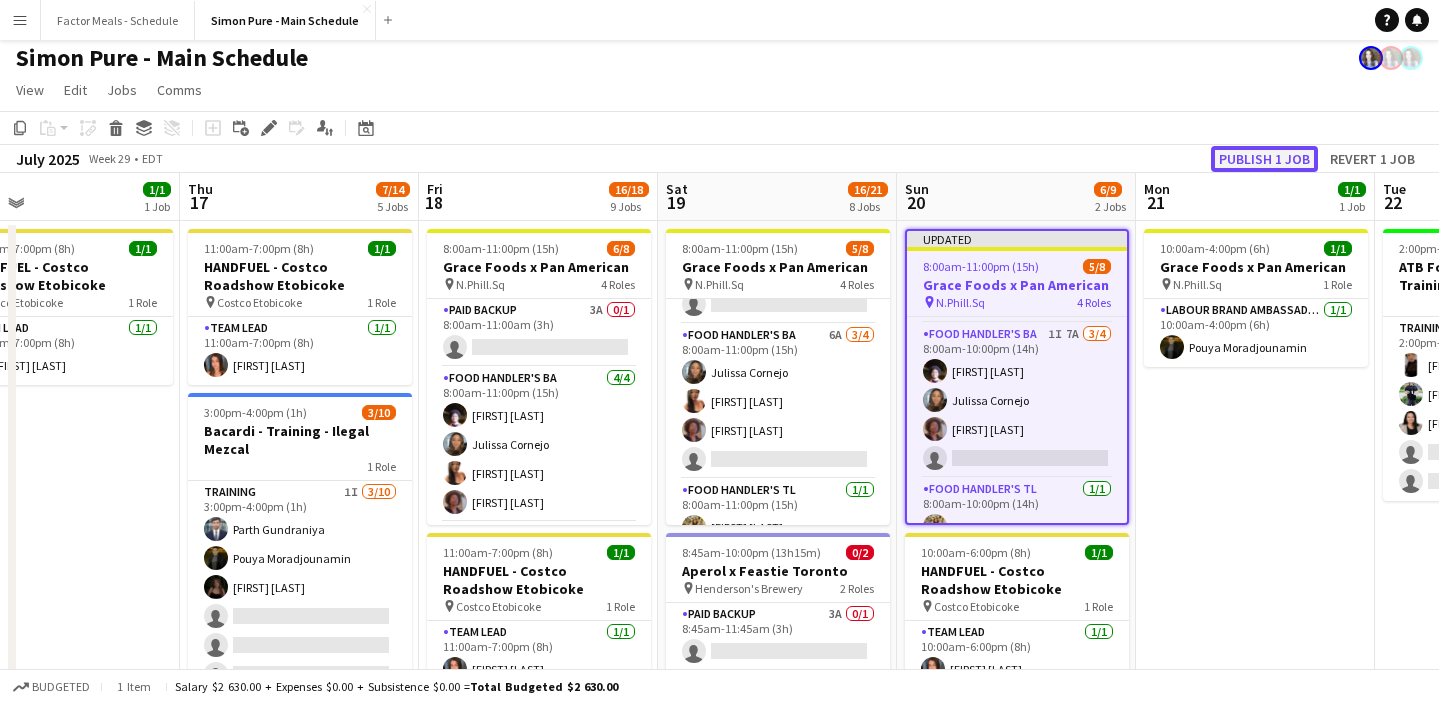 click on "Publish 1 job" 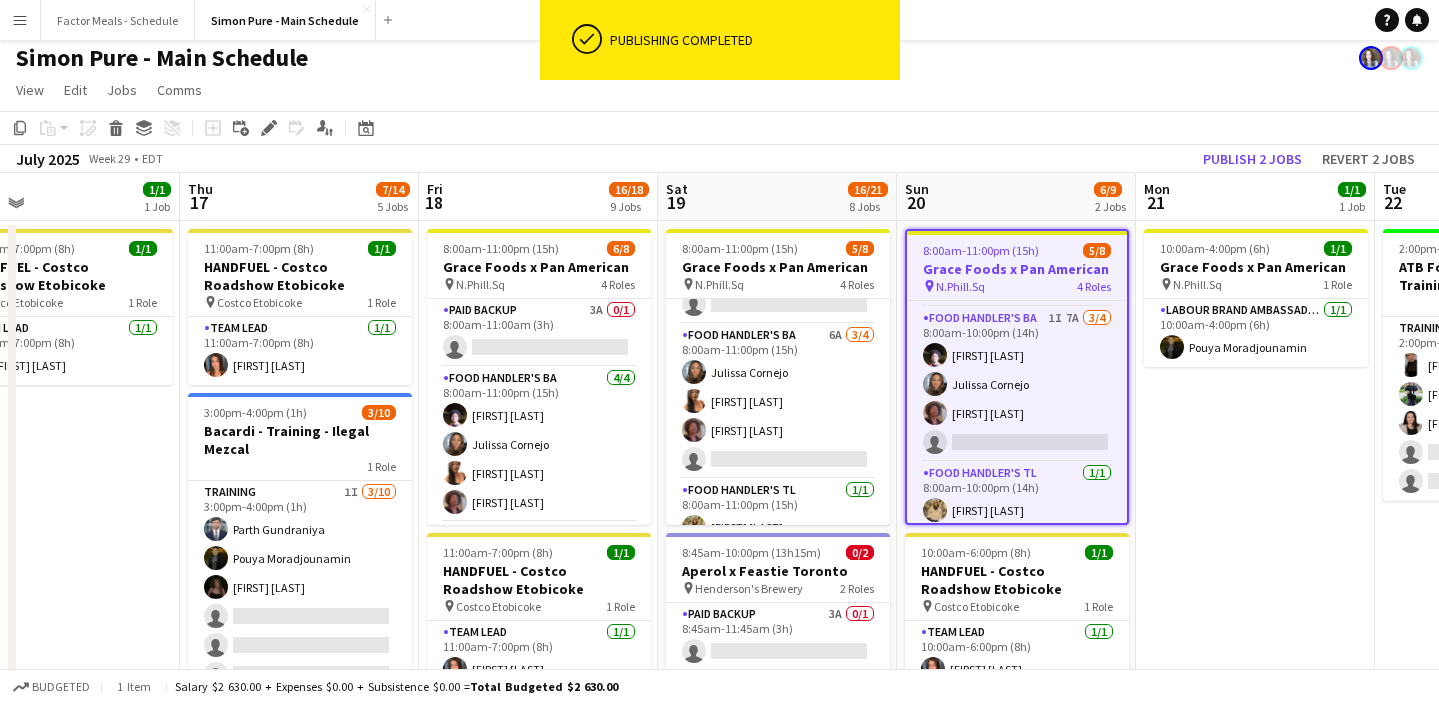 click on "July 2025   Week 29
•   EDT   Publish 2 jobs   Revert 2 jobs" 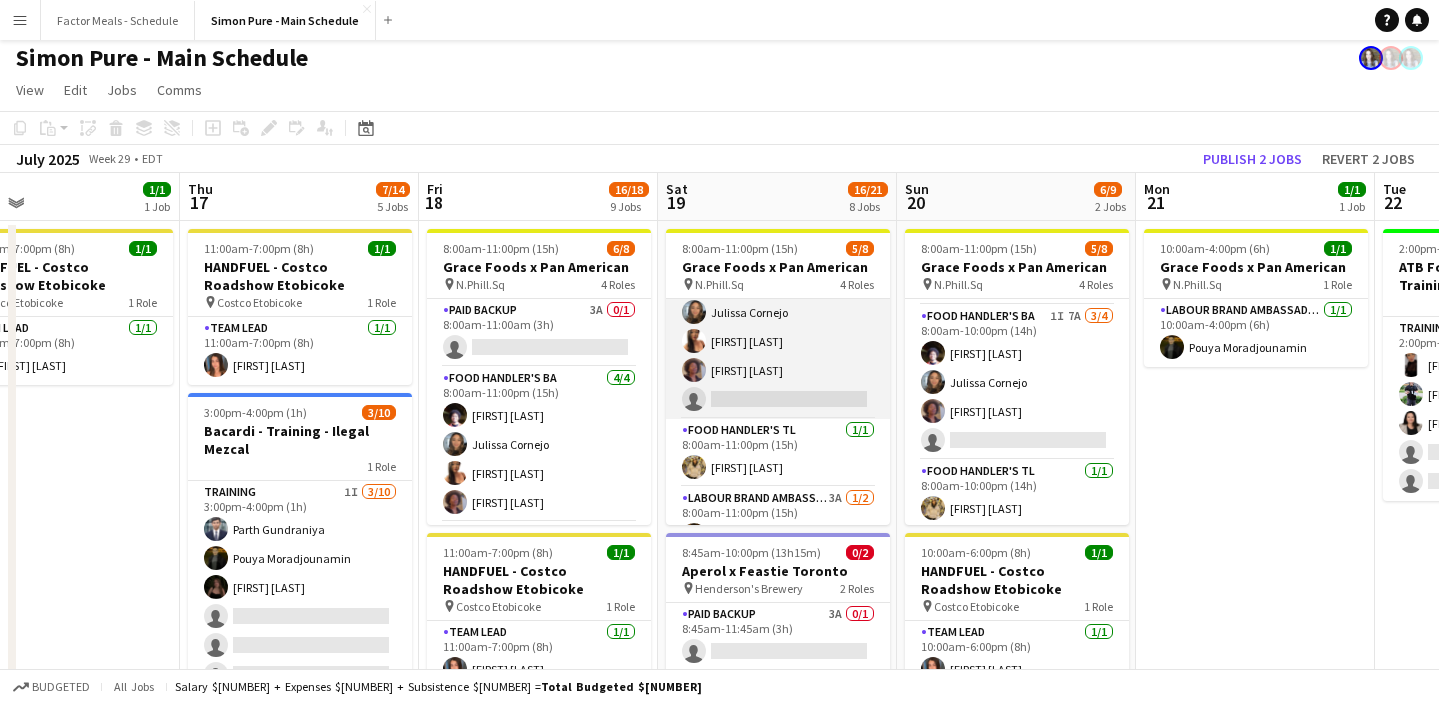 scroll, scrollTop: 162, scrollLeft: 0, axis: vertical 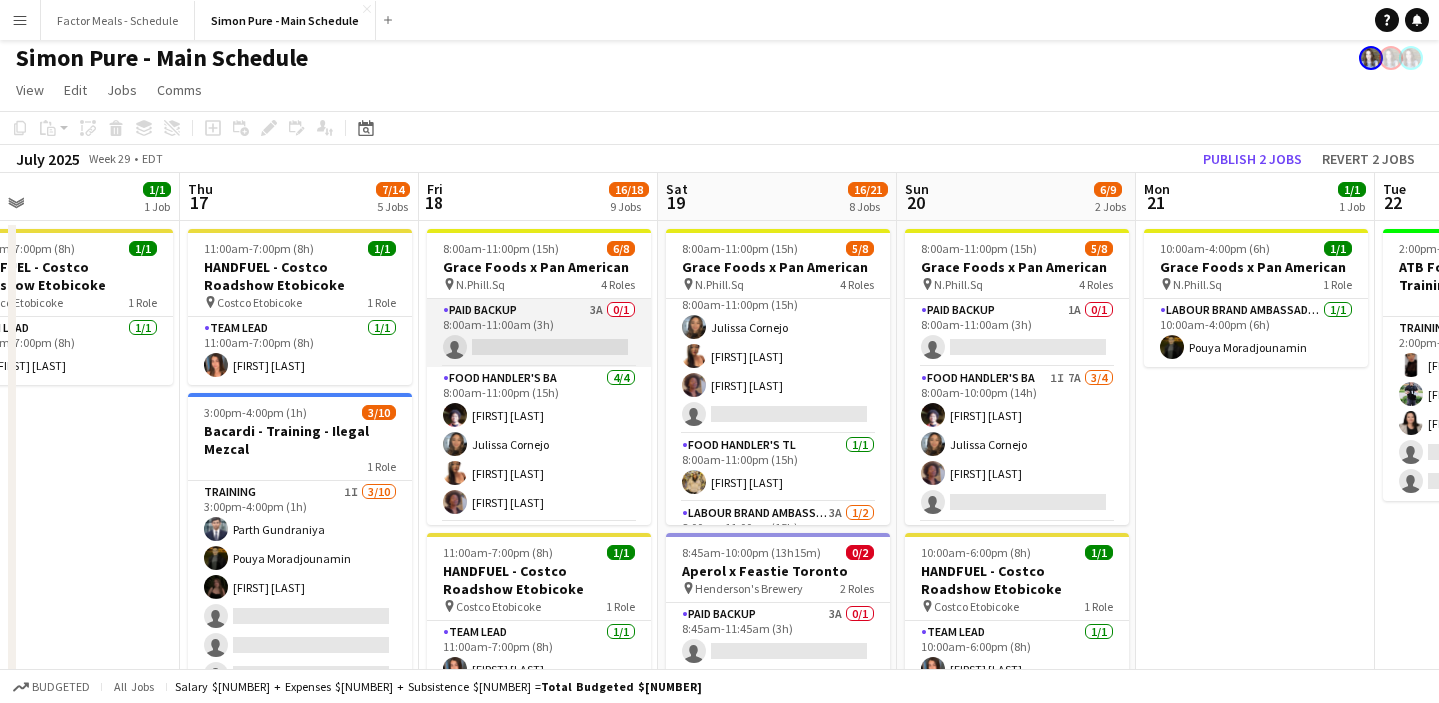 click on "Paid Backup   3A   0/1   8:00am-11:00am (3h)
single-neutral-actions" at bounding box center [539, 333] 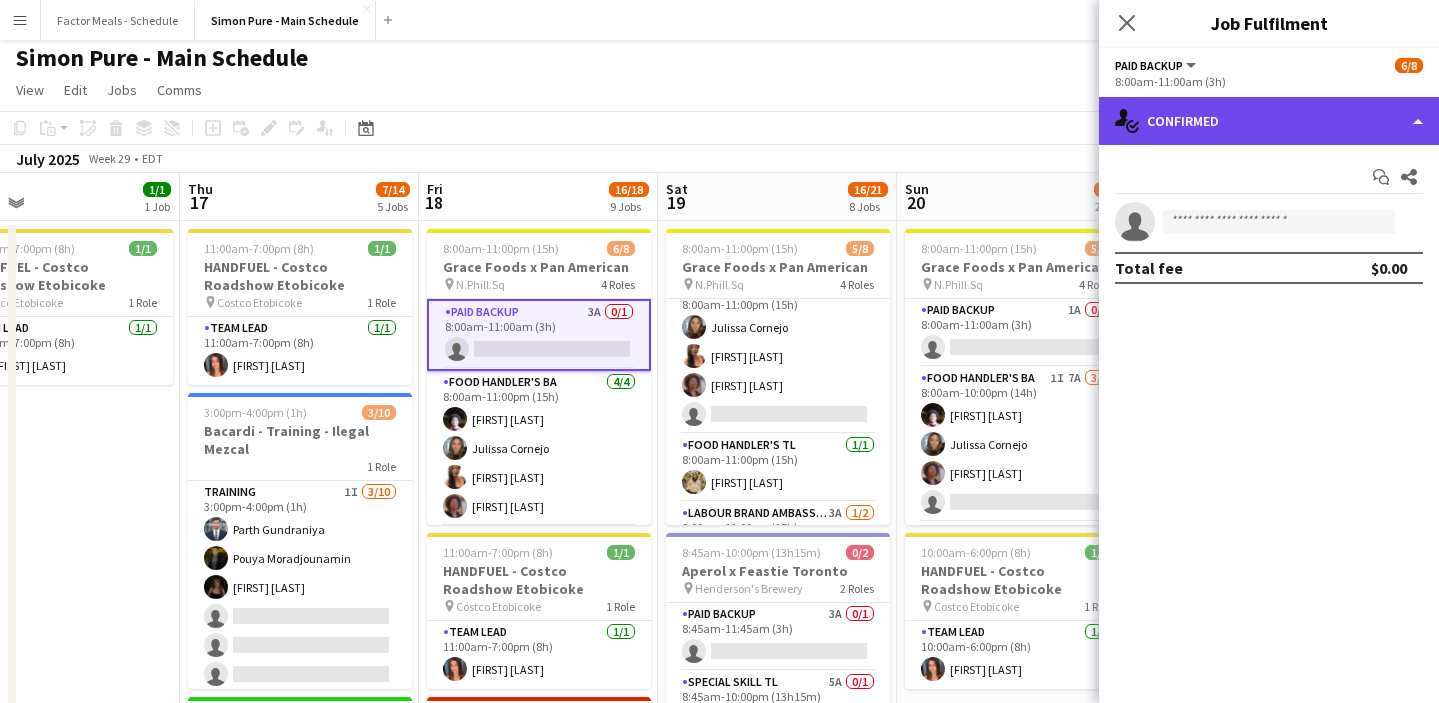 click on "single-neutral-actions-check-2
Confirmed" 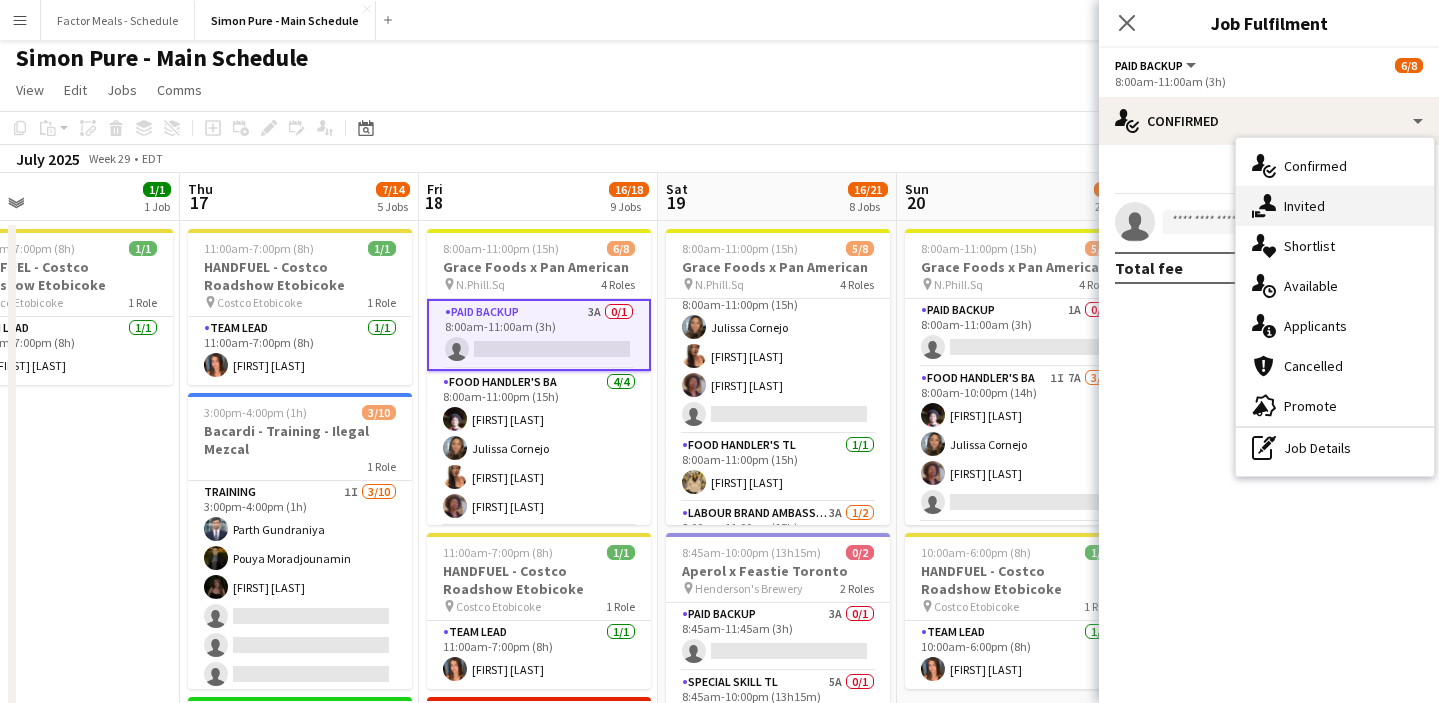 click on "single-neutral-actions-share-1
Invited" at bounding box center (1335, 206) 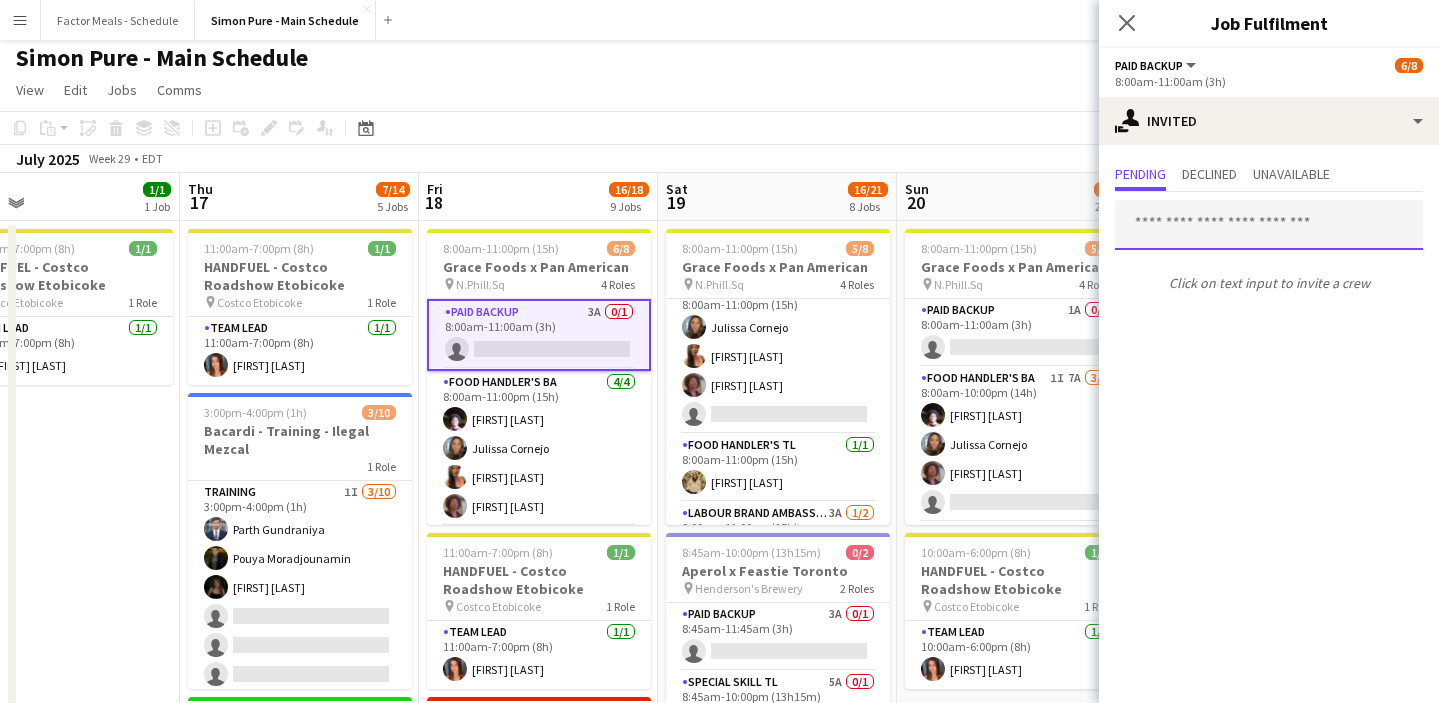 click at bounding box center [1269, 225] 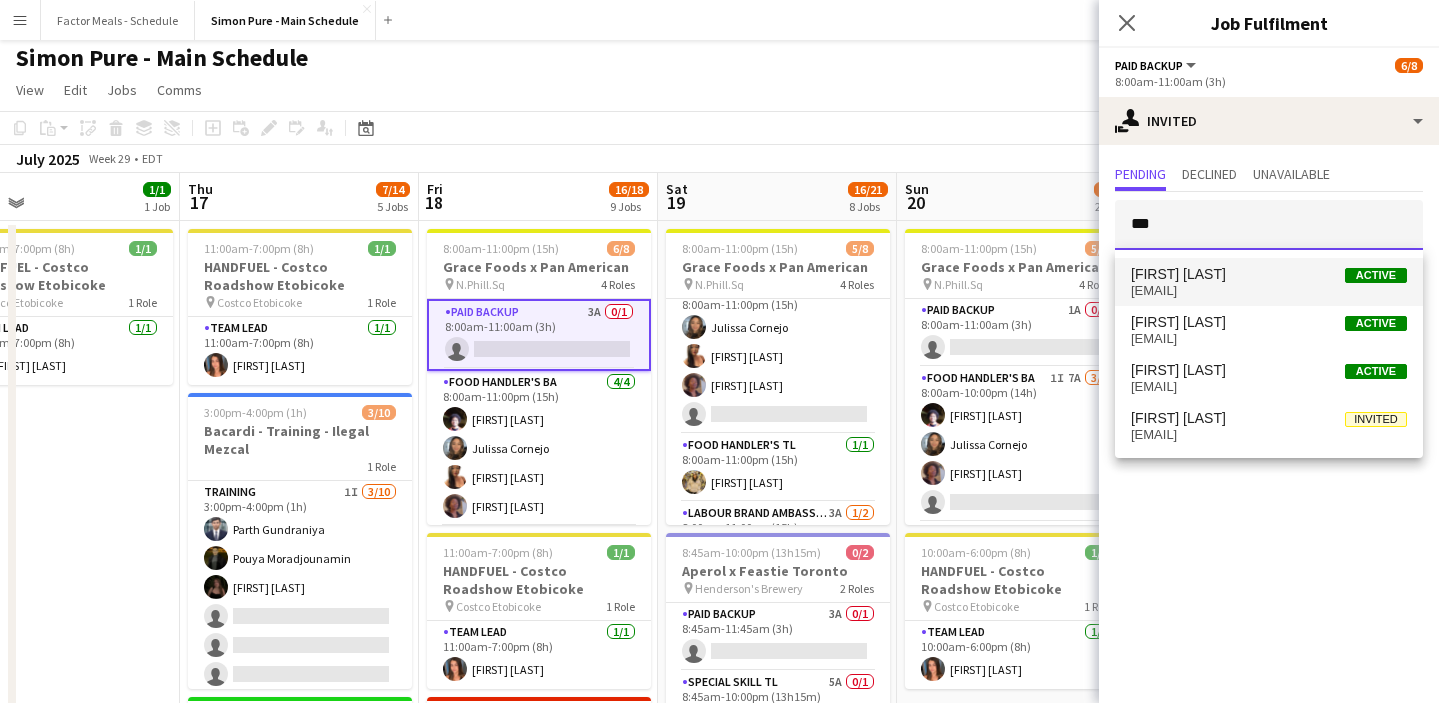type on "***" 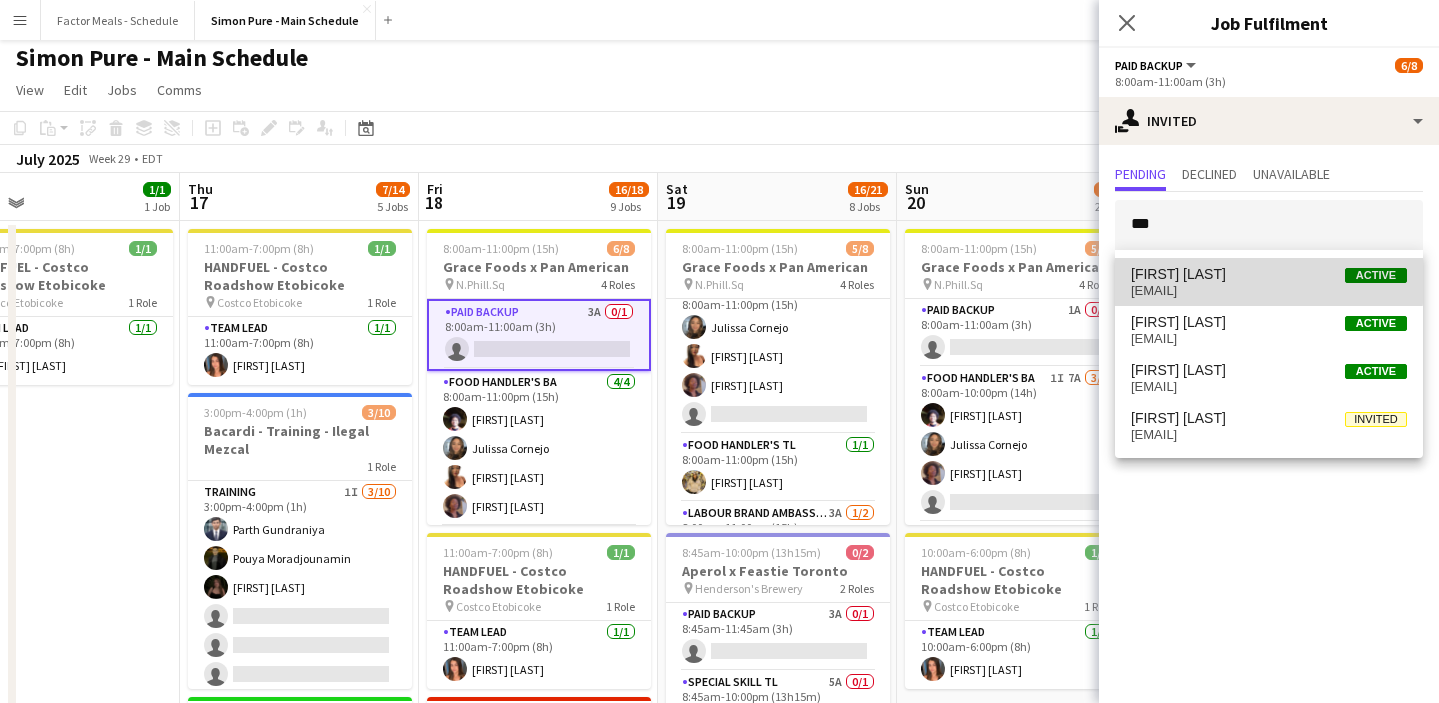 click on "Jericho Allick  Active" at bounding box center [1269, 274] 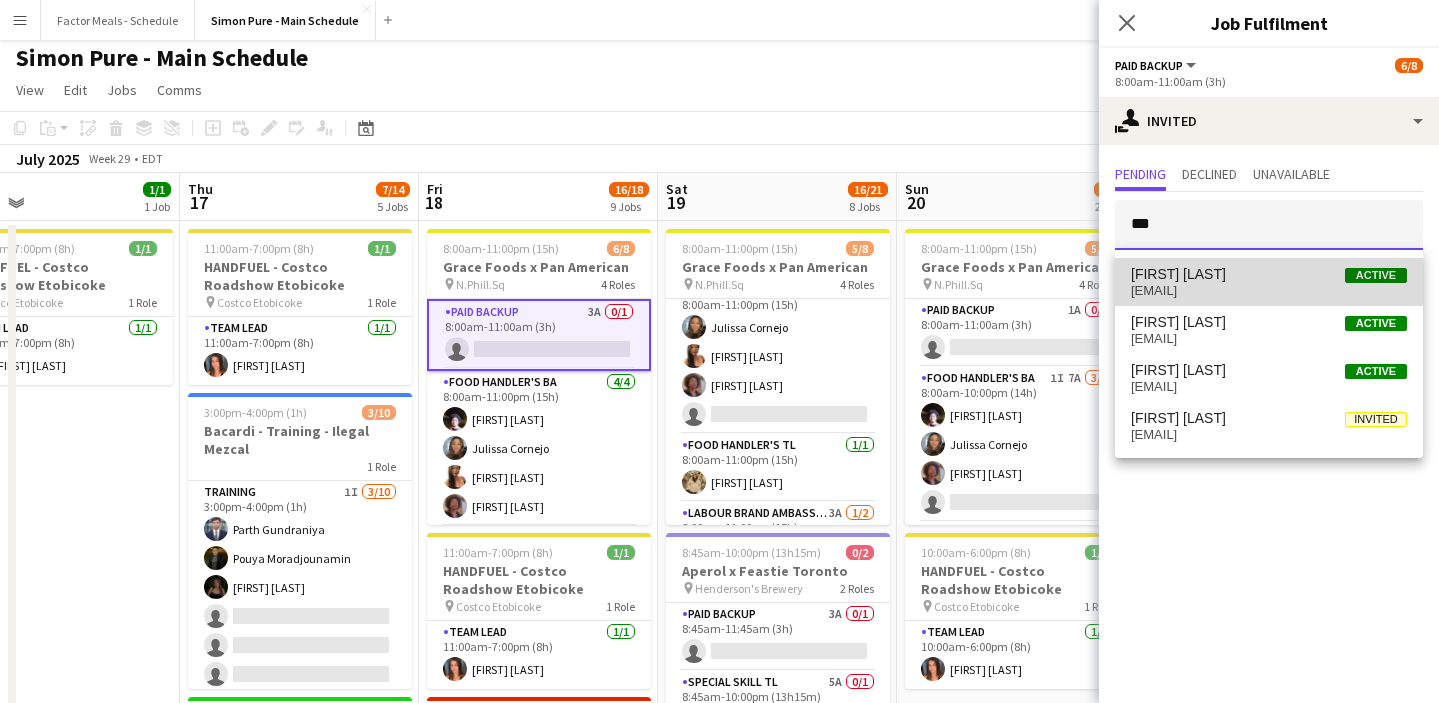 type 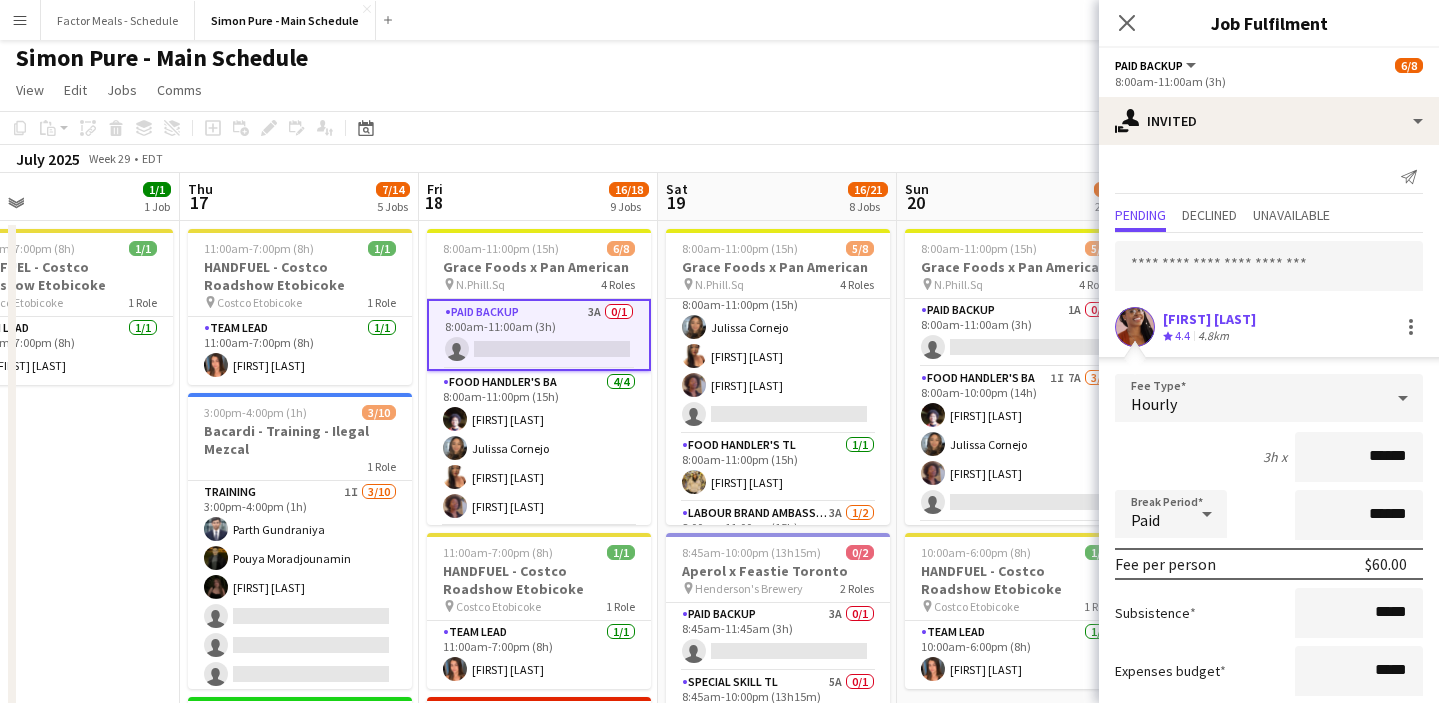 scroll, scrollTop: 118, scrollLeft: 0, axis: vertical 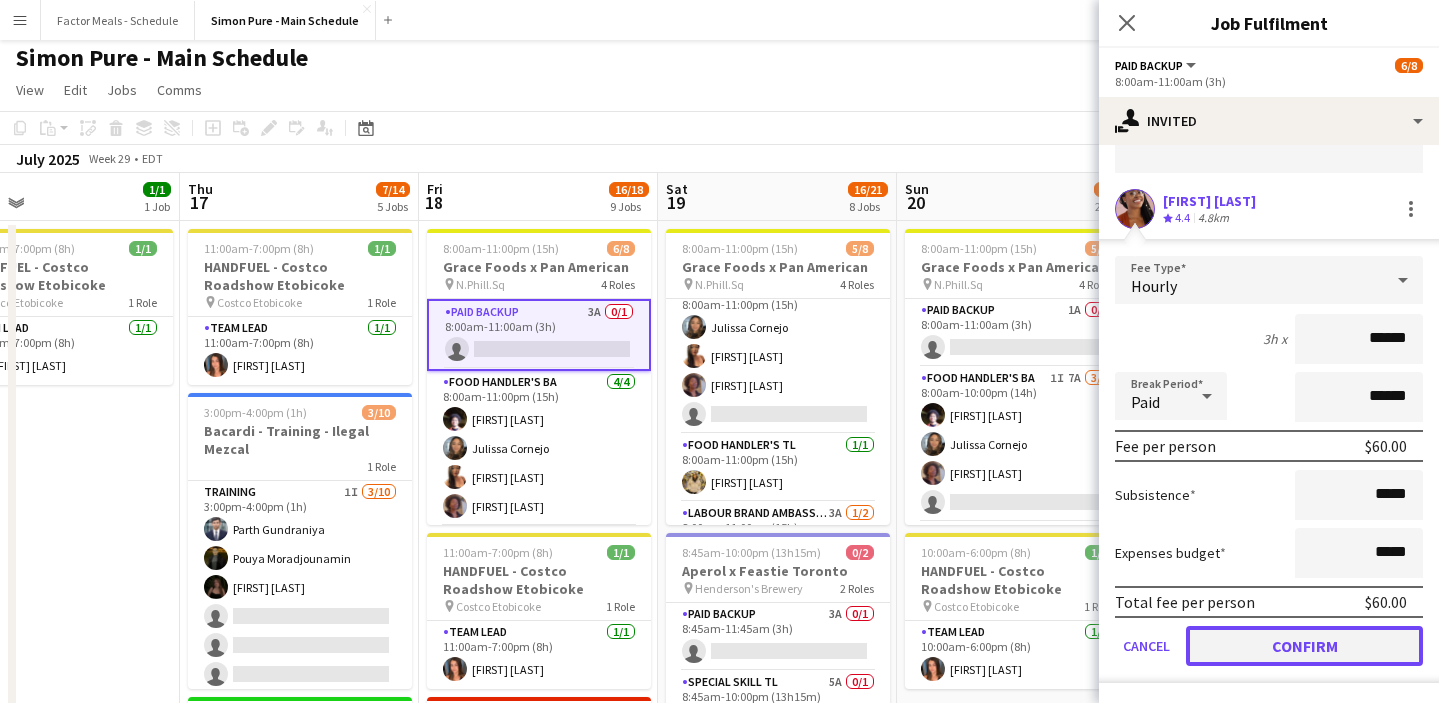 click on "Confirm" 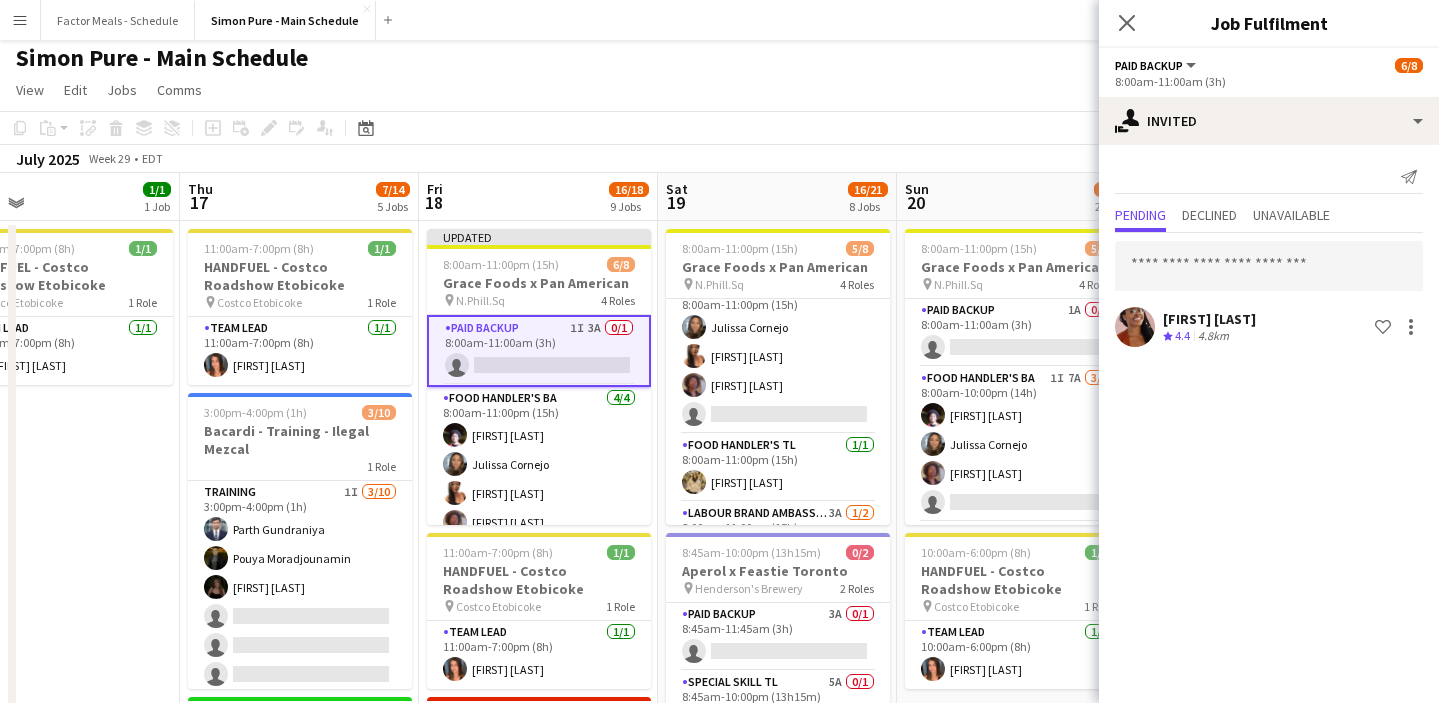 scroll, scrollTop: 0, scrollLeft: 0, axis: both 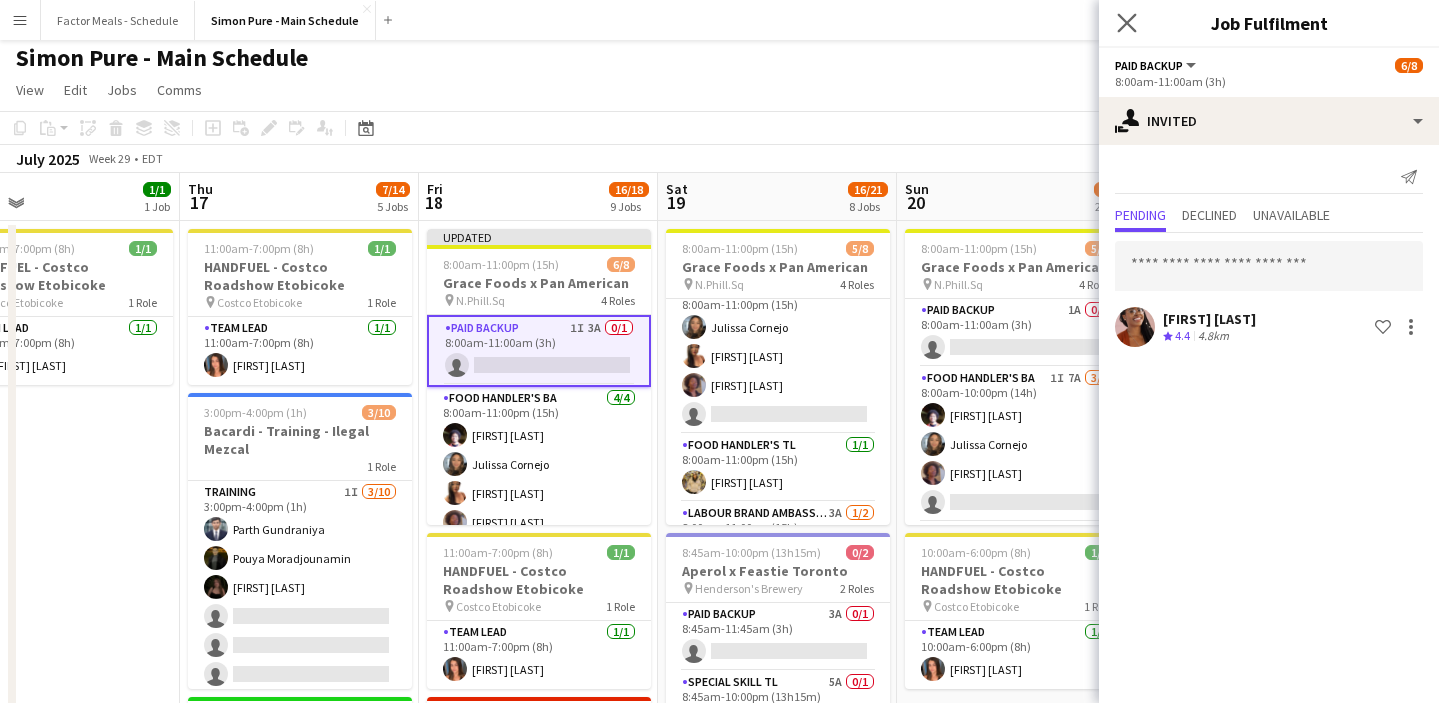 click on "Close pop-in" 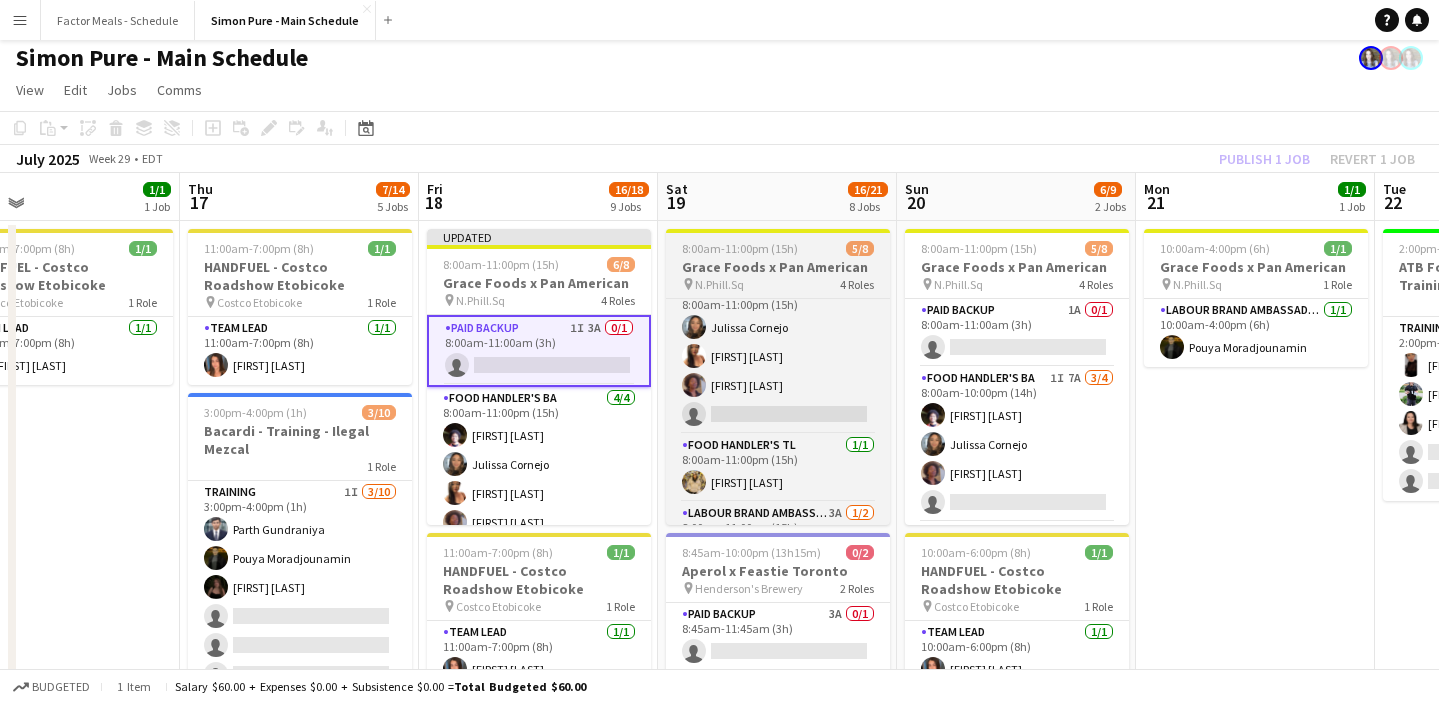 click on "Grace Foods x Pan American" at bounding box center [778, 267] 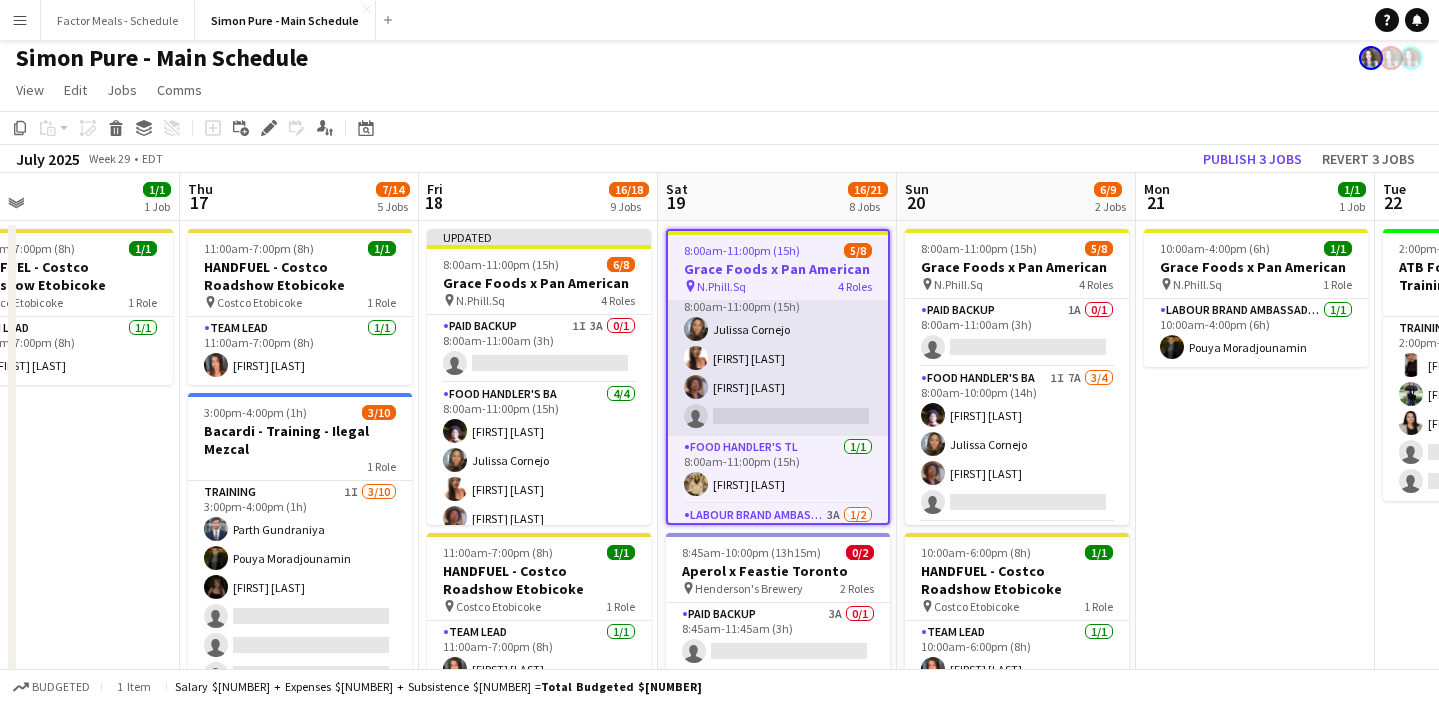 scroll, scrollTop: 0, scrollLeft: 0, axis: both 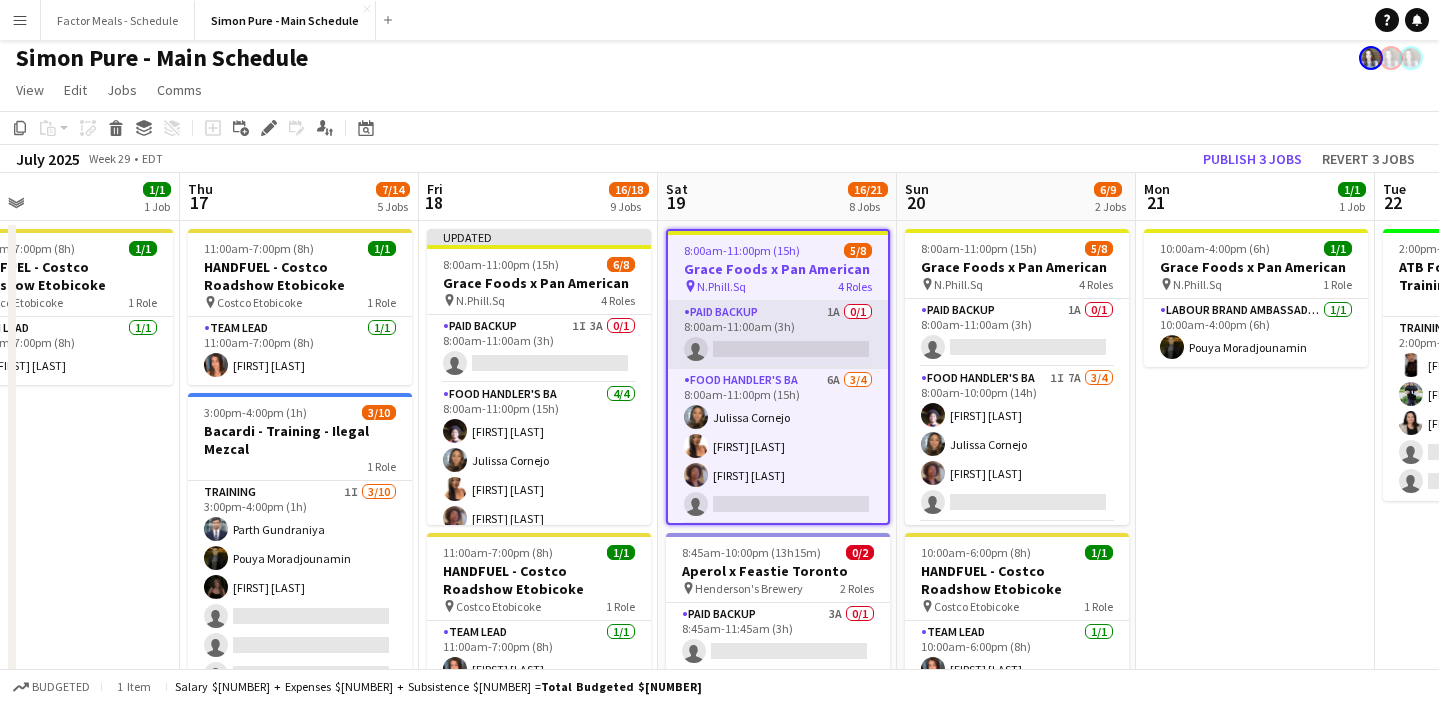 click on "Paid Backup   1A   0/1   8:00am-11:00am (3h)
single-neutral-actions" at bounding box center [778, 335] 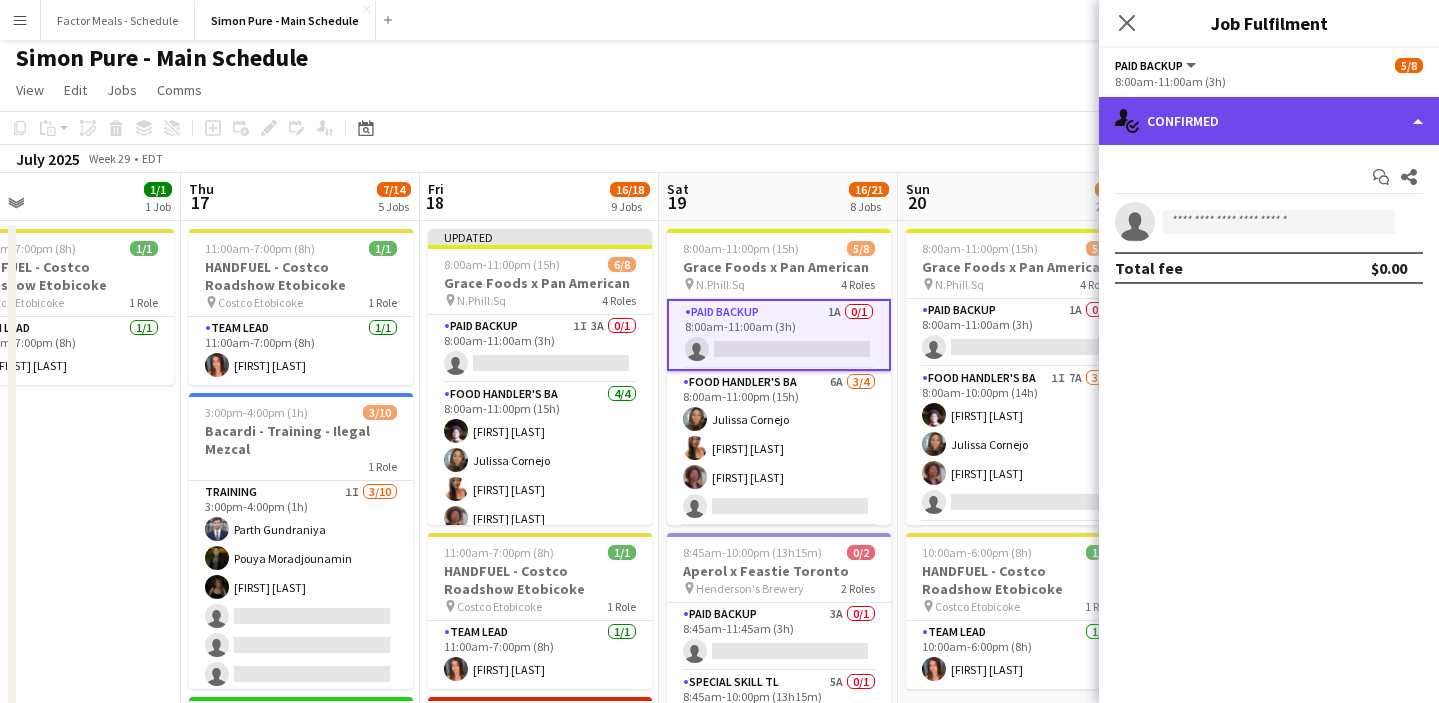 click on "single-neutral-actions-check-2
Confirmed" 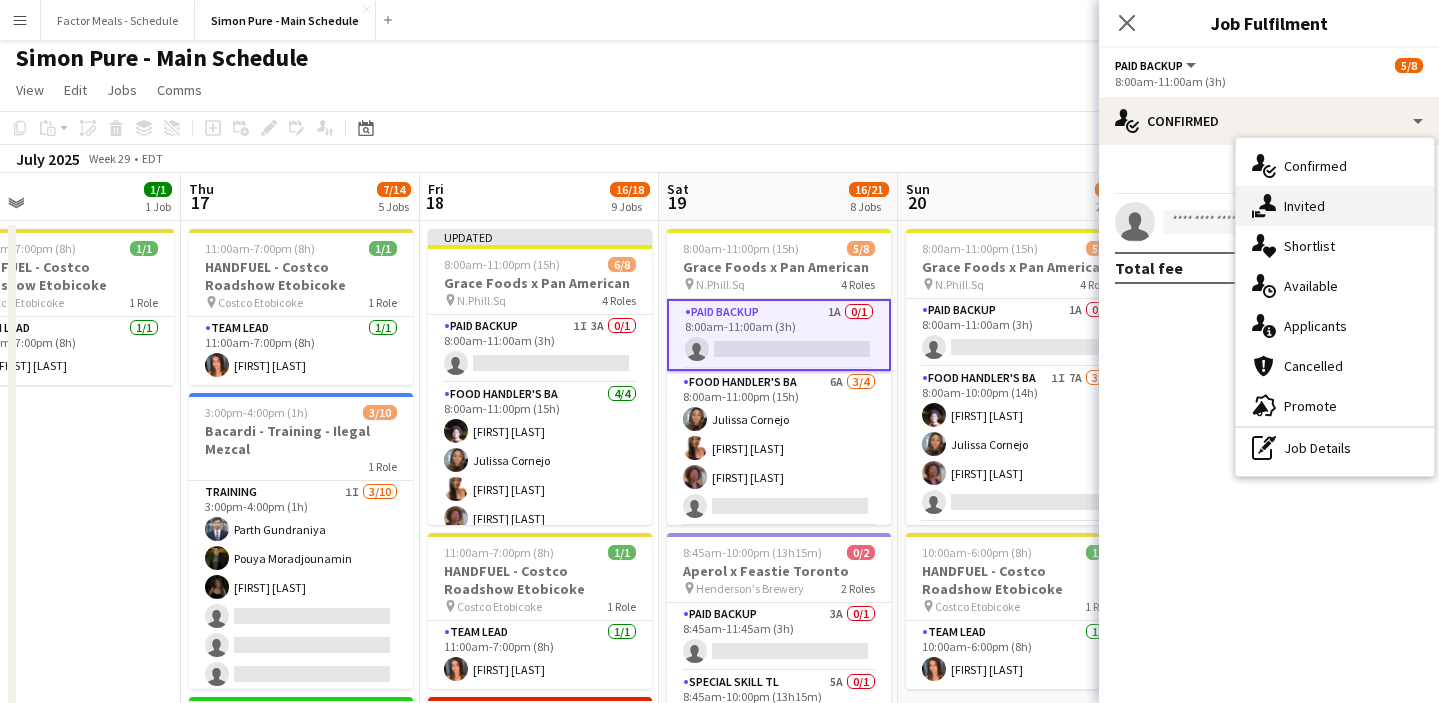 click on "single-neutral-actions-share-1
Invited" at bounding box center (1335, 206) 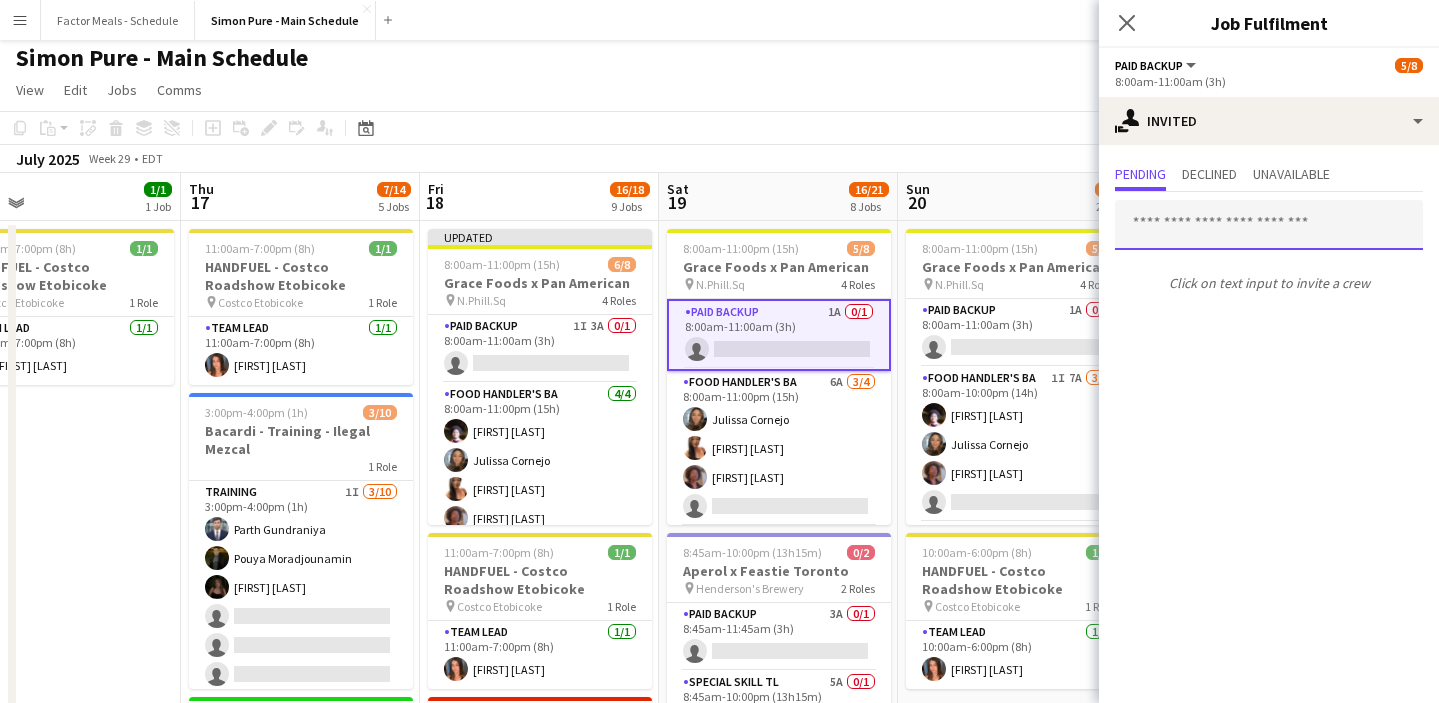 click at bounding box center [1269, 225] 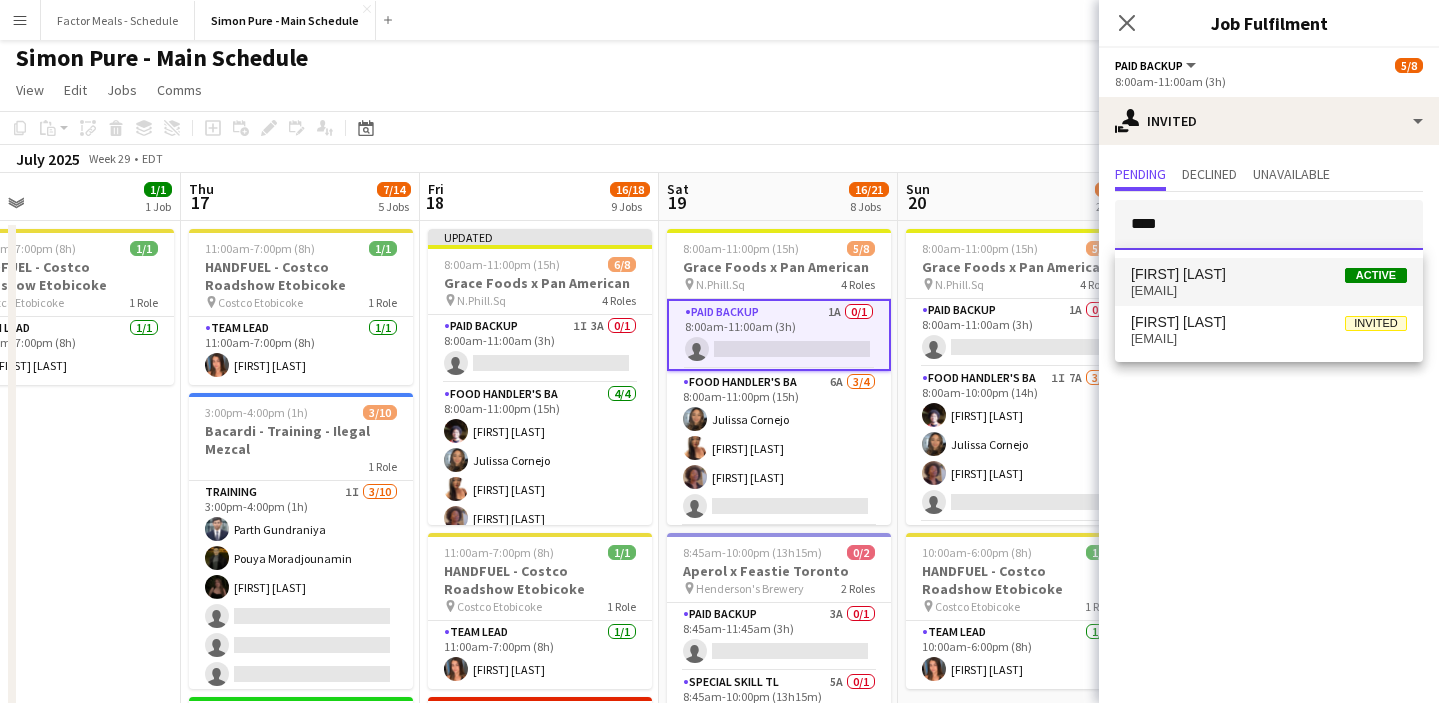 type on "****" 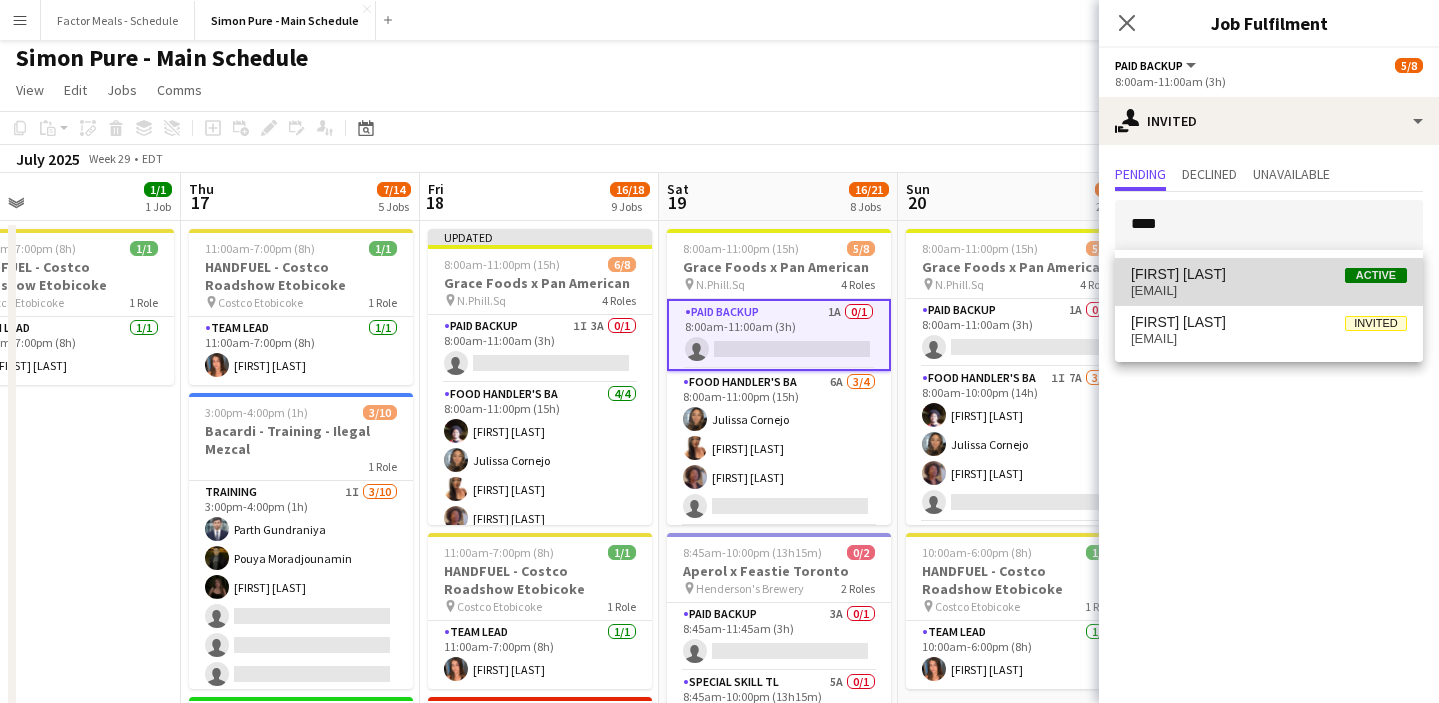 click on "[FIRST] [LAST]" at bounding box center (1178, 274) 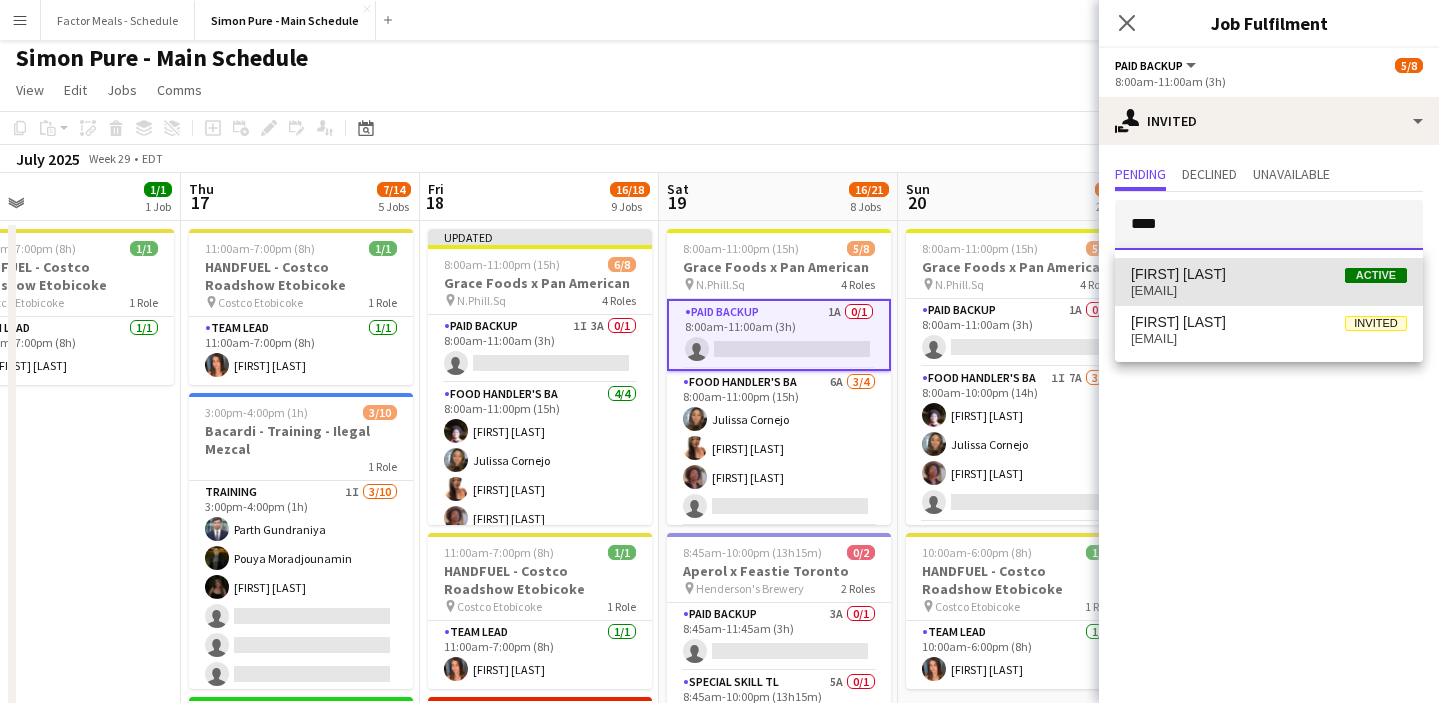type 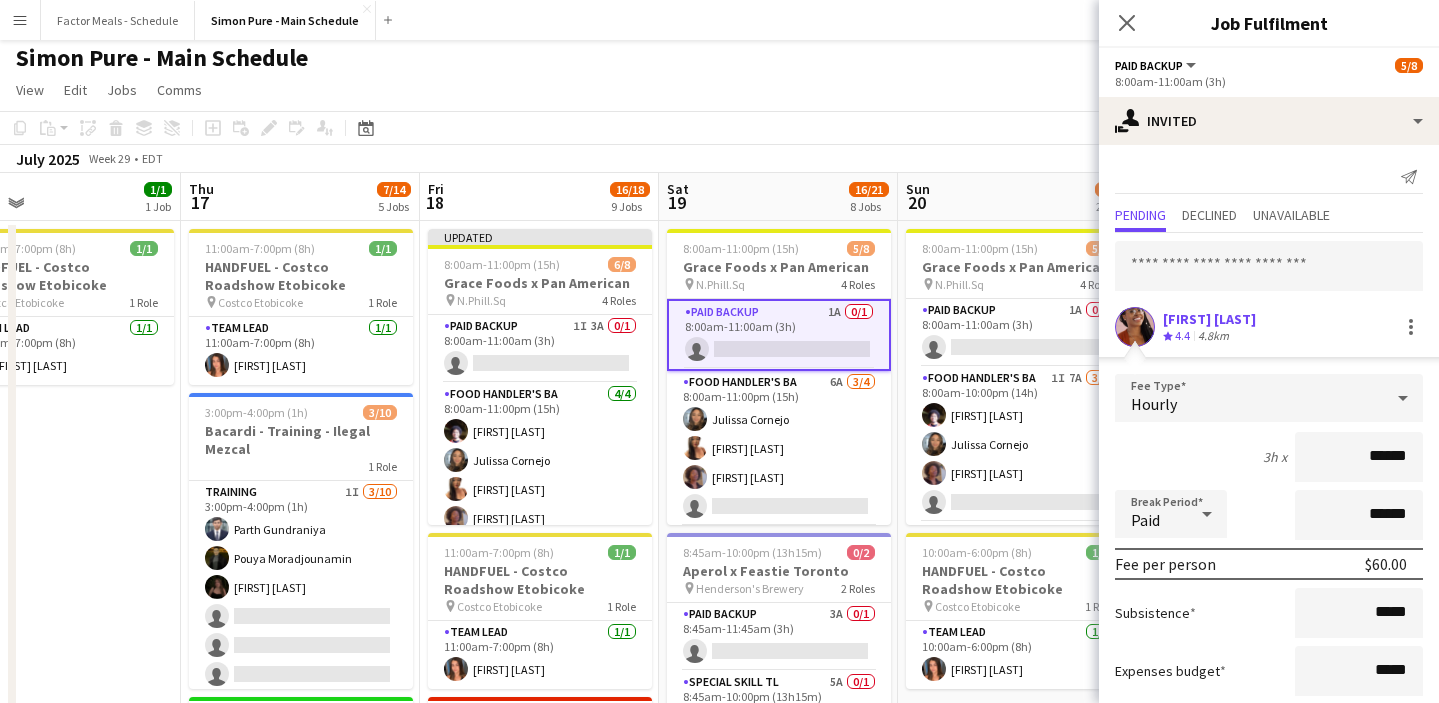 scroll, scrollTop: 118, scrollLeft: 0, axis: vertical 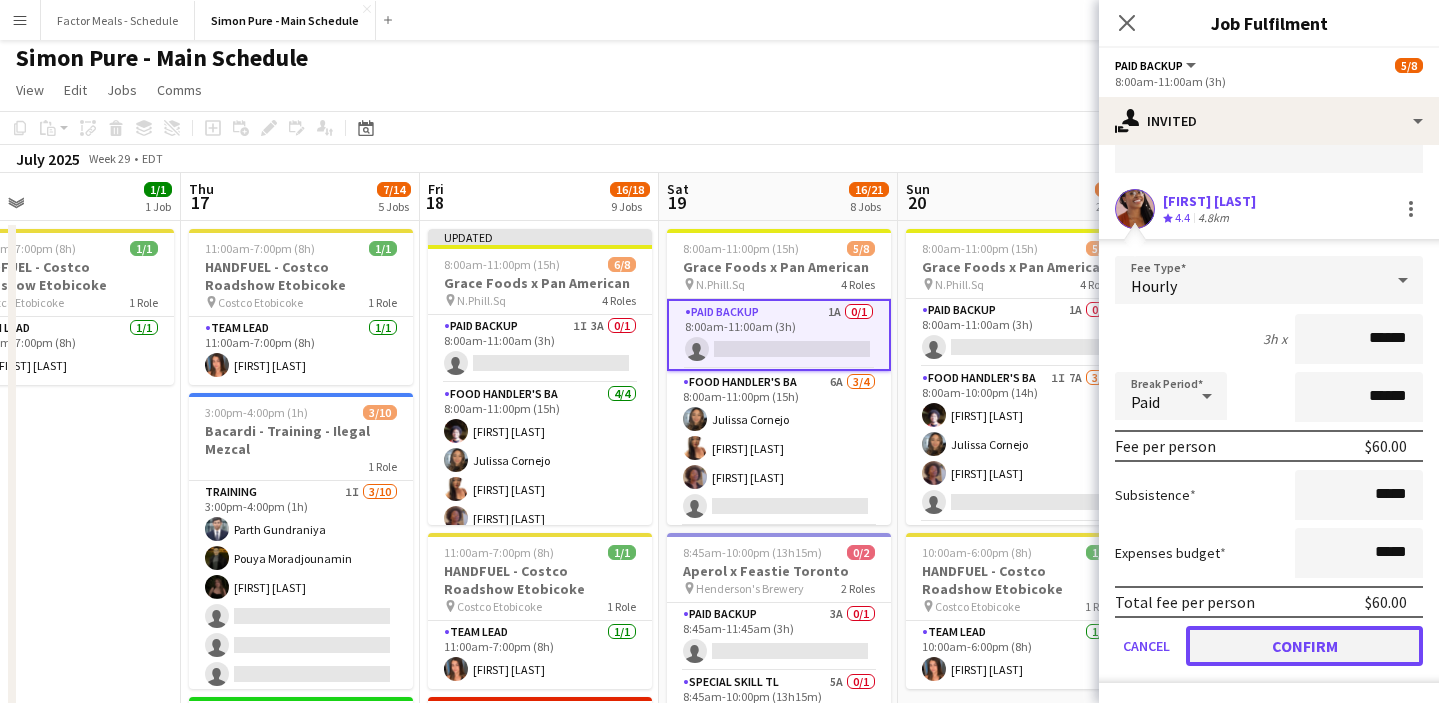 click on "Confirm" 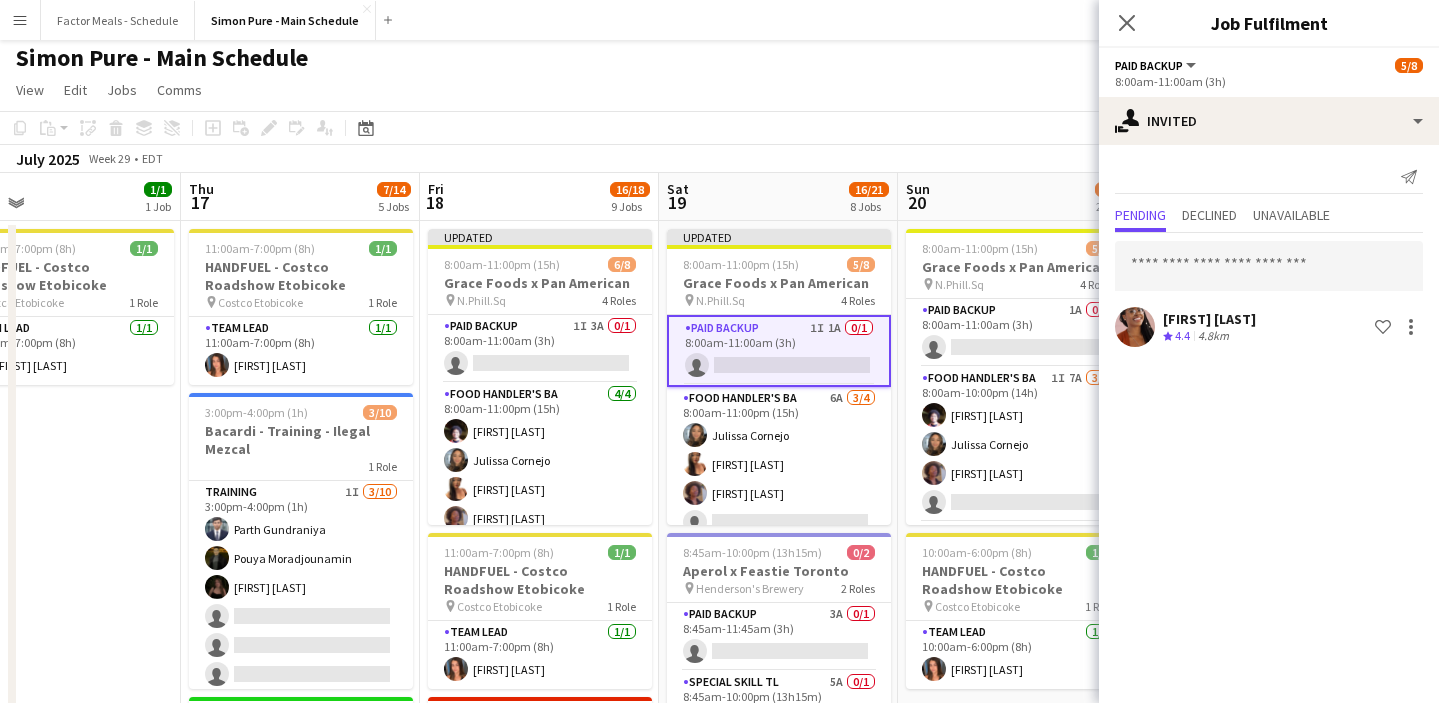 scroll, scrollTop: 0, scrollLeft: 0, axis: both 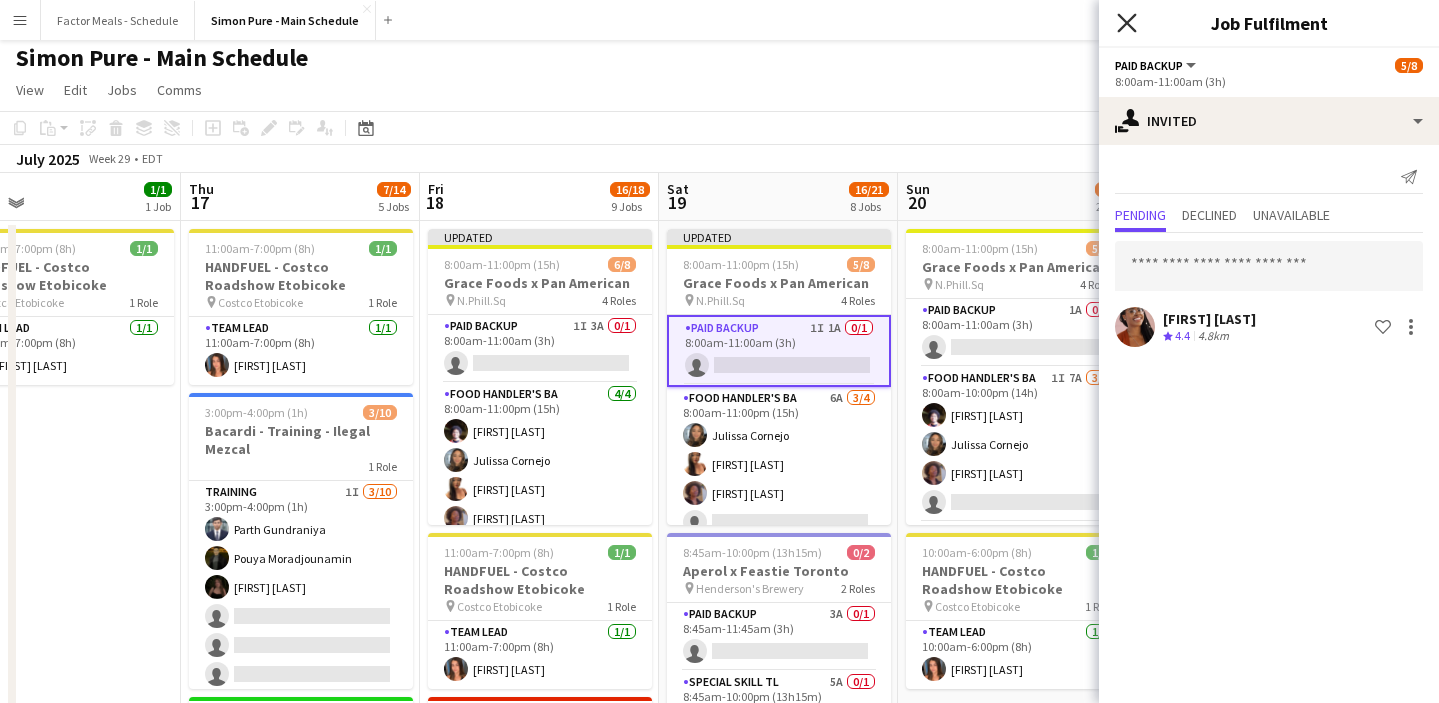 click 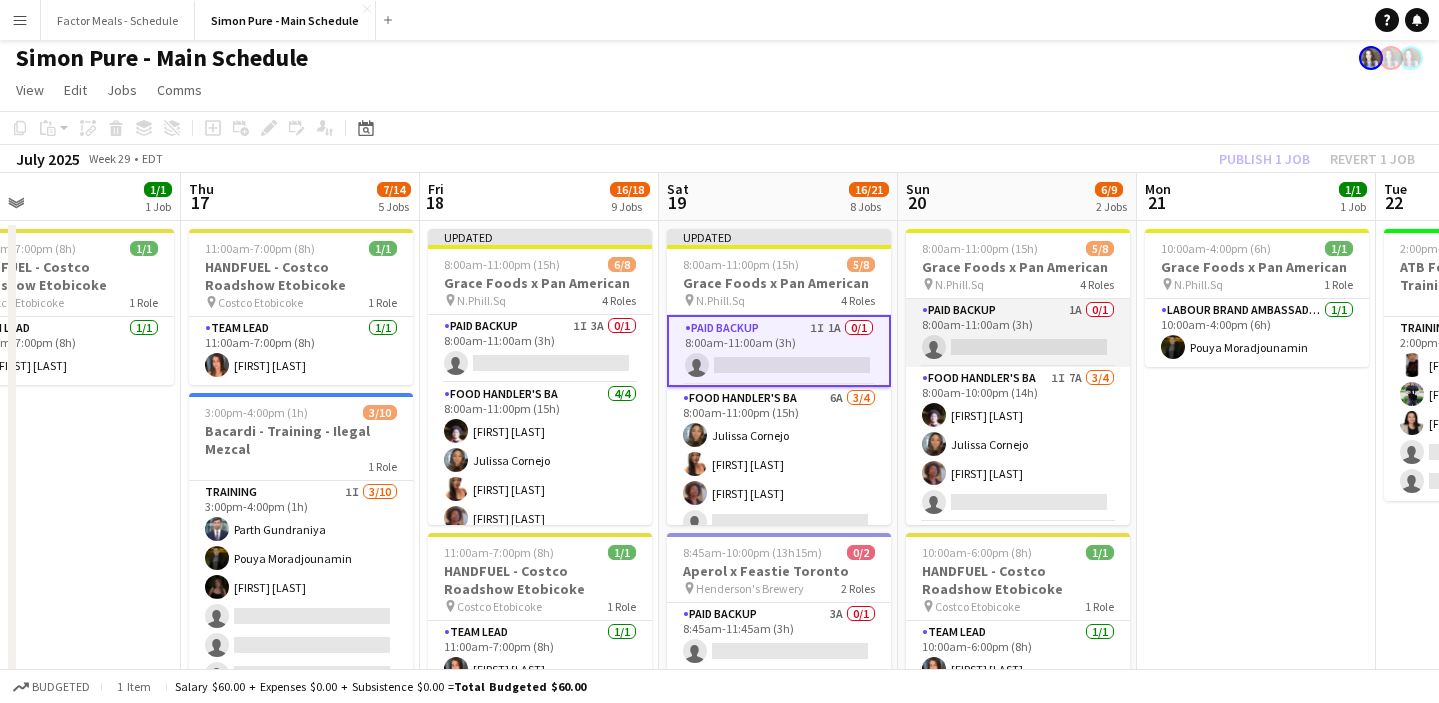 click on "Paid Backup   1A   0/1   8:00am-11:00am (3h)
single-neutral-actions" at bounding box center [1018, 333] 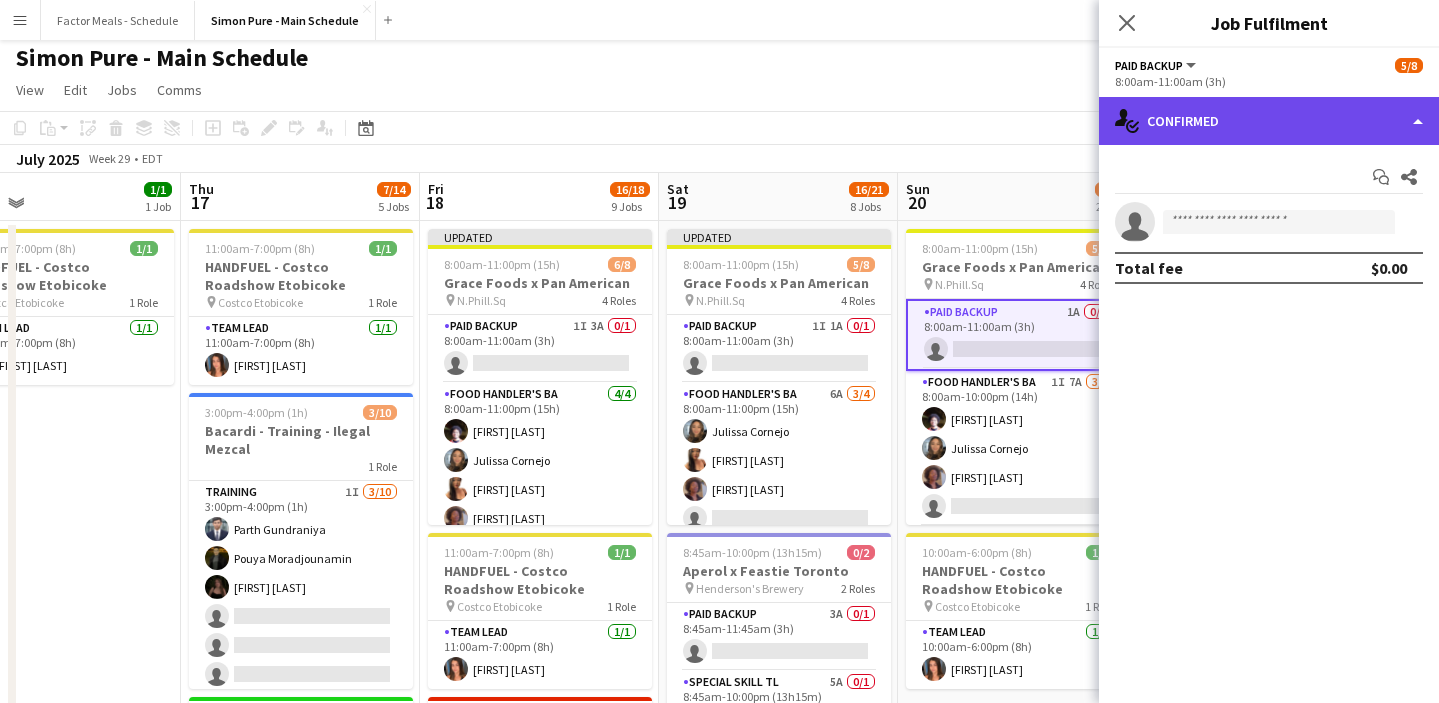 click on "single-neutral-actions-check-2
Confirmed" 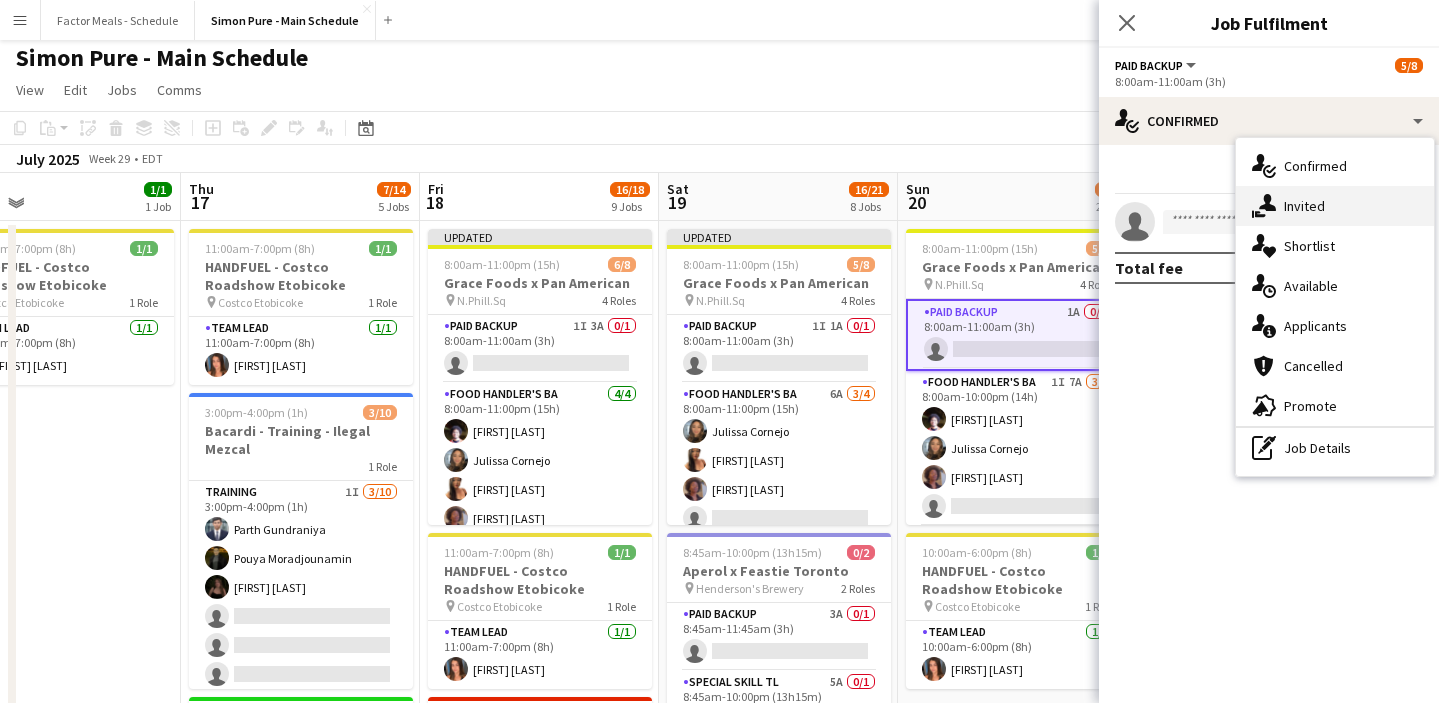 click on "single-neutral-actions-share-1
Invited" at bounding box center (1335, 206) 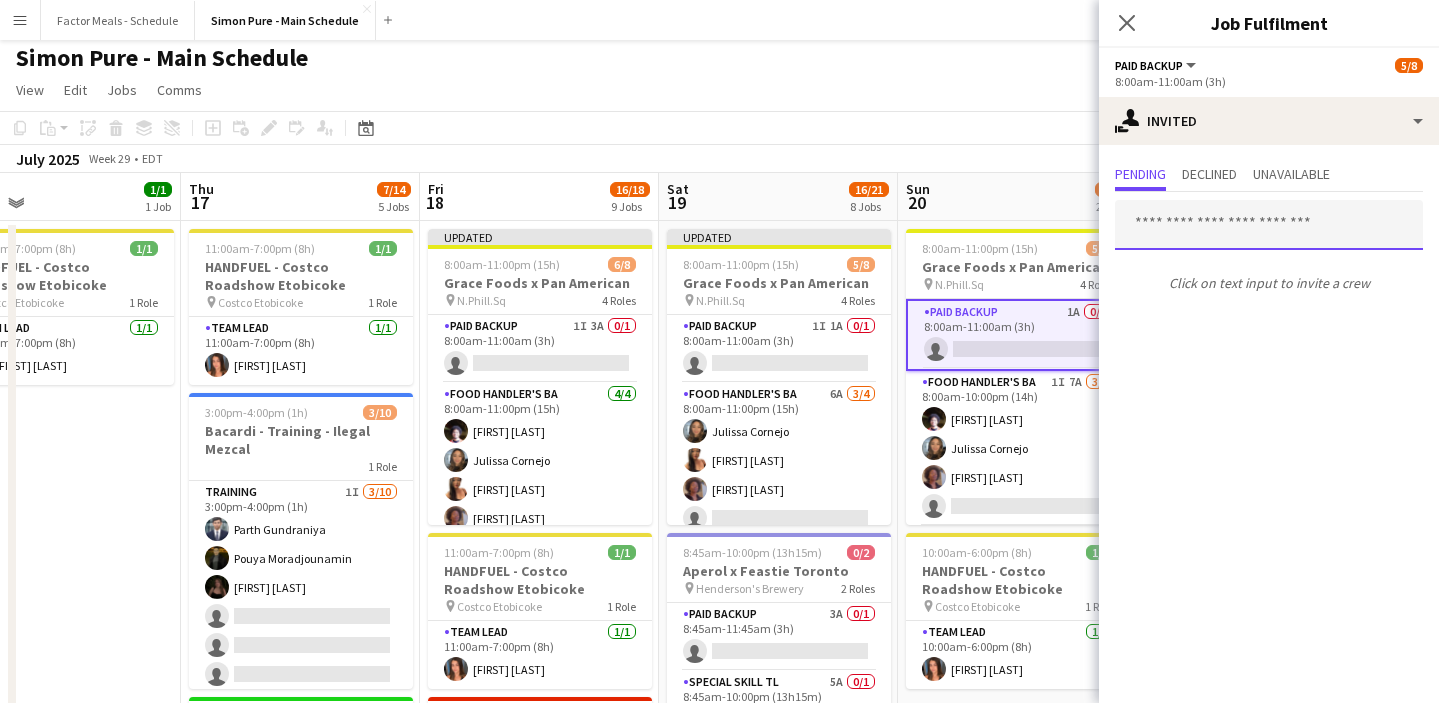 click at bounding box center [1269, 225] 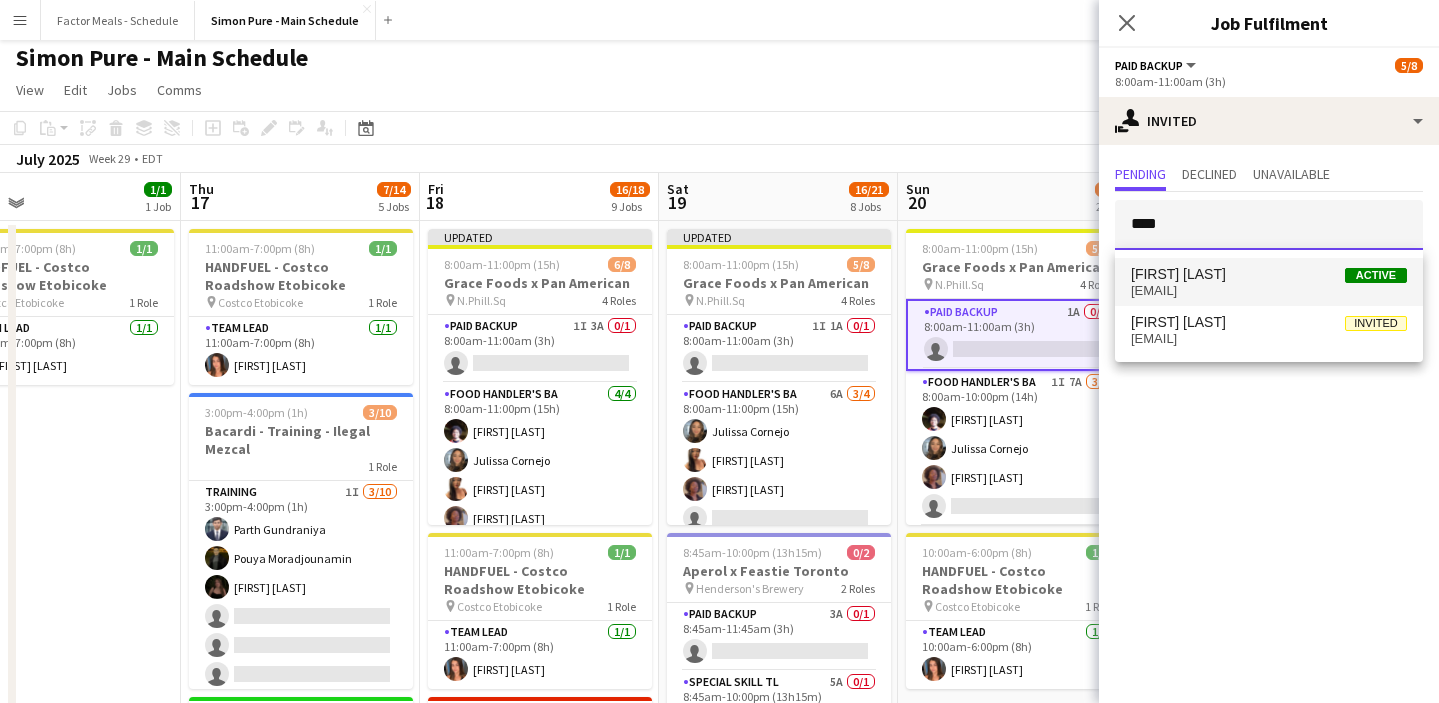 type on "****" 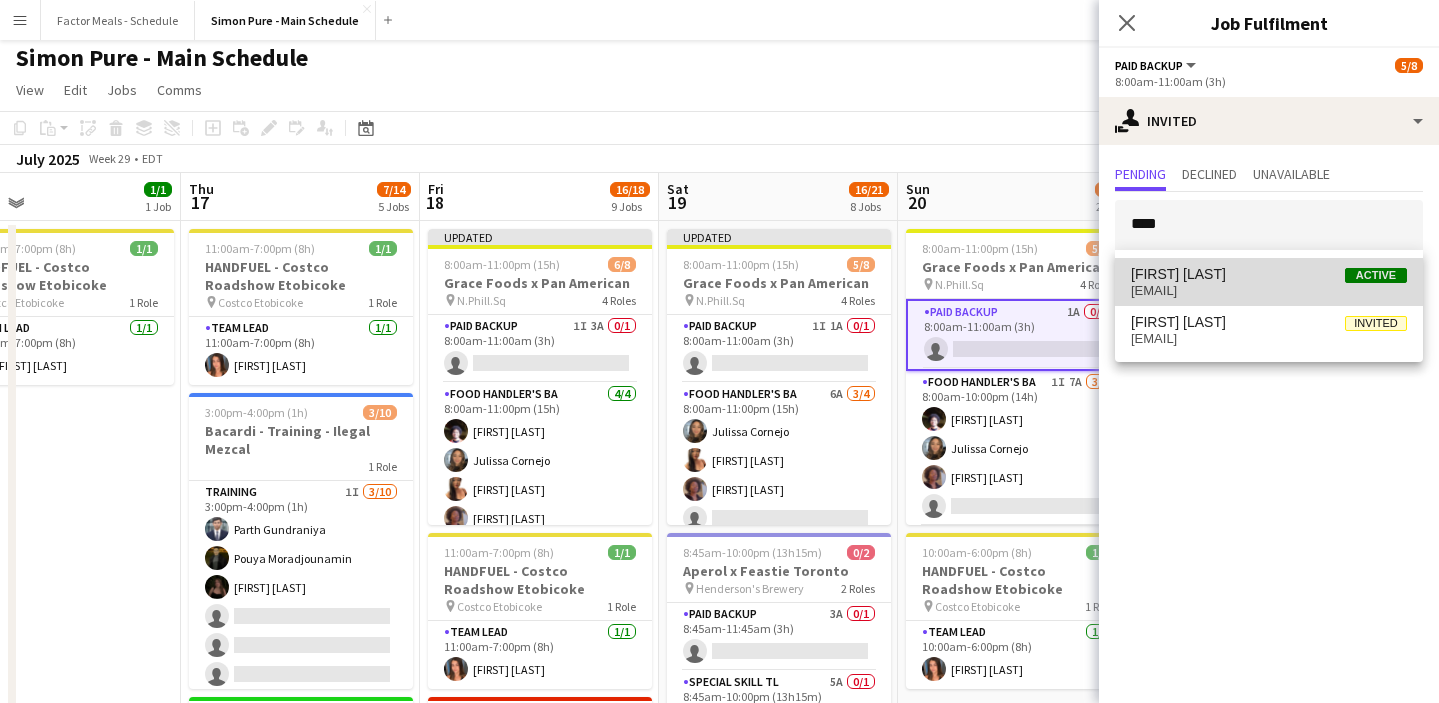 click on "uziqz11@gmail.com" at bounding box center (1269, 291) 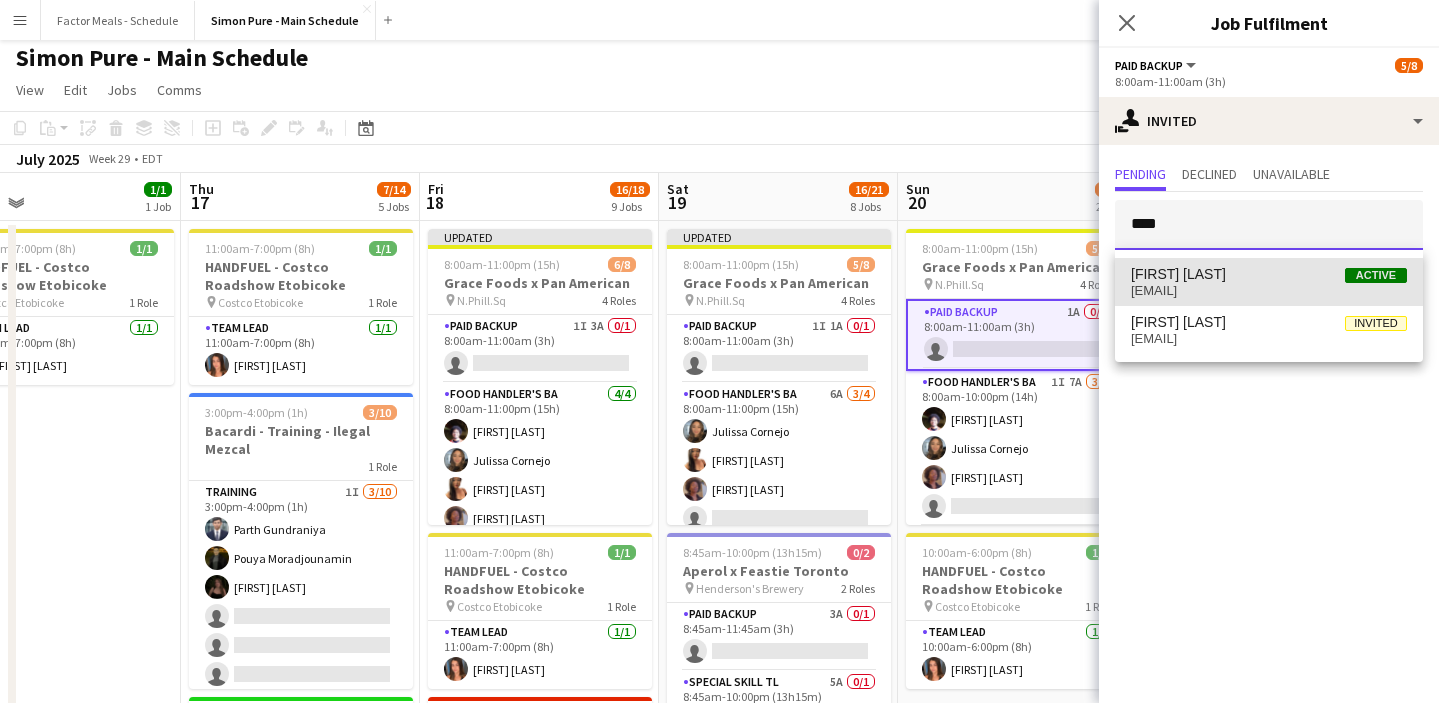 type 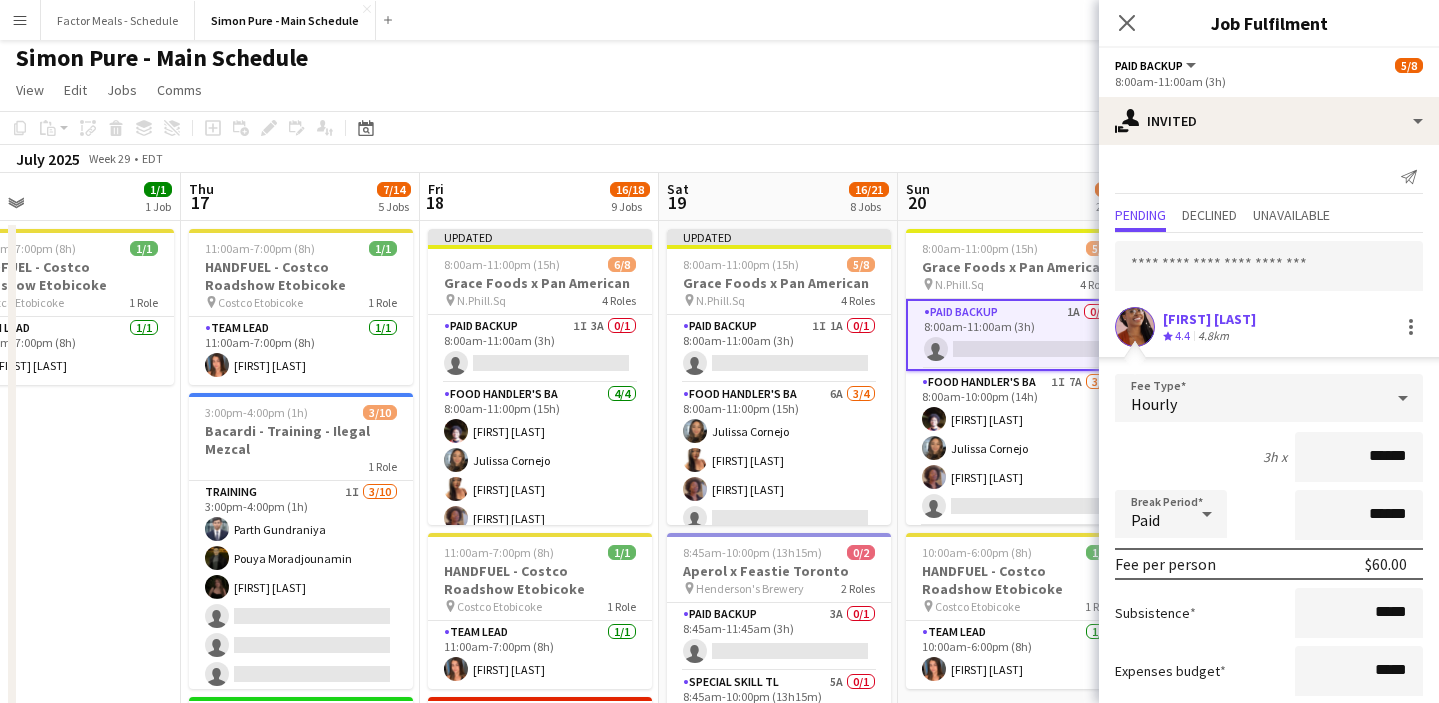 scroll, scrollTop: 118, scrollLeft: 0, axis: vertical 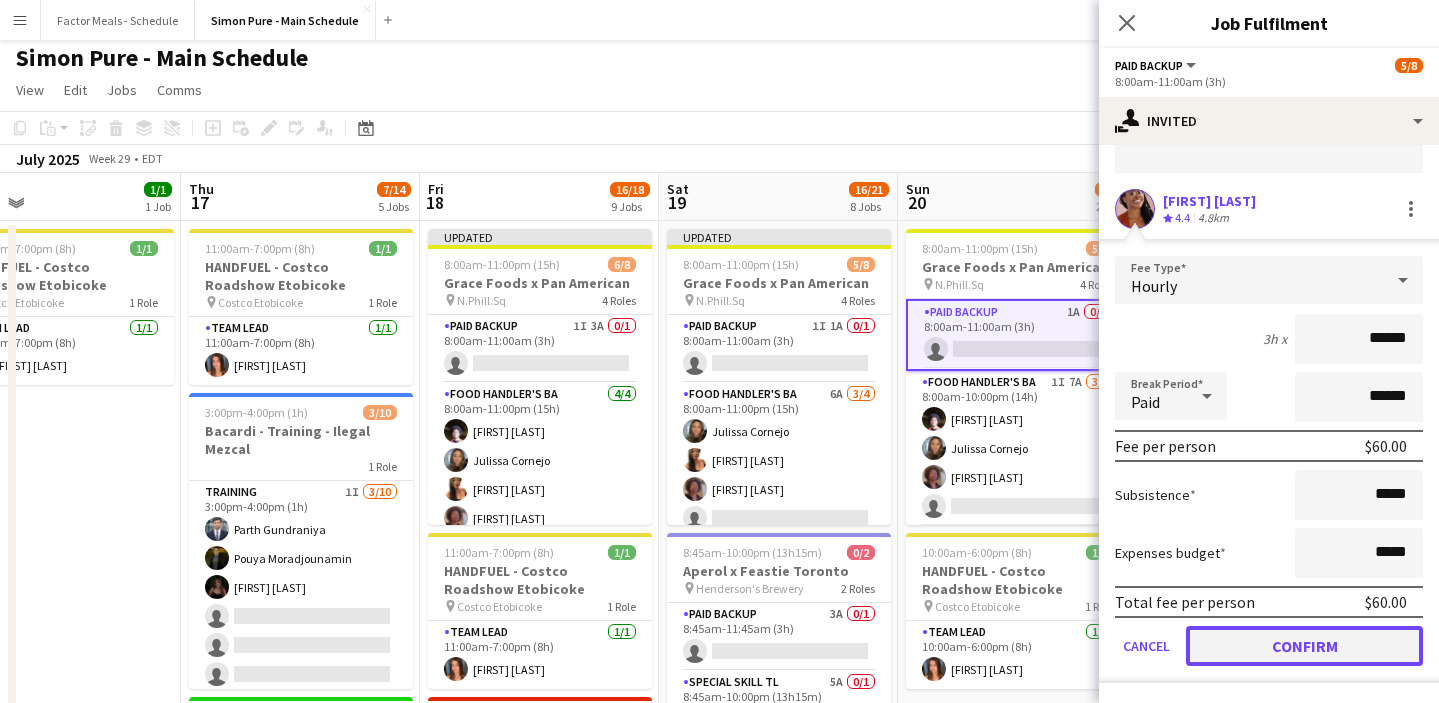 click on "Confirm" 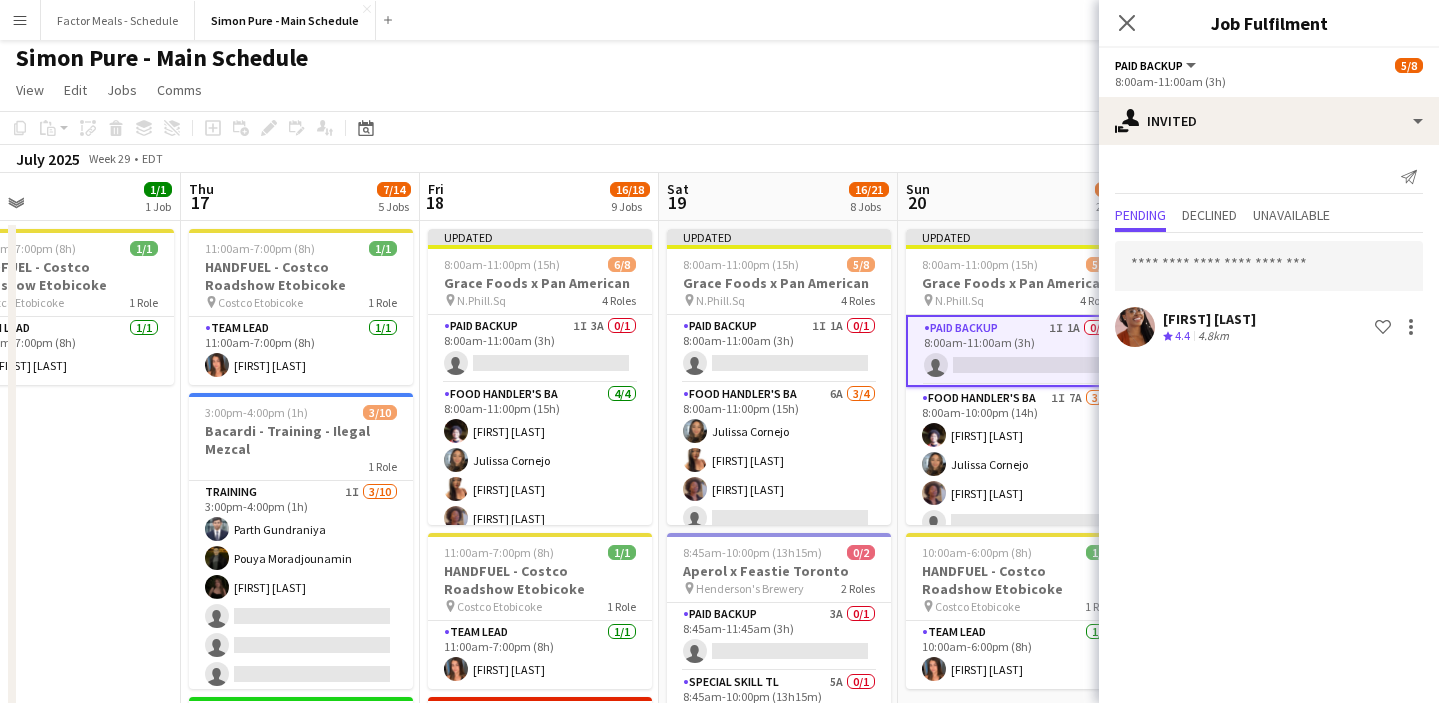 scroll, scrollTop: 0, scrollLeft: 0, axis: both 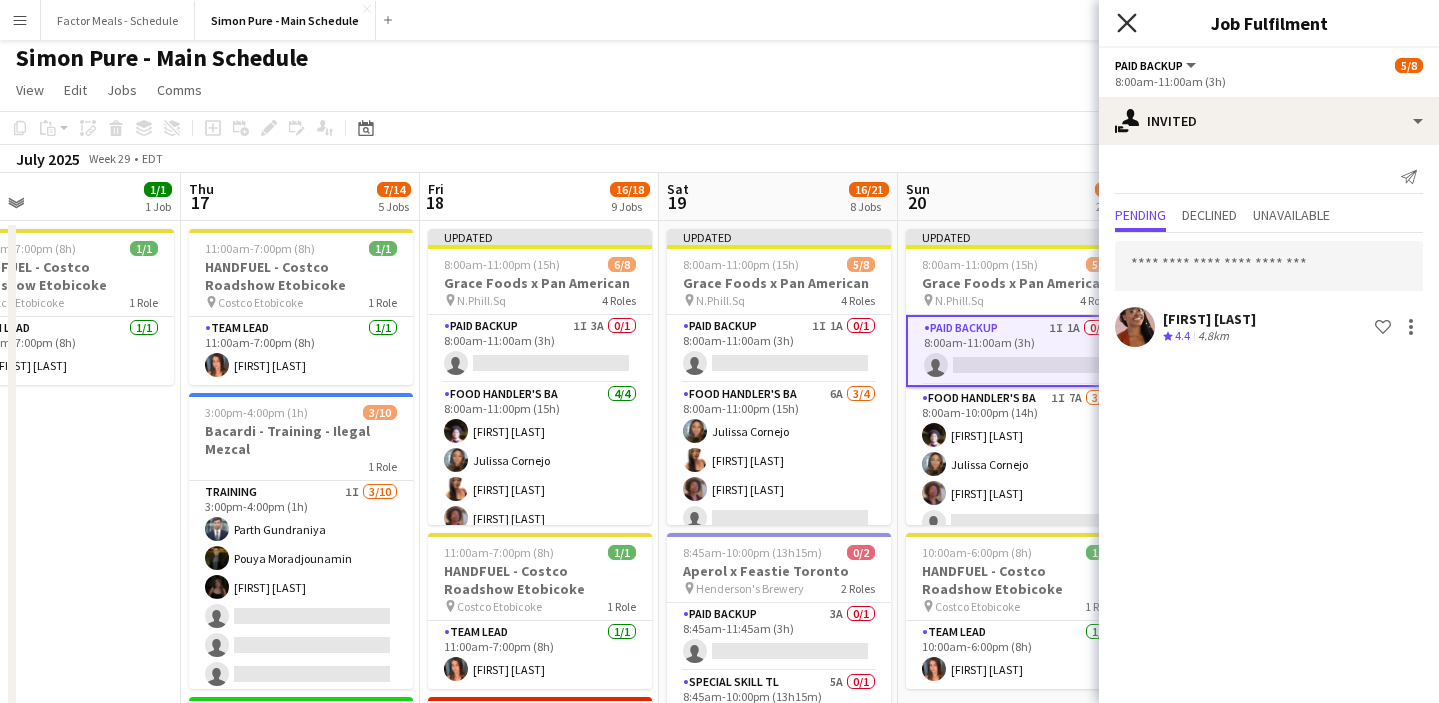 click on "Close pop-in" 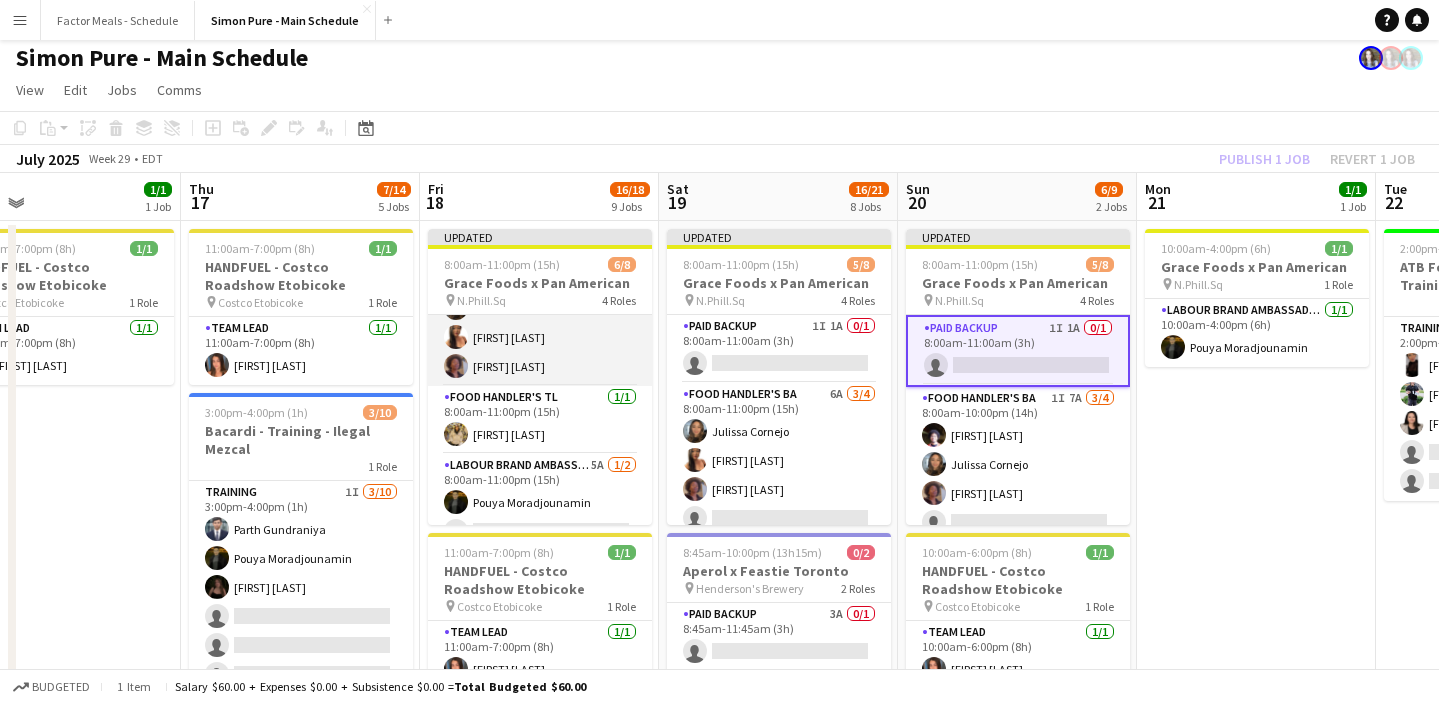 scroll, scrollTop: 178, scrollLeft: 0, axis: vertical 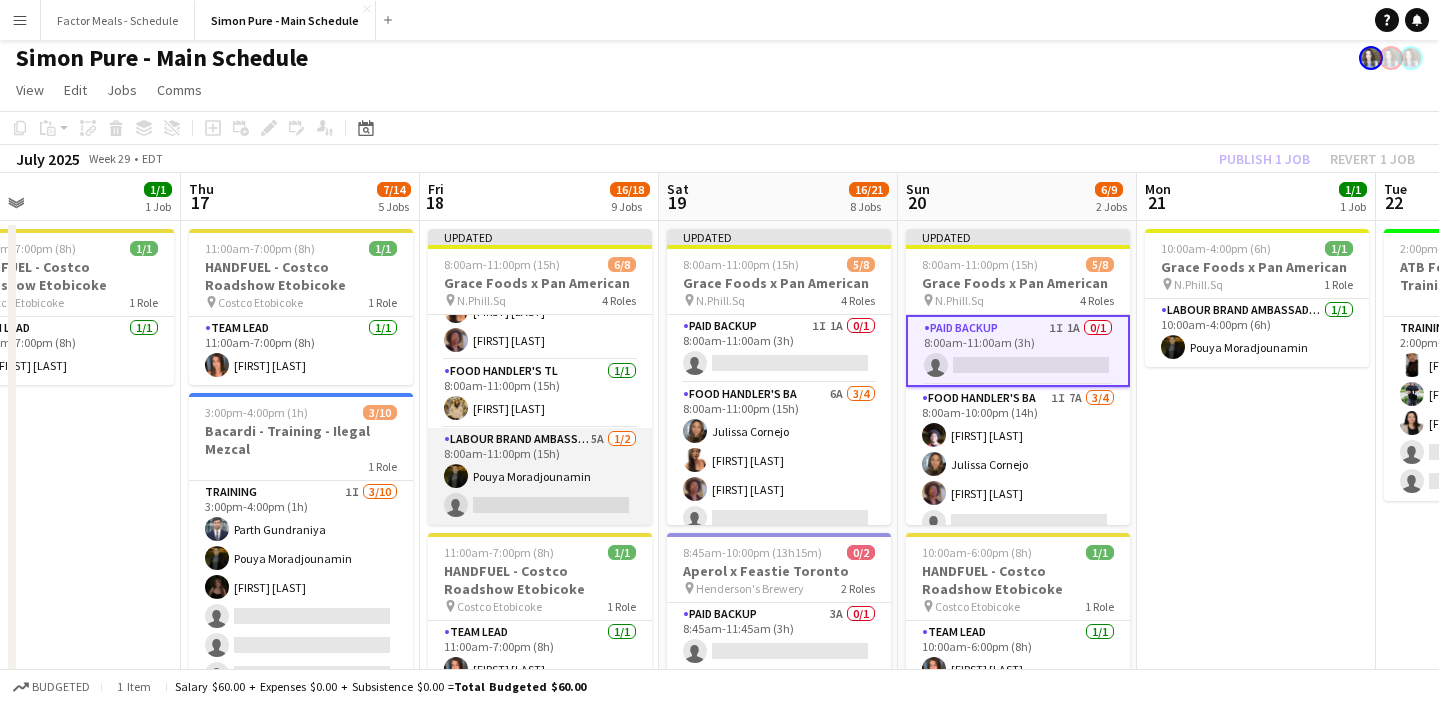 click on "Labour Brand Ambassadors    5A   1/2   8:00am-11:00pm (15h)
Pouya Moradjounamin
single-neutral-actions" at bounding box center (540, 476) 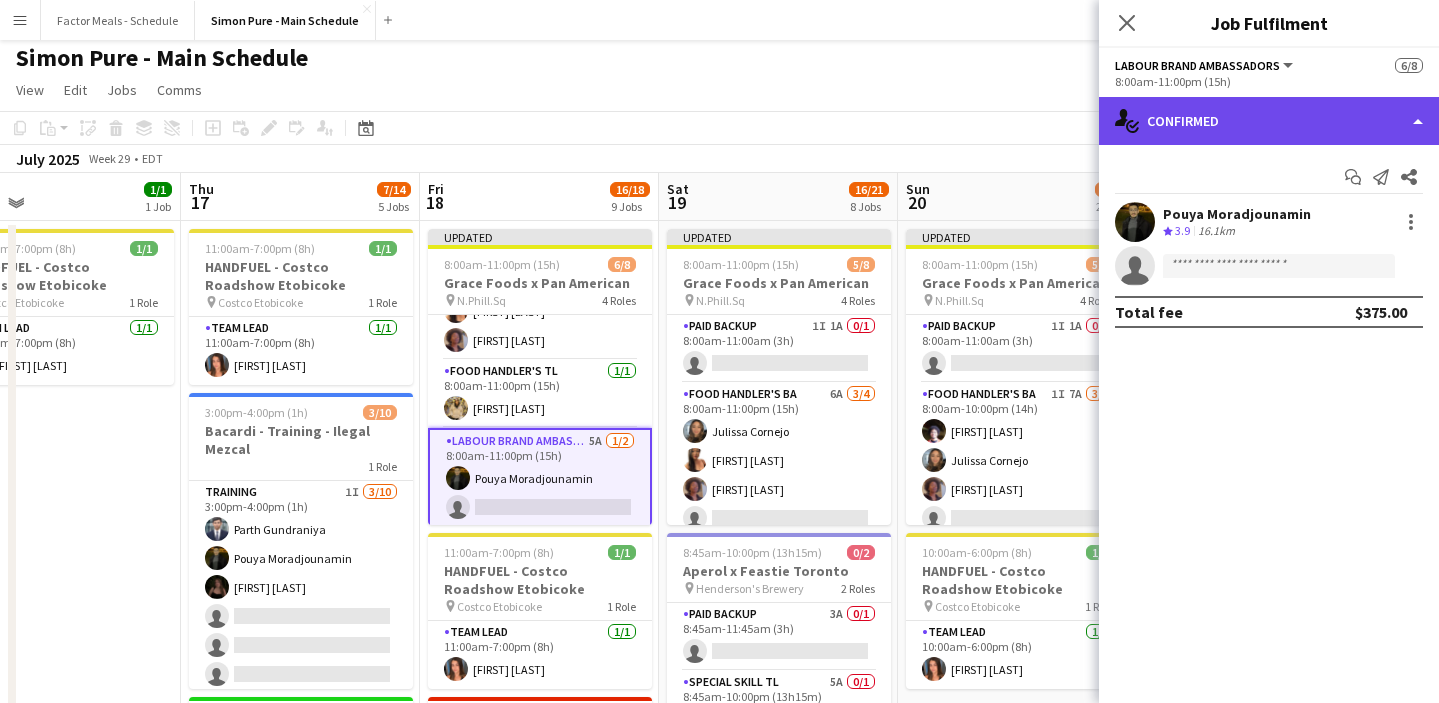 click on "single-neutral-actions-check-2
Confirmed" 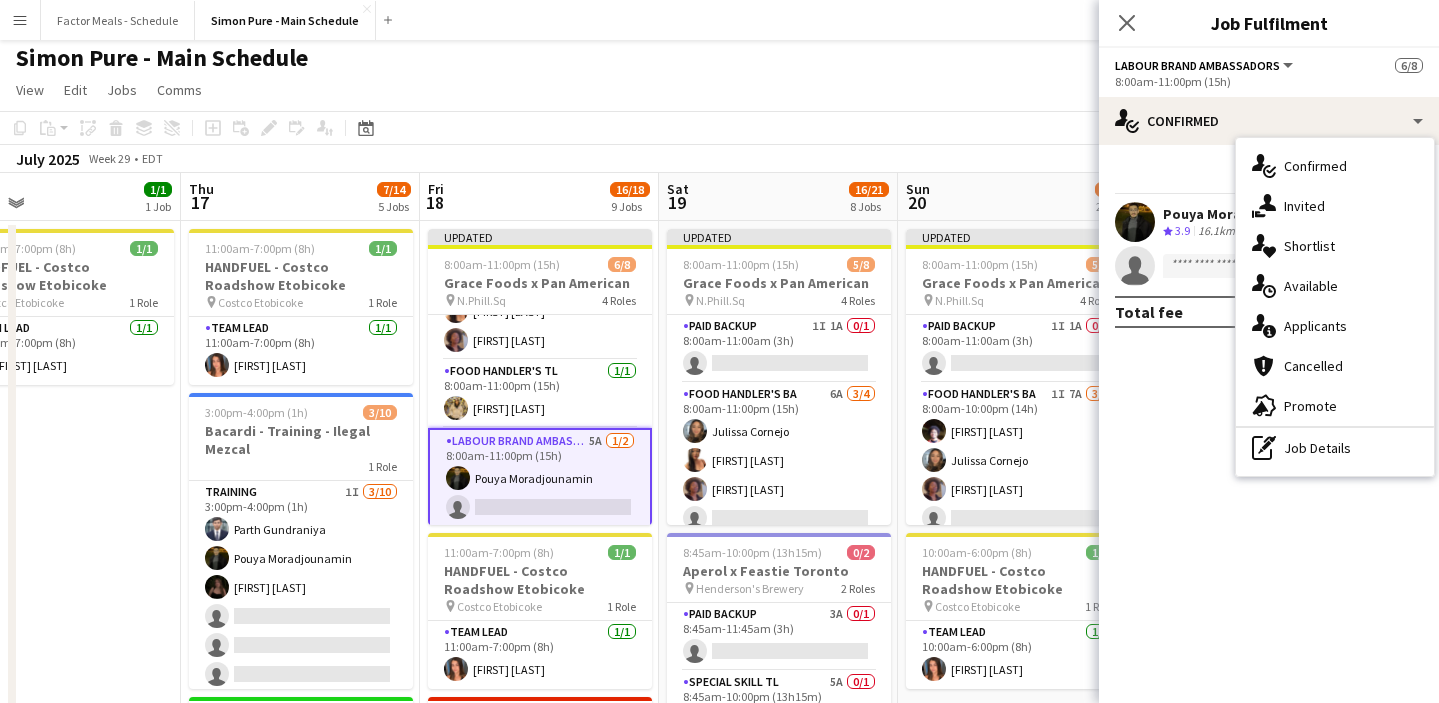 click on "single-neutral-actions-share-1
Invited" at bounding box center [1335, 206] 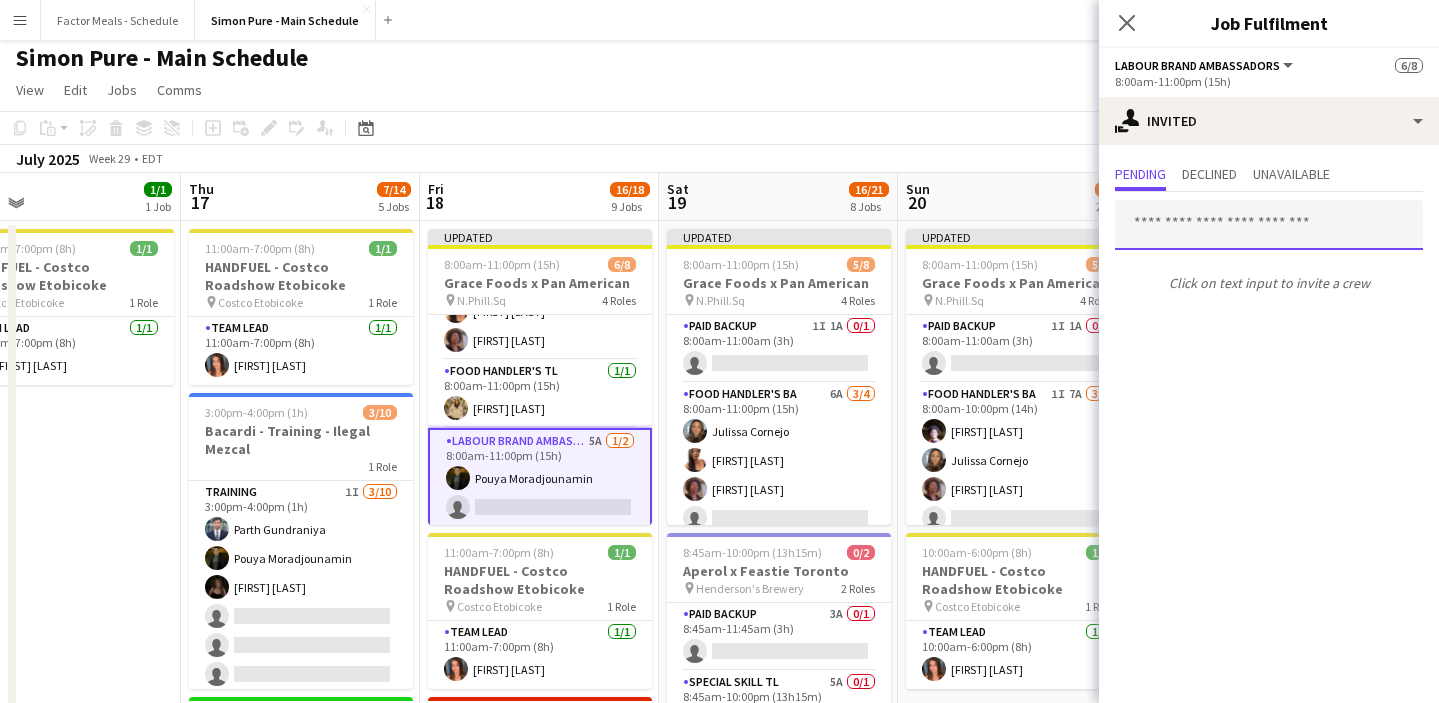 click at bounding box center (1269, 225) 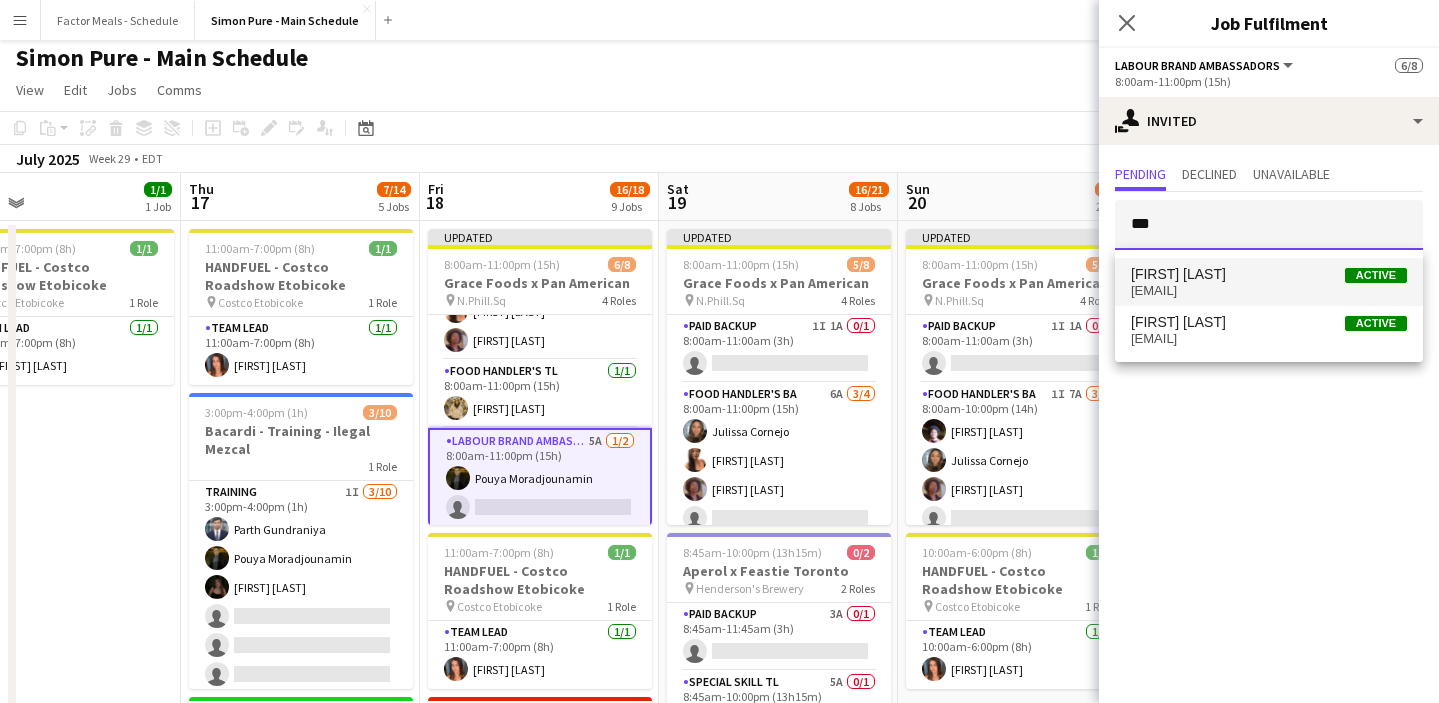 type on "***" 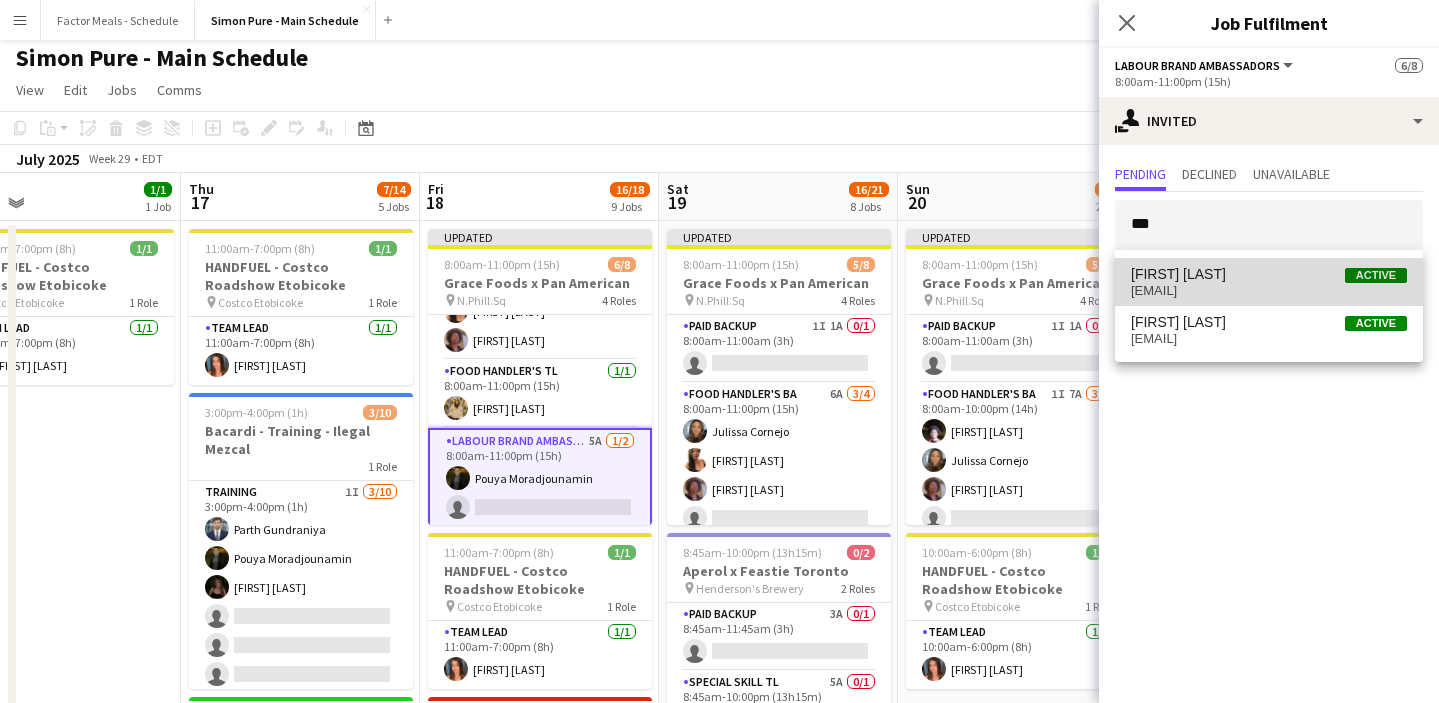 click on "mamounelamin2000@outlook.com" at bounding box center [1269, 291] 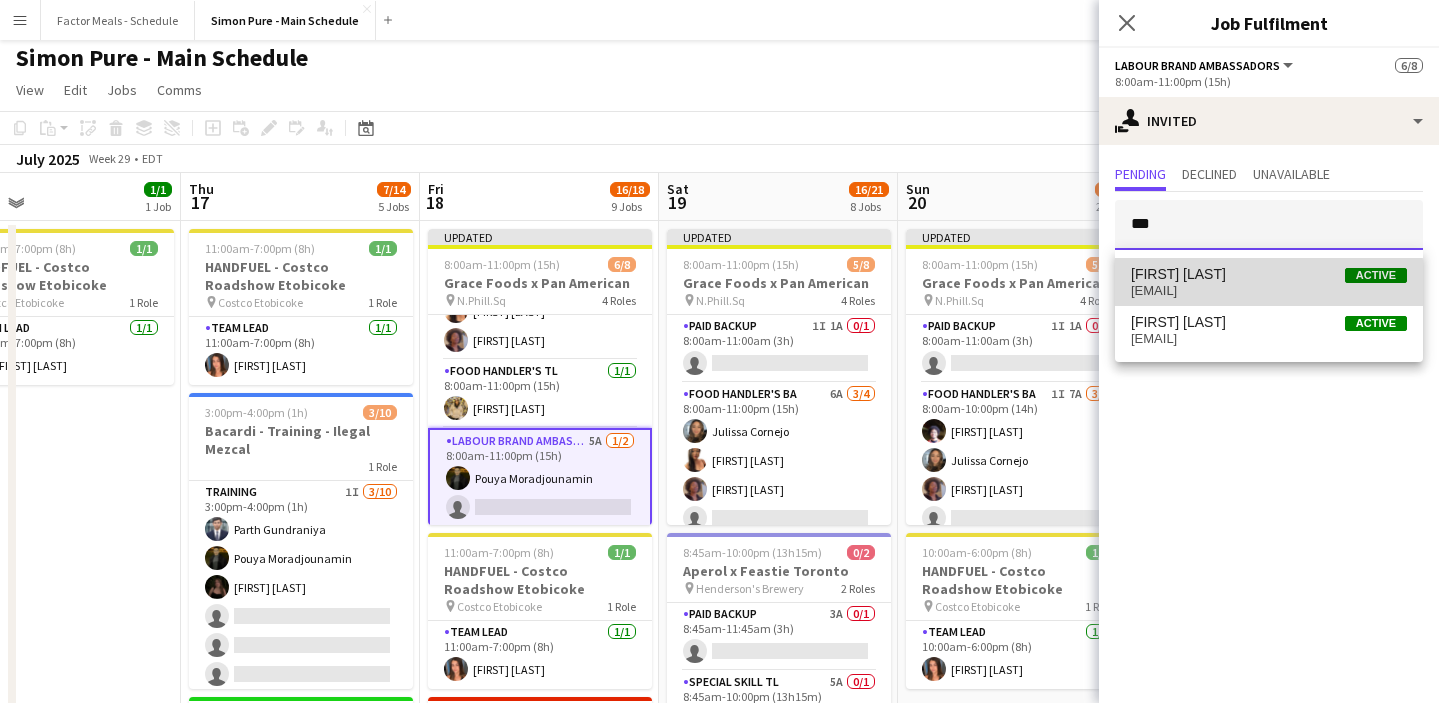 type 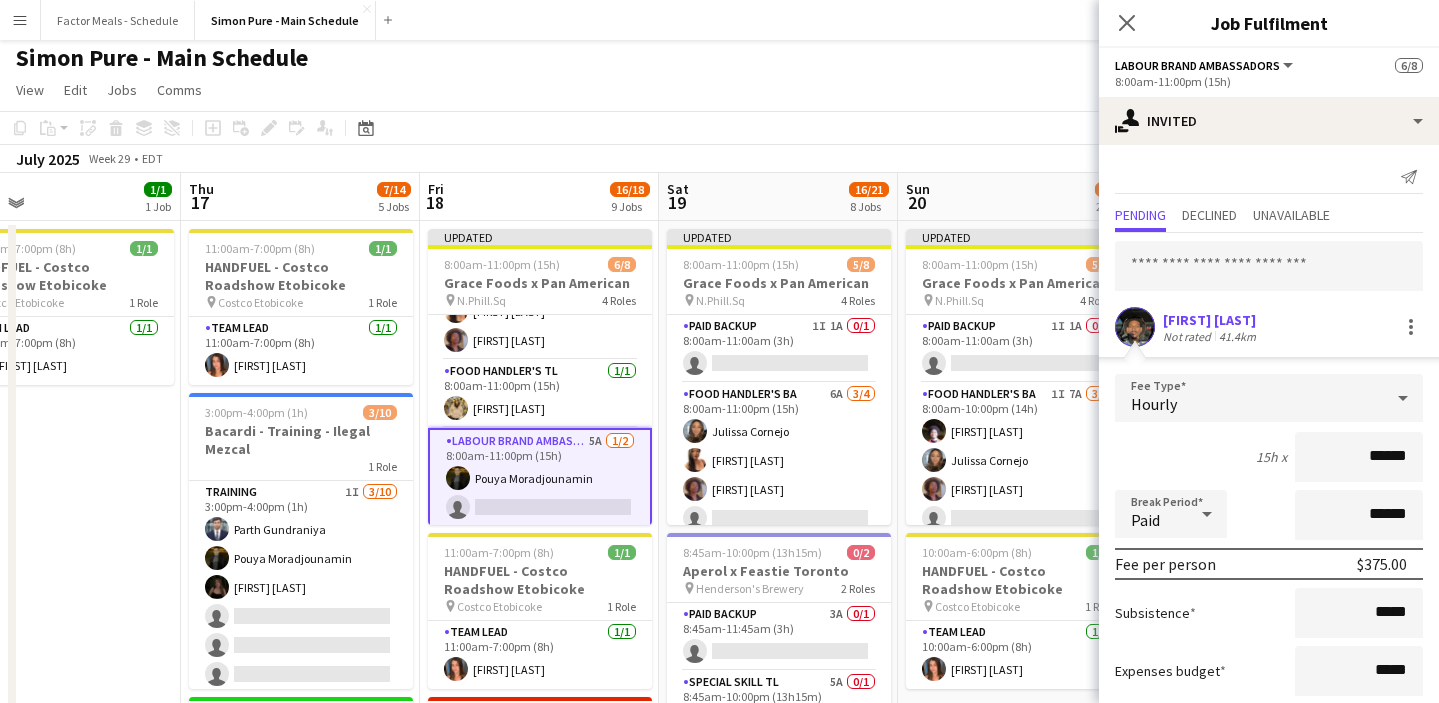 scroll, scrollTop: 118, scrollLeft: 0, axis: vertical 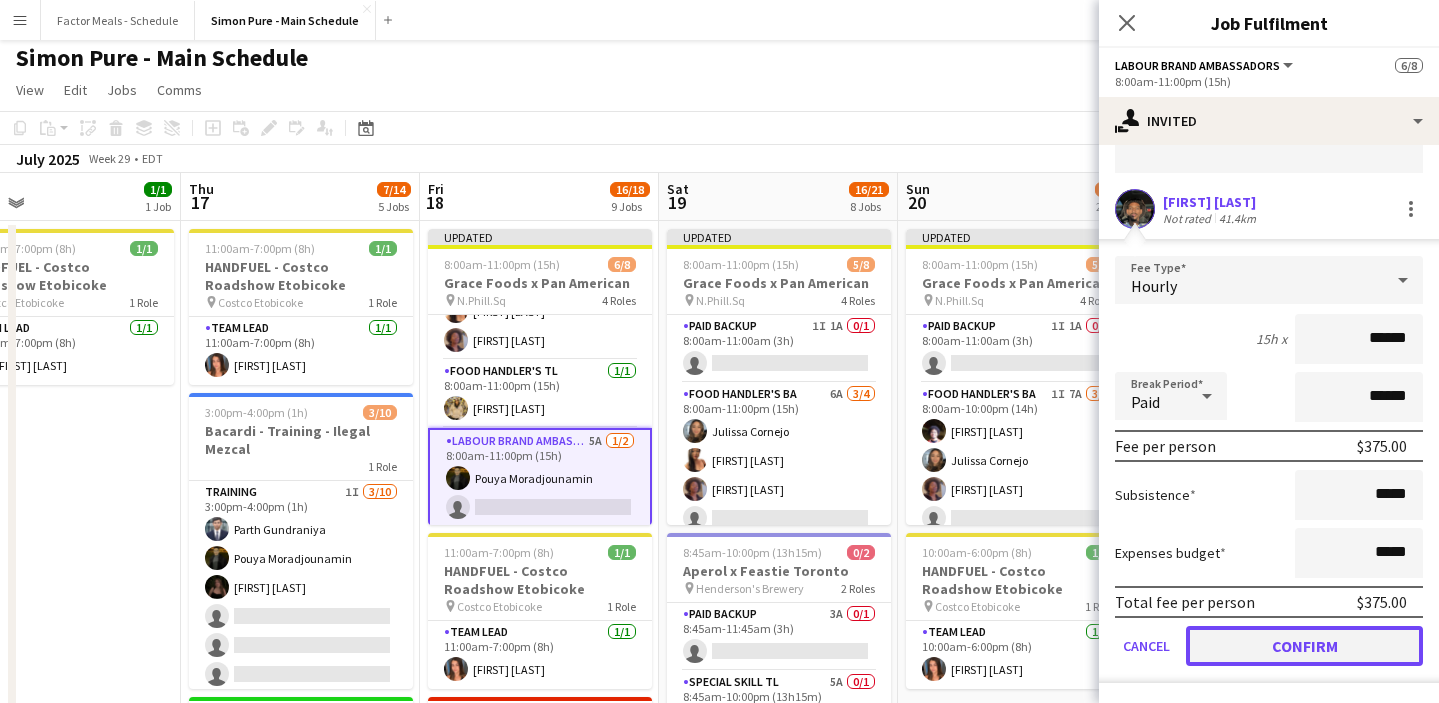 click on "Confirm" 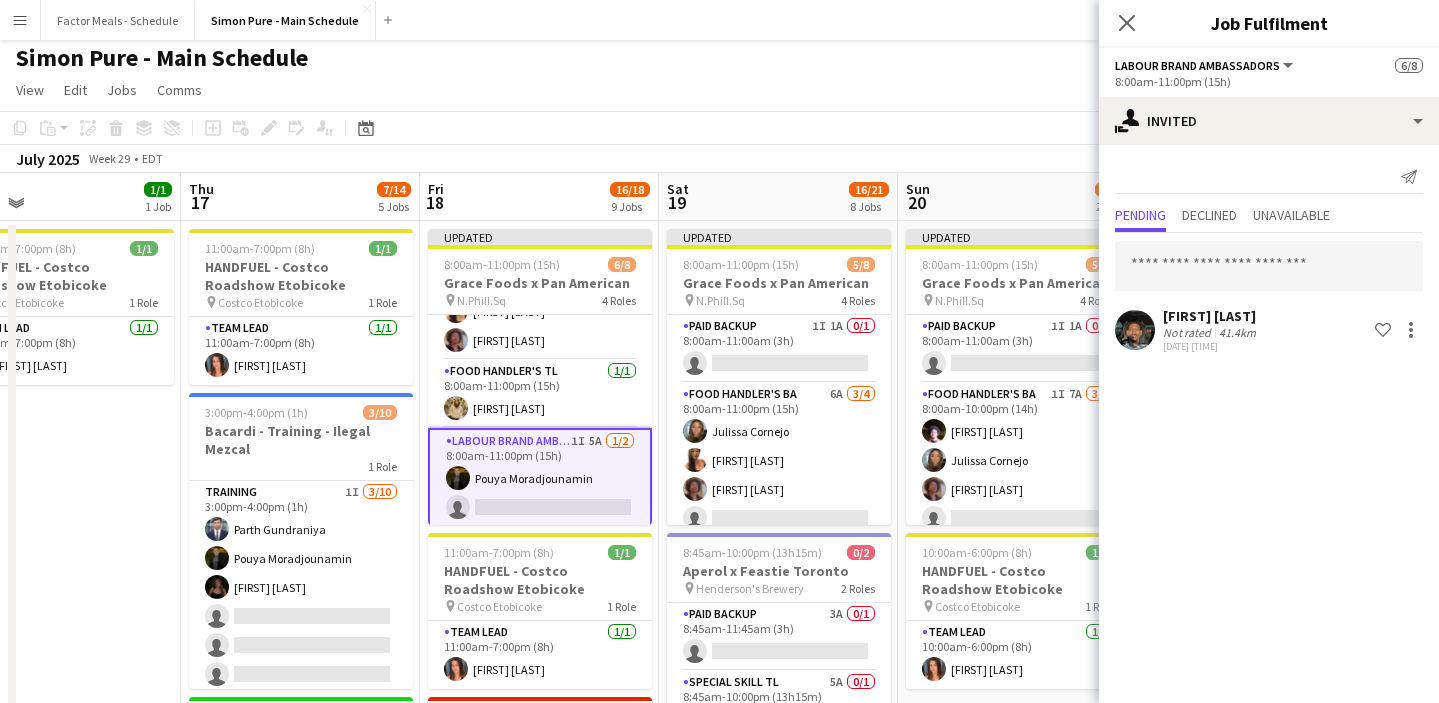 scroll, scrollTop: 0, scrollLeft: 0, axis: both 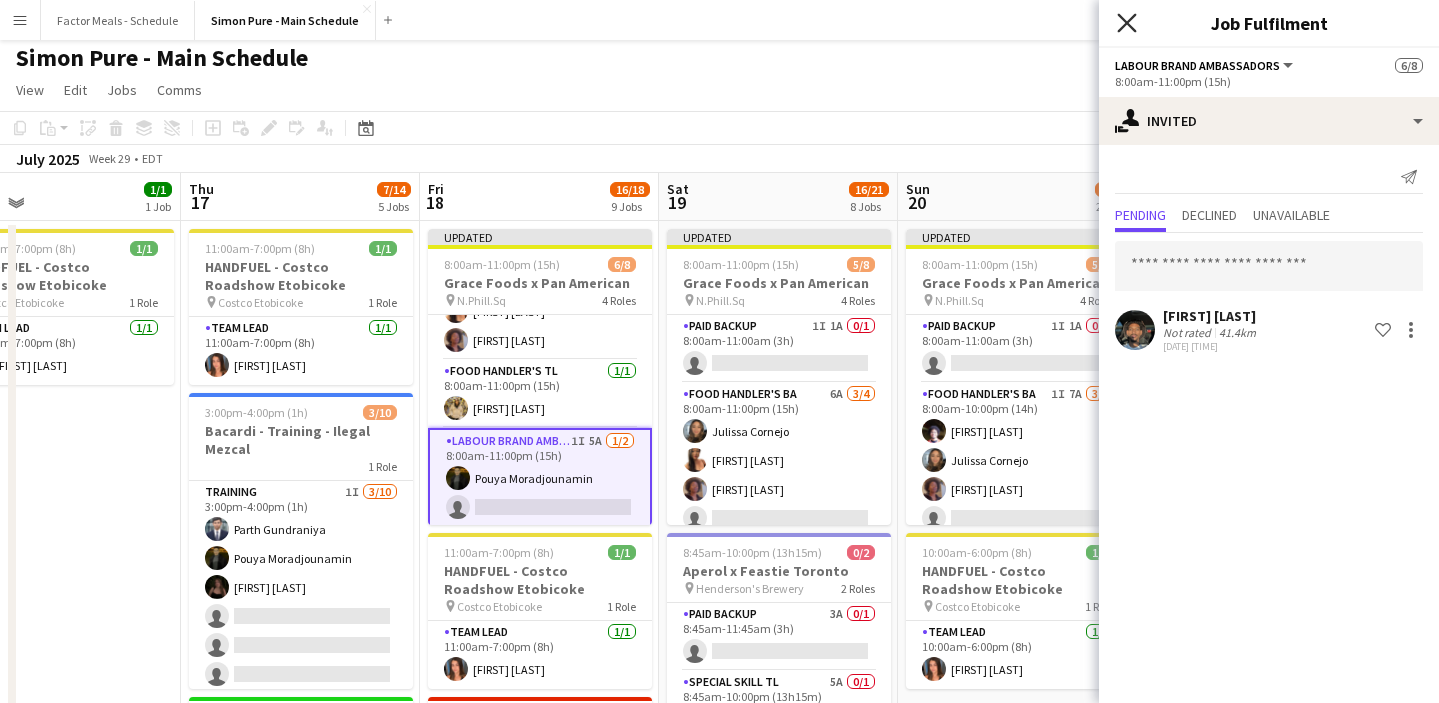 click on "Close pop-in" 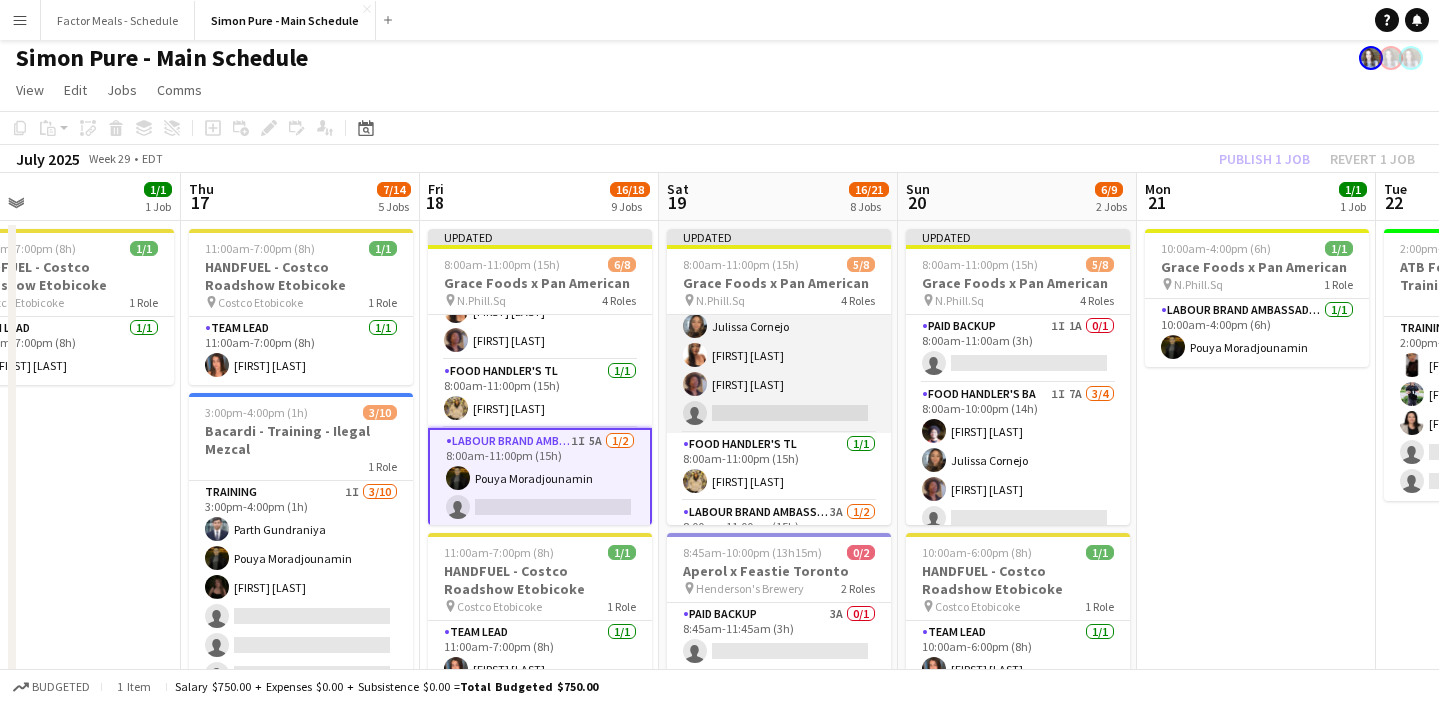 scroll, scrollTop: 178, scrollLeft: 0, axis: vertical 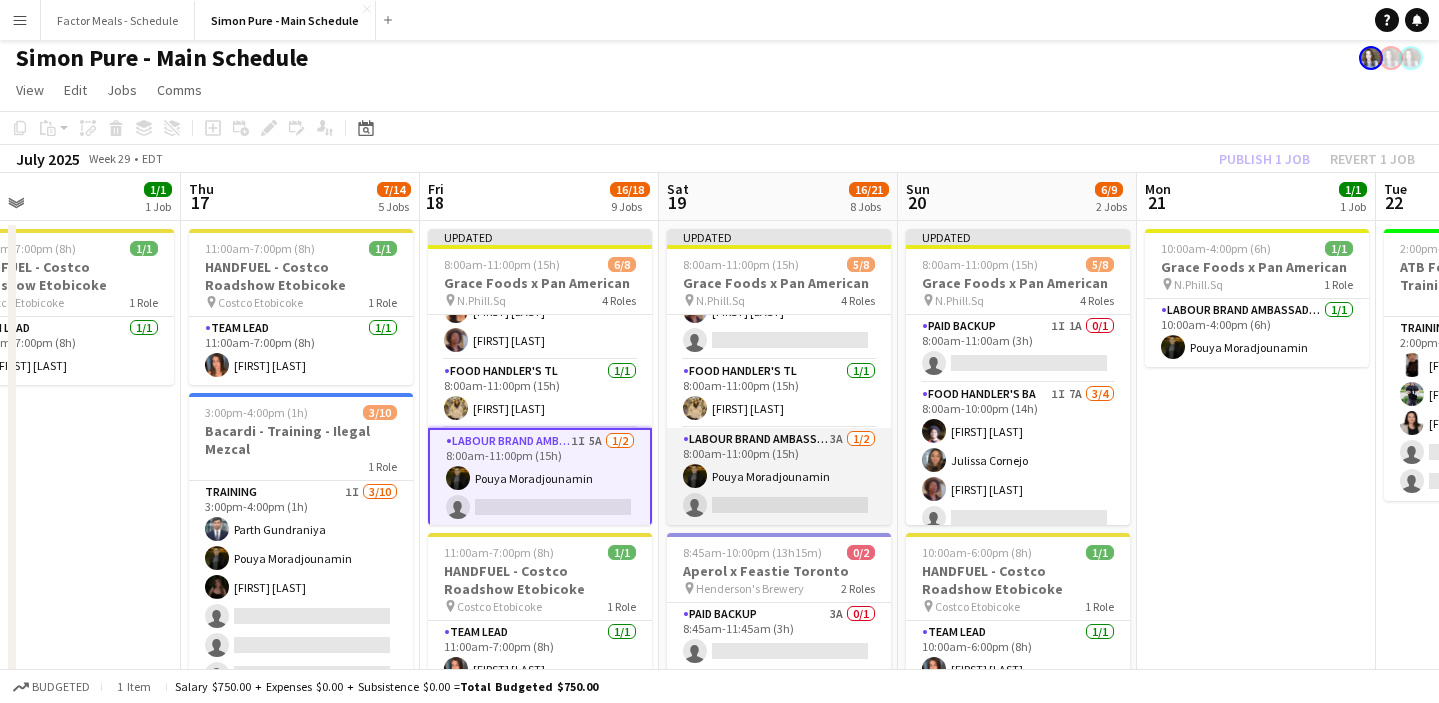 click on "Labour Brand Ambassadors    3A   1/2   8:00am-11:00pm (15h)
Pouya Moradjounamin
single-neutral-actions" at bounding box center [779, 476] 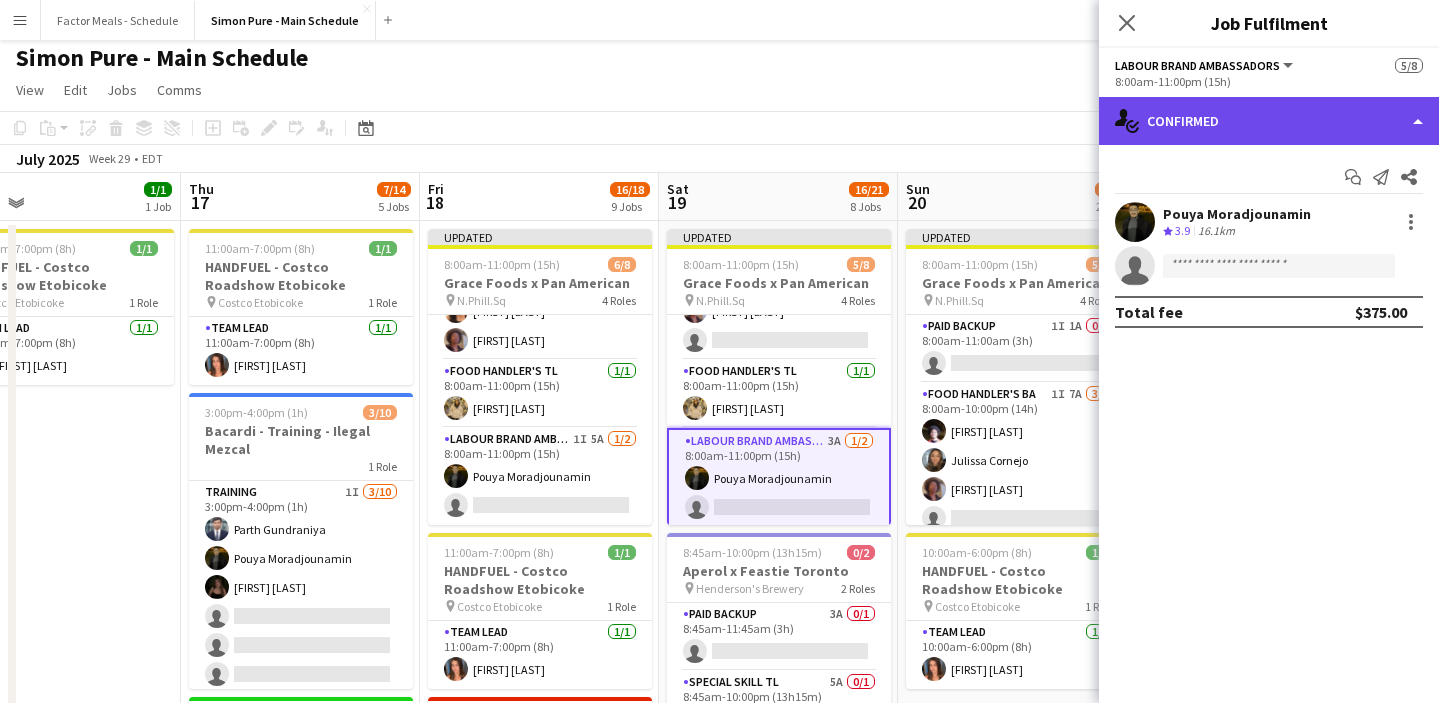 click on "single-neutral-actions-check-2
Confirmed" 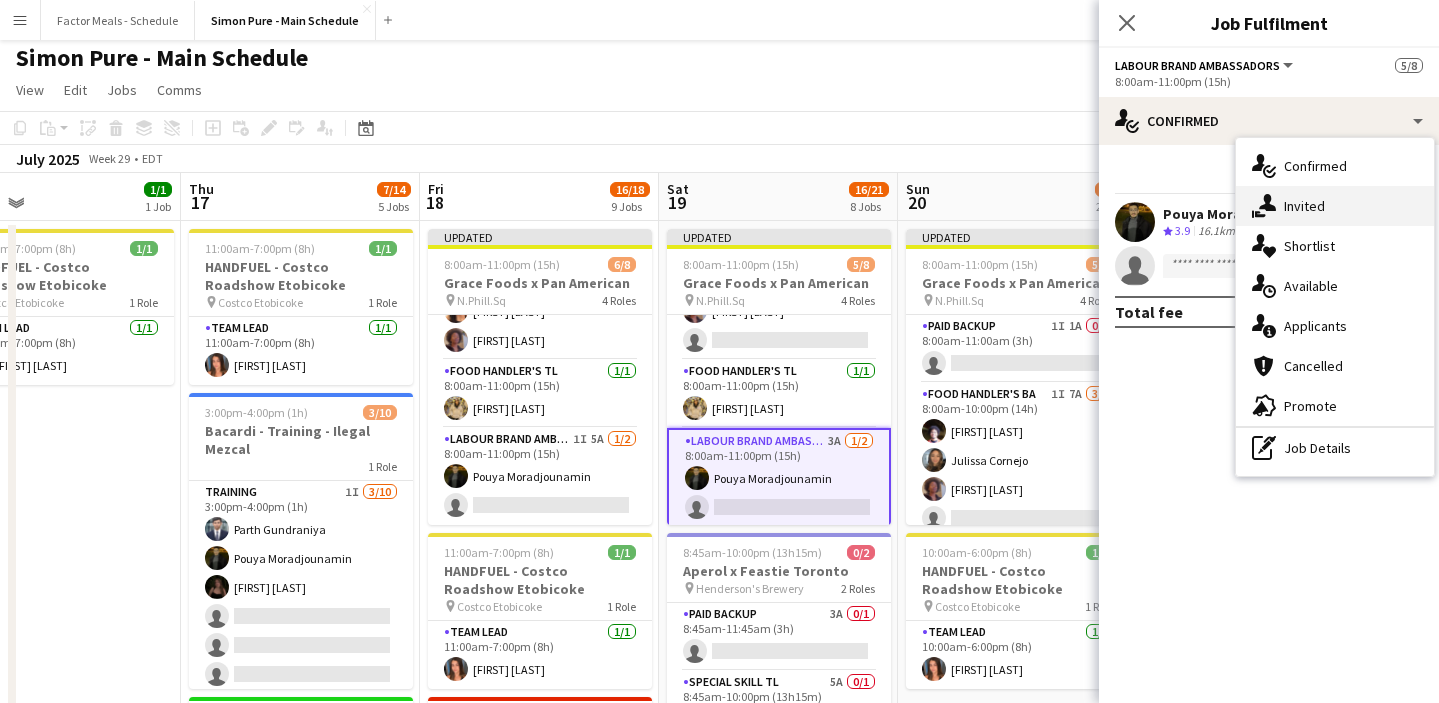 click on "single-neutral-actions-share-1
Invited" at bounding box center (1335, 206) 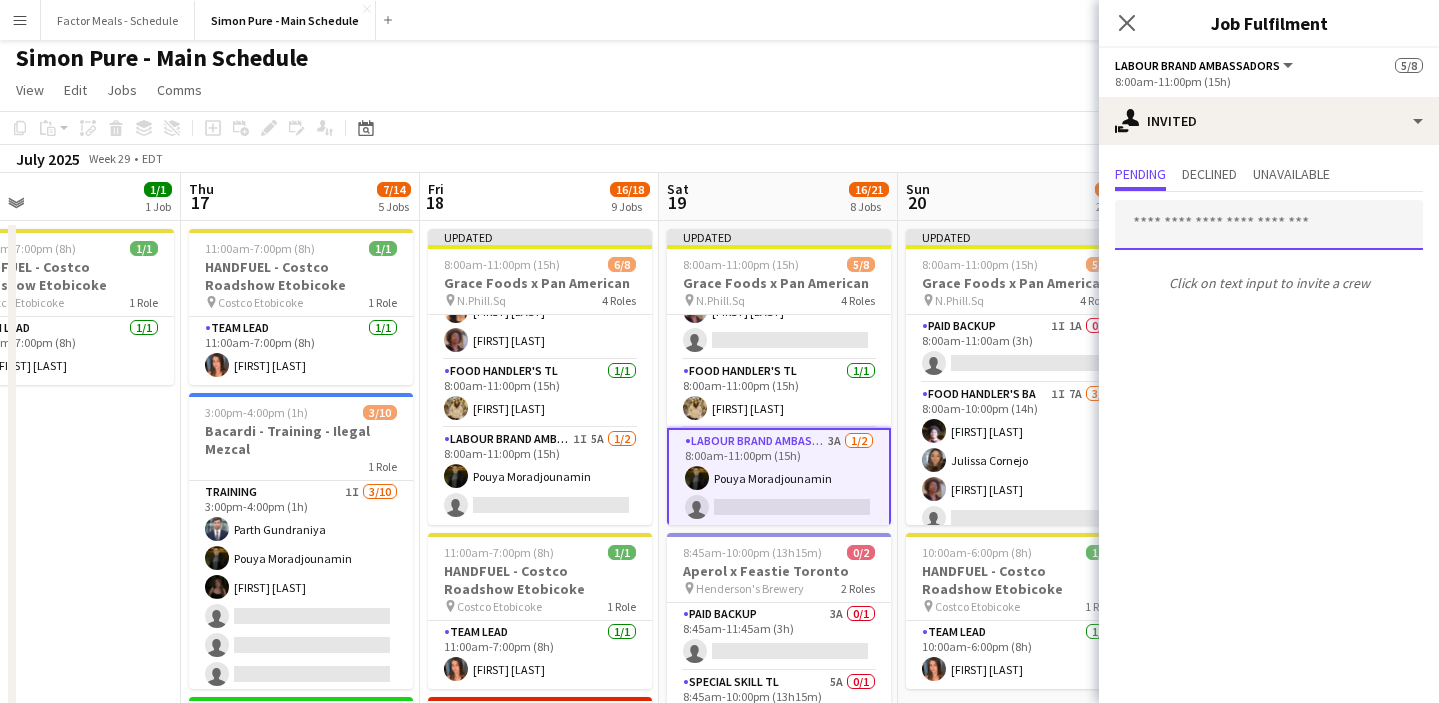 click at bounding box center [1269, 225] 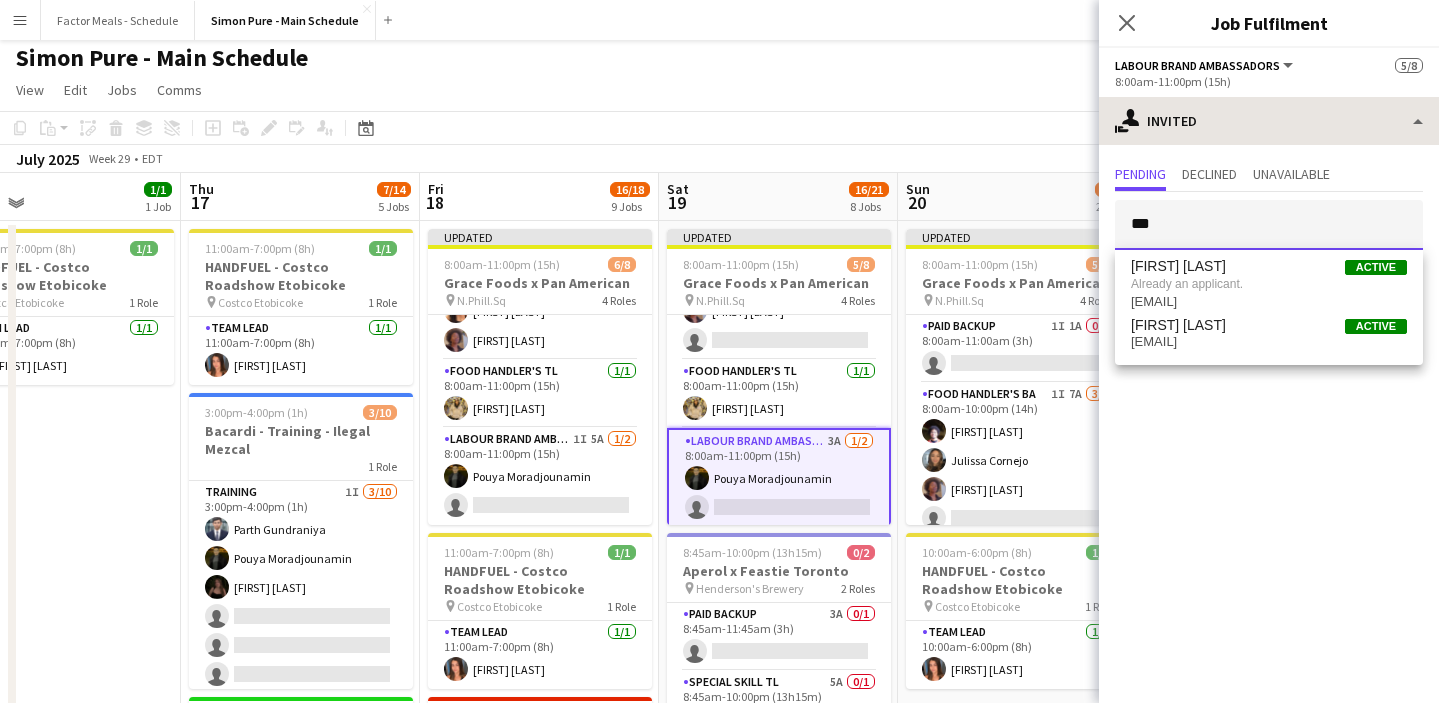 type on "***" 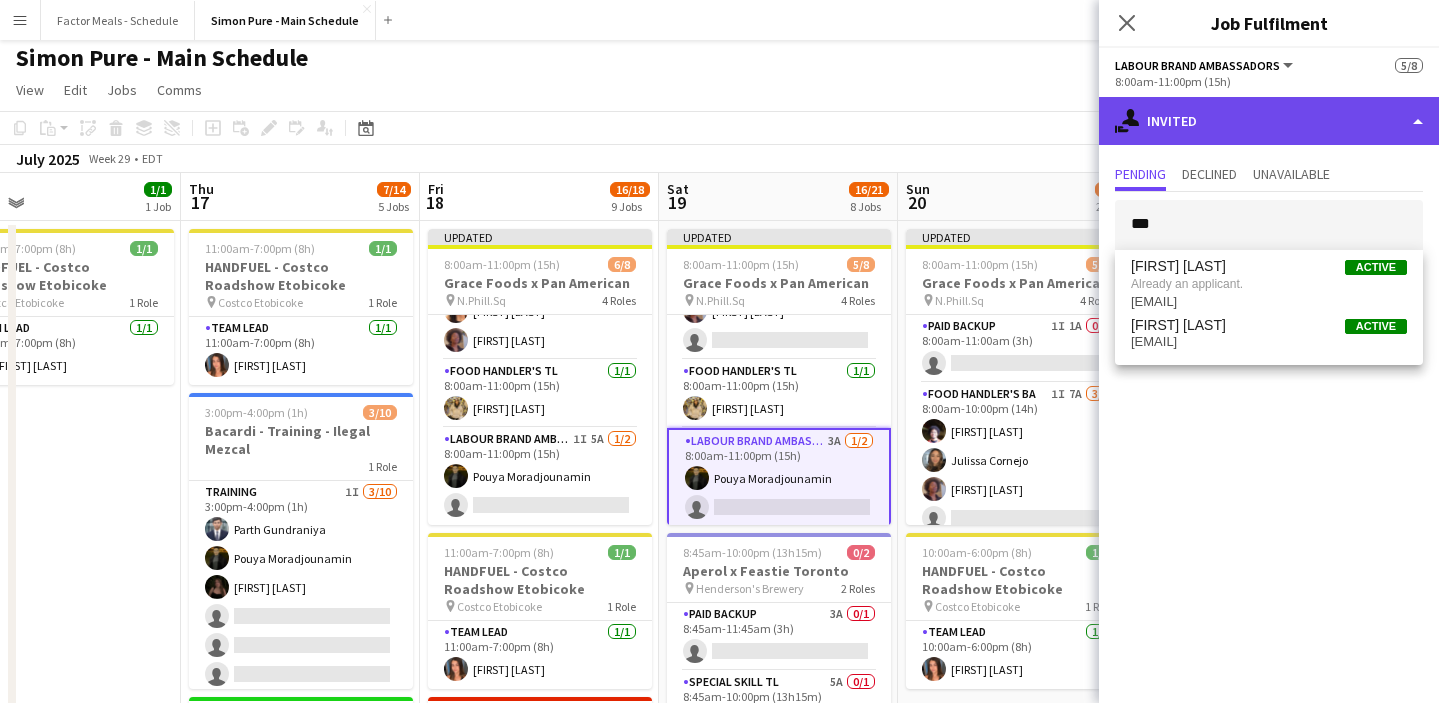 click on "single-neutral-actions-share-1
Invited" 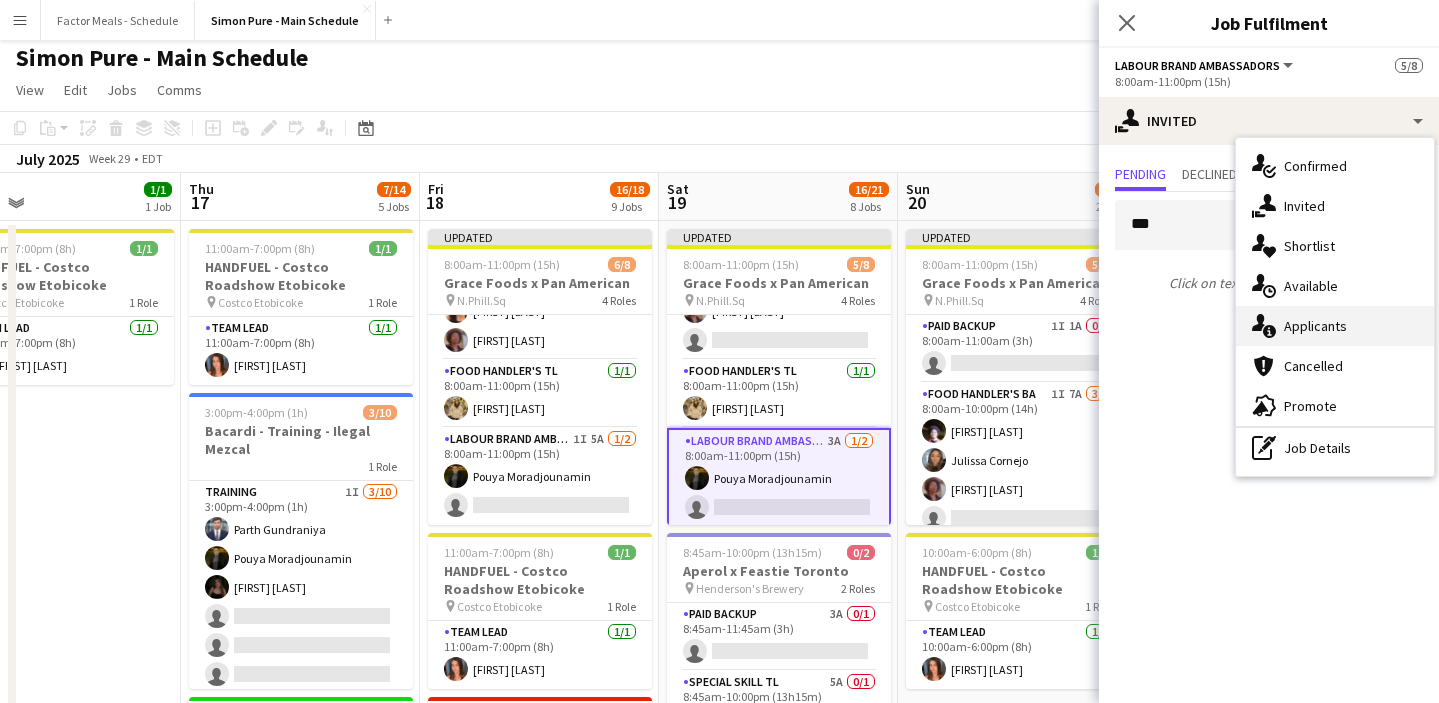 click on "single-neutral-actions-information
Applicants" at bounding box center (1335, 326) 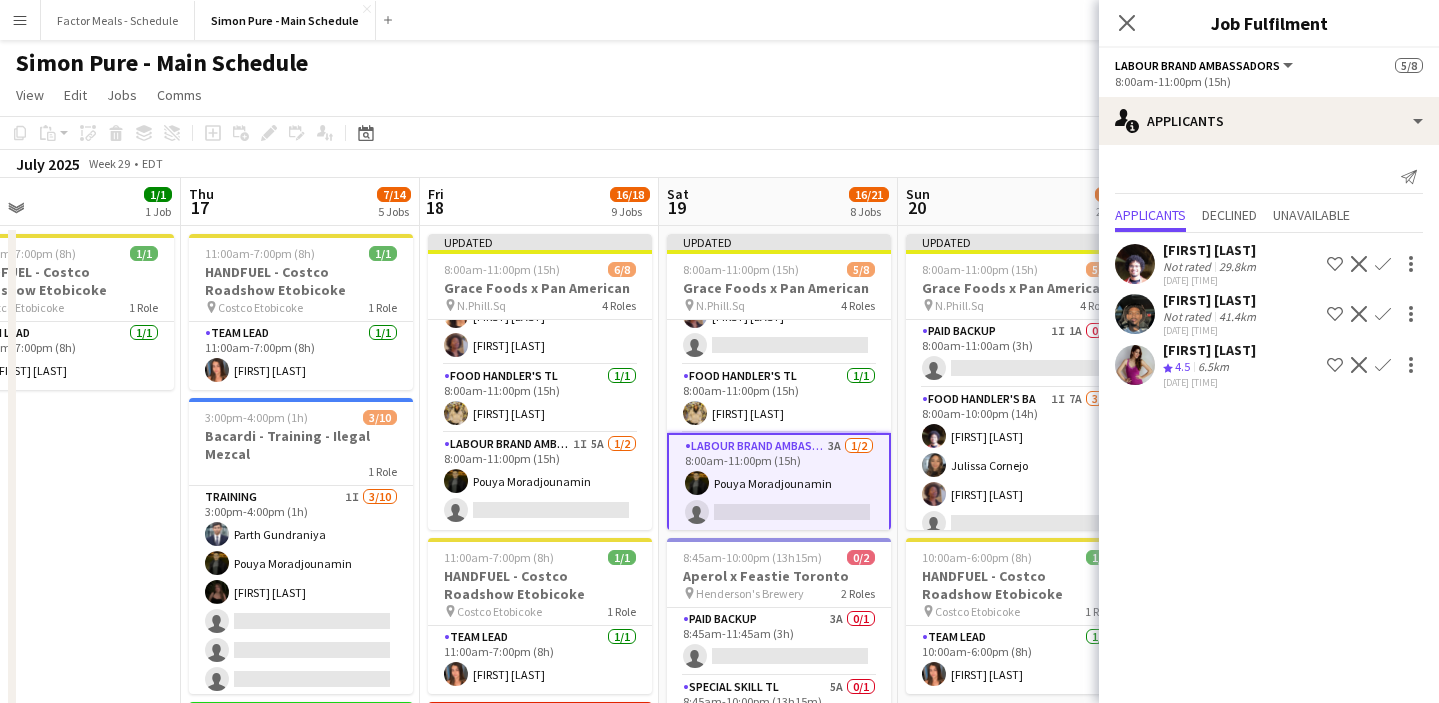 scroll, scrollTop: 1, scrollLeft: 0, axis: vertical 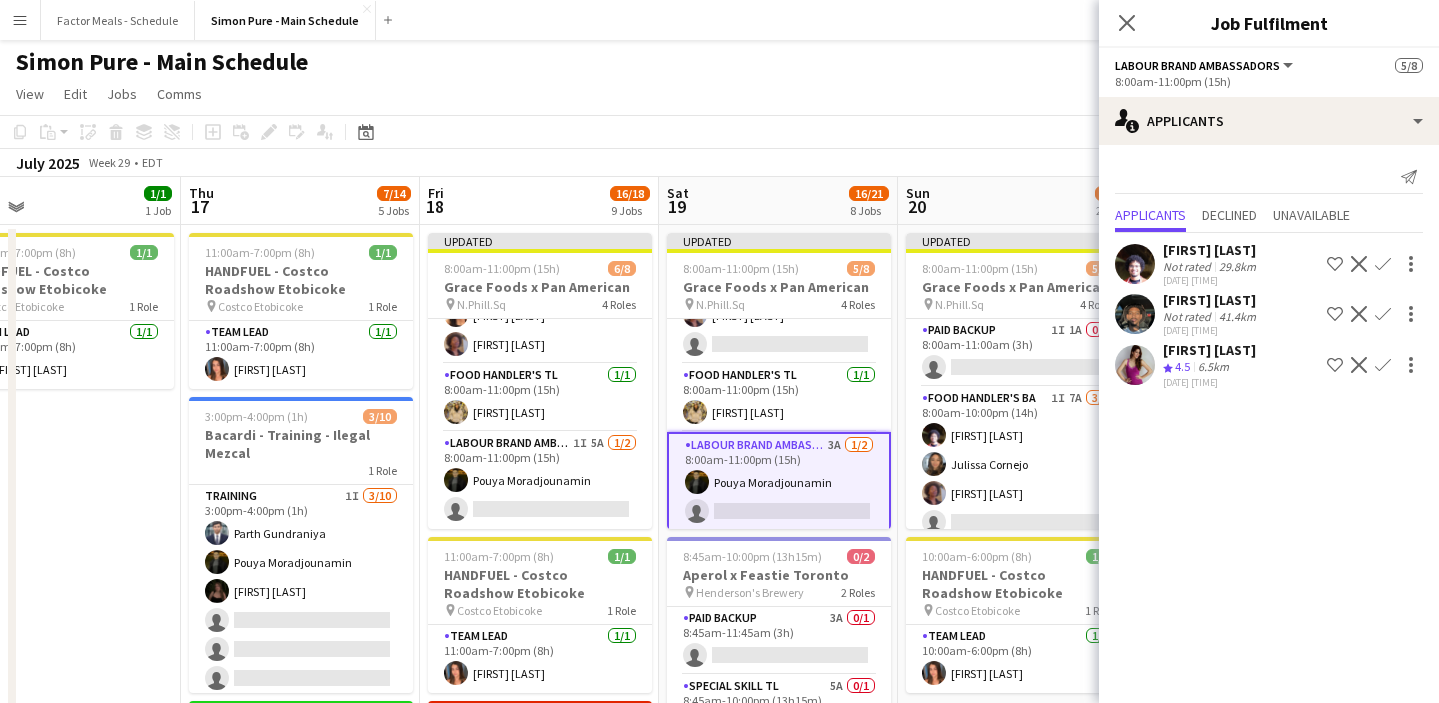 click on "Confirm" at bounding box center [1383, 365] 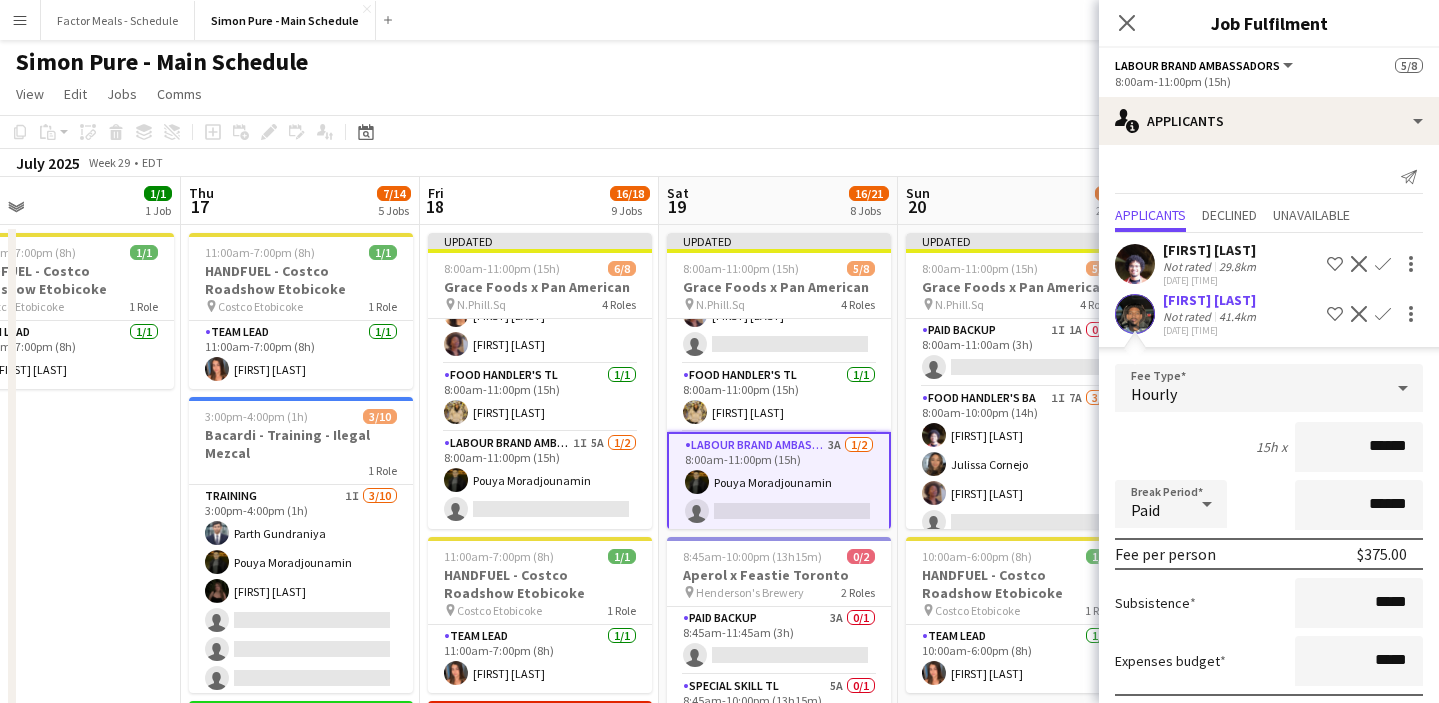 scroll, scrollTop: 159, scrollLeft: 0, axis: vertical 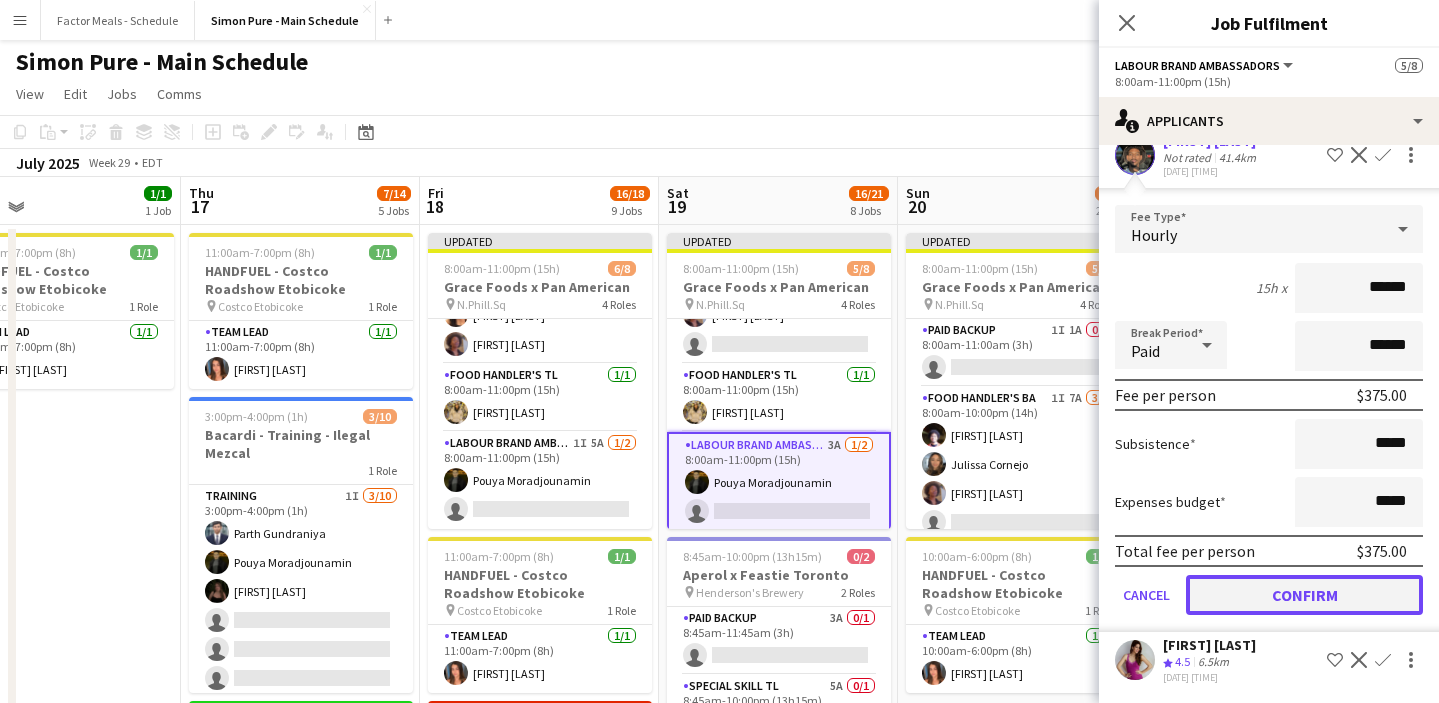 click on "Confirm" 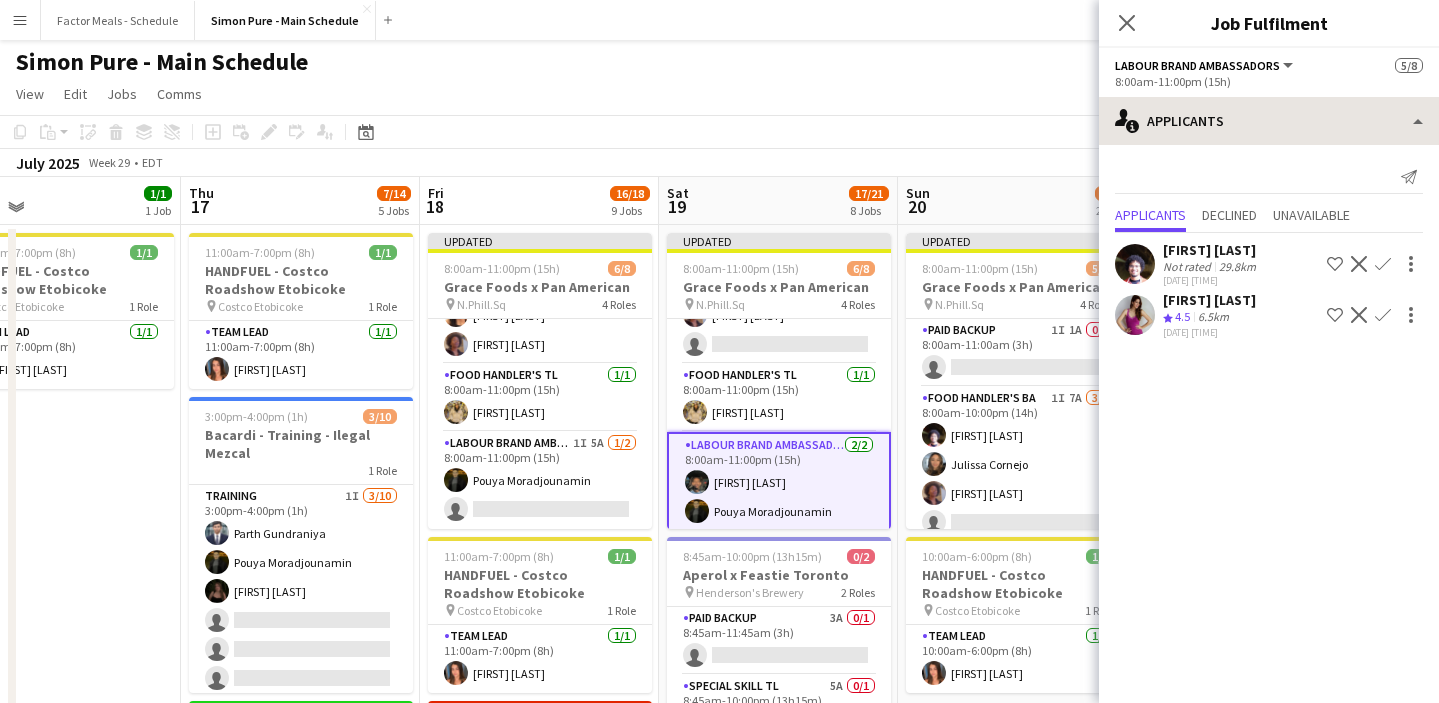 scroll, scrollTop: 0, scrollLeft: 0, axis: both 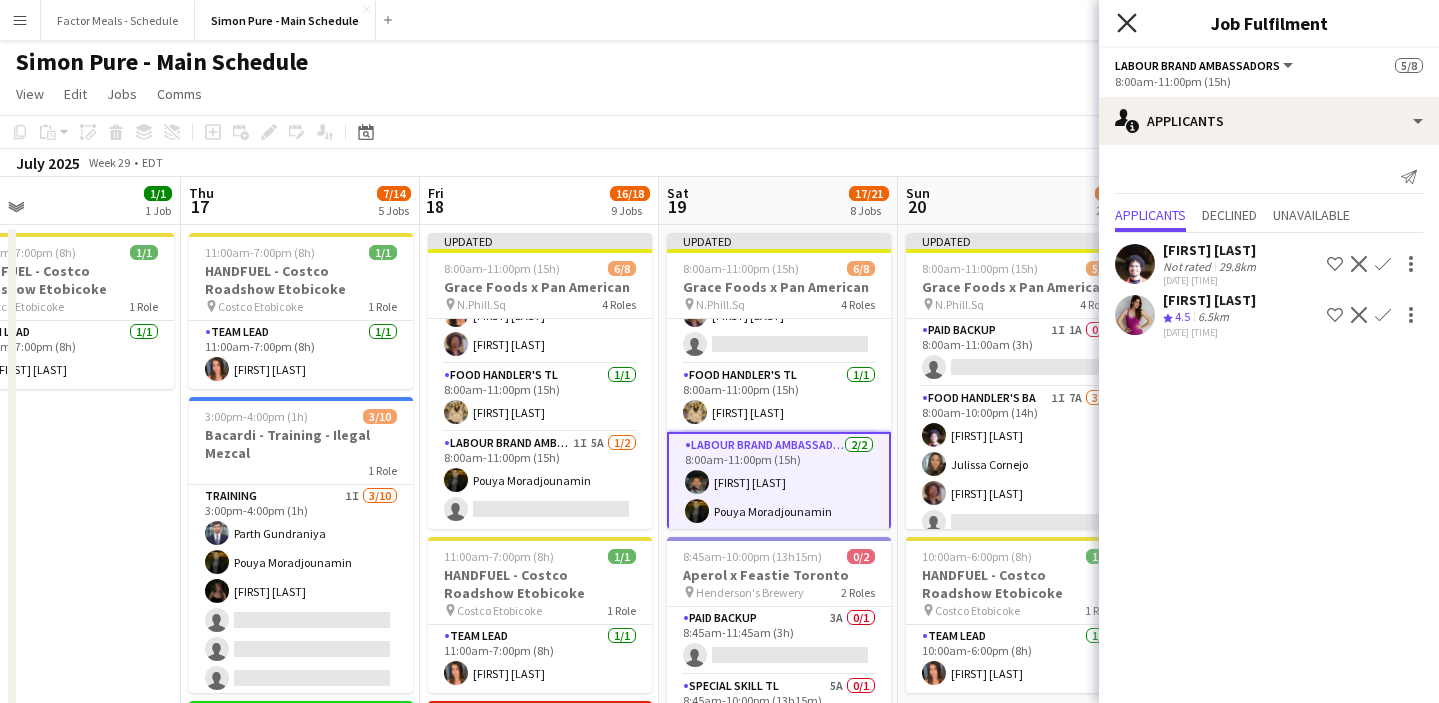 click 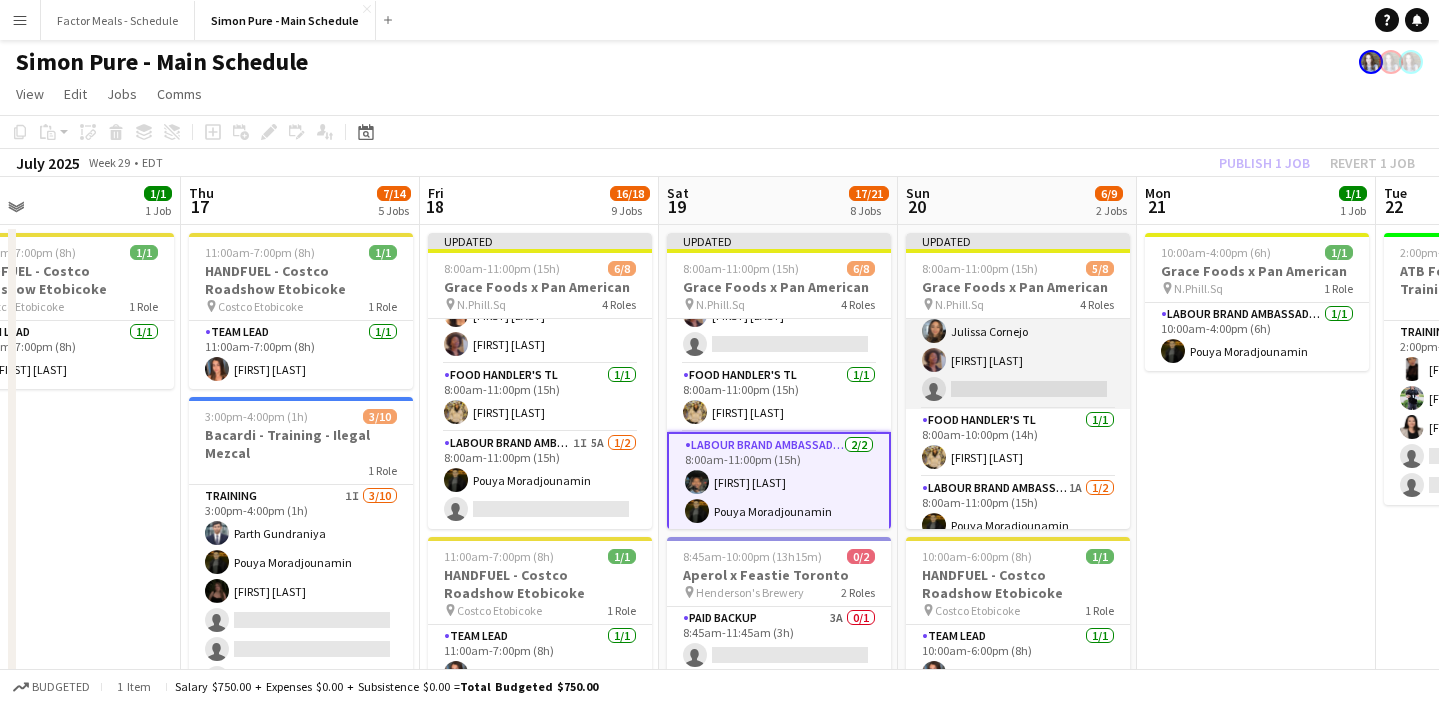 scroll, scrollTop: 178, scrollLeft: 0, axis: vertical 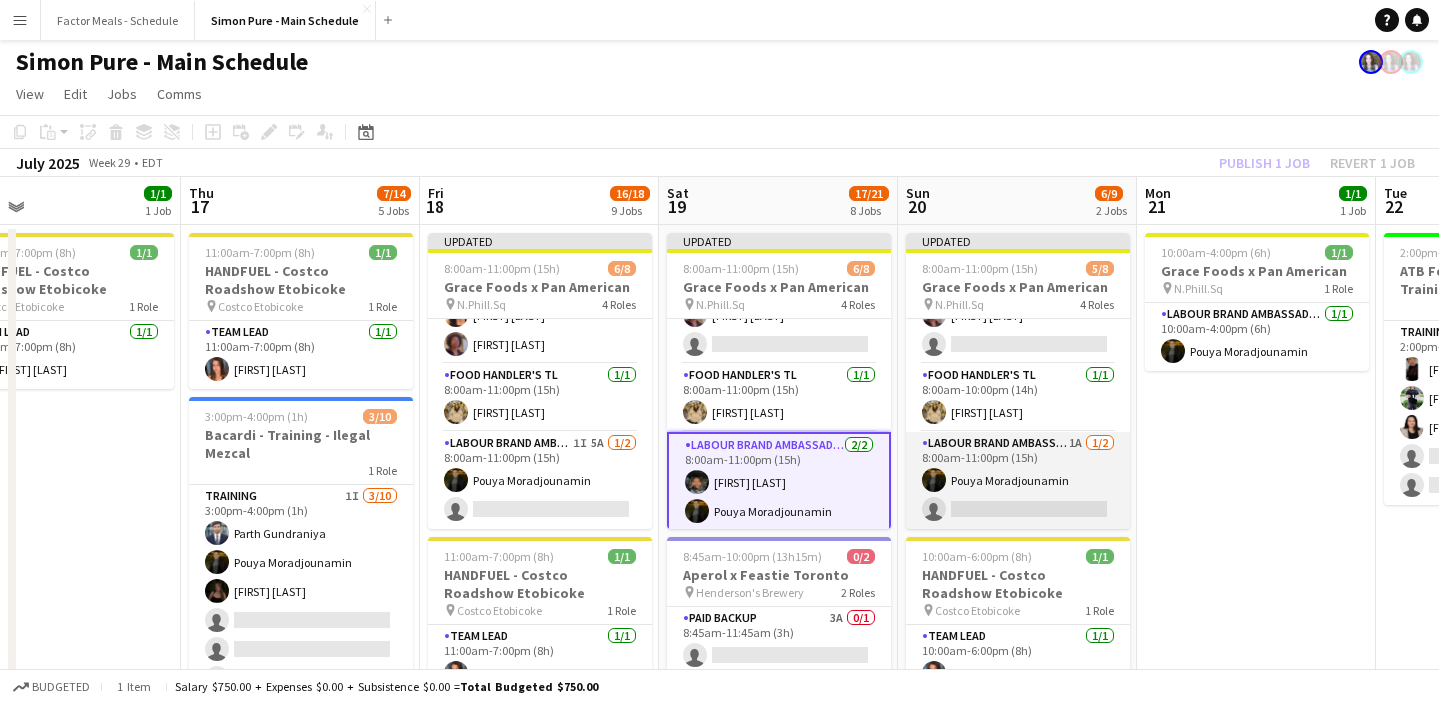 click on "Labour Brand Ambassadors    1A   1/2   8:00am-11:00pm (15h)
Pouya Moradjounamin
single-neutral-actions" at bounding box center (1018, 480) 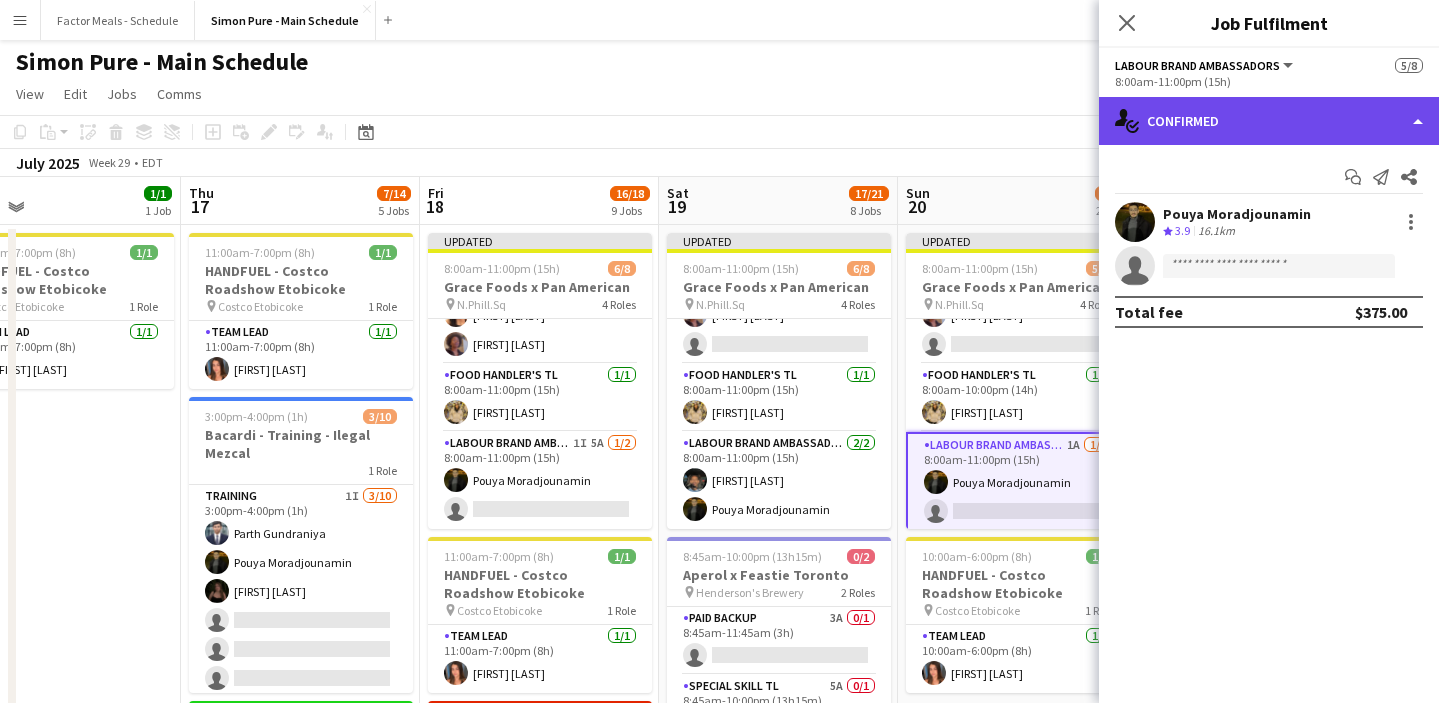 click on "single-neutral-actions-check-2
Confirmed" 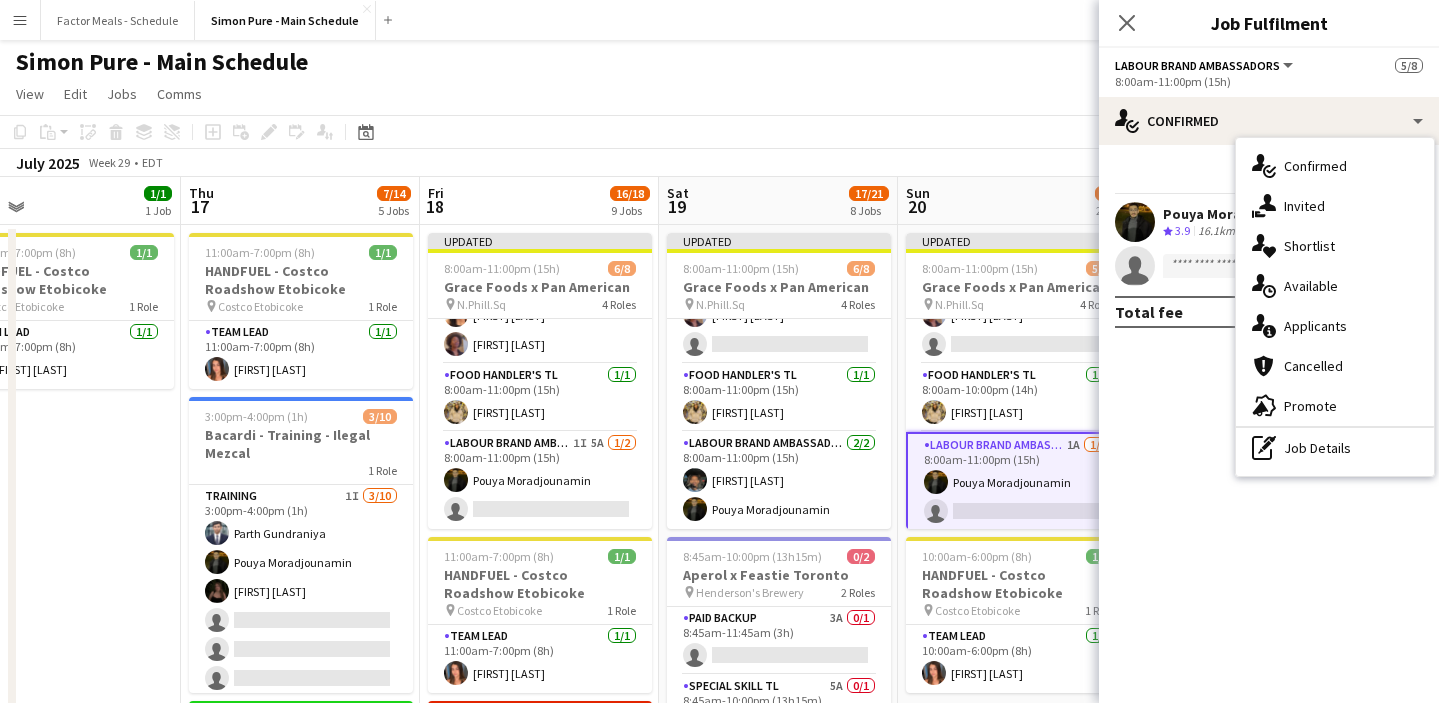 click on "single-neutral-actions-information
Applicants" at bounding box center [1335, 326] 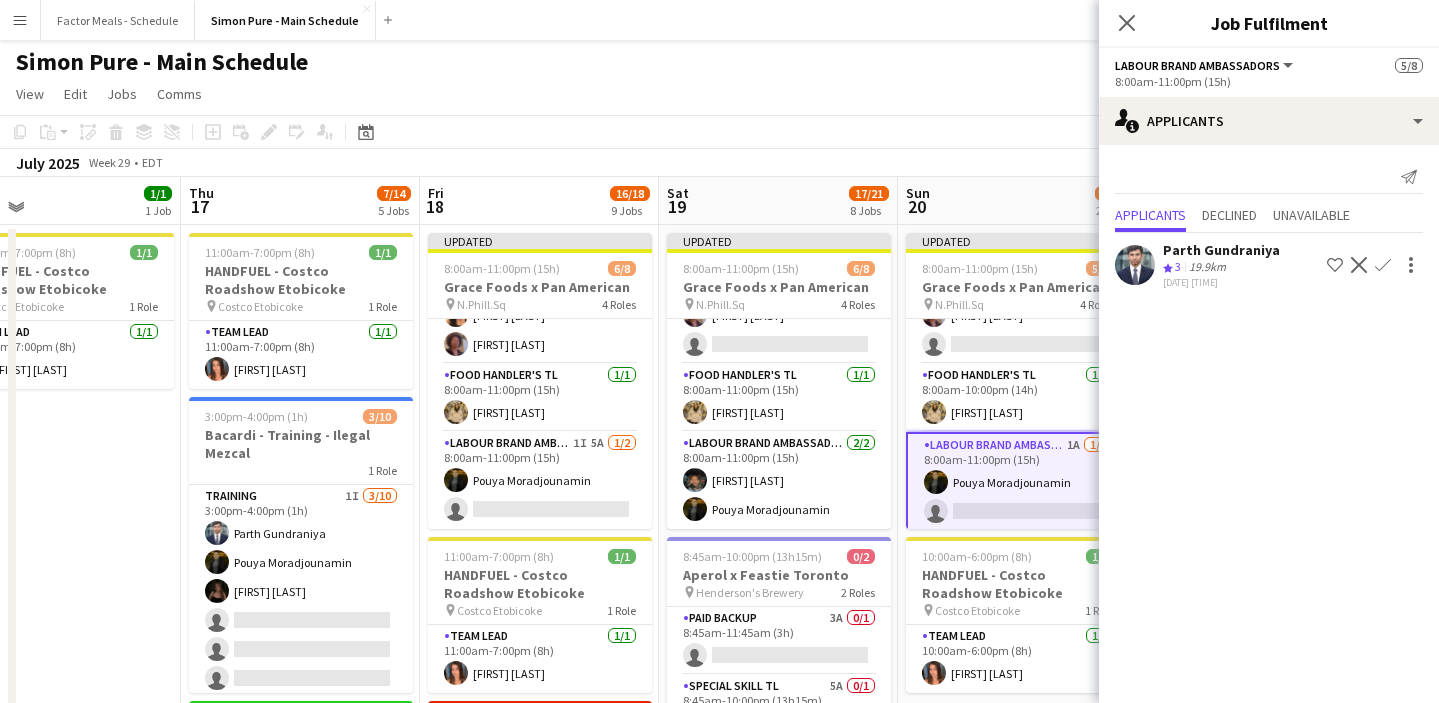 click 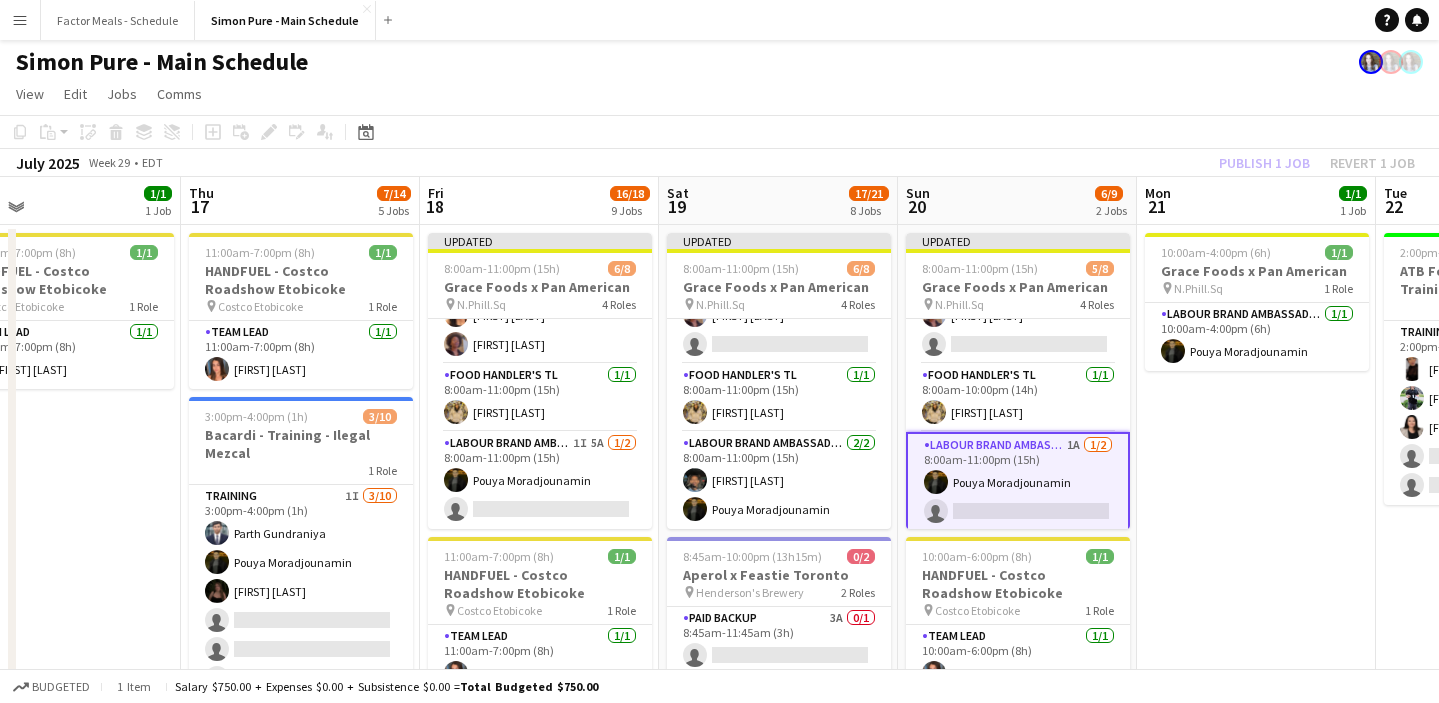 click on "Labour Brand Ambassadors    1A   1/2   8:00am-11:00pm (15h)
Pouya Moradjounamin
single-neutral-actions" at bounding box center [1018, 482] 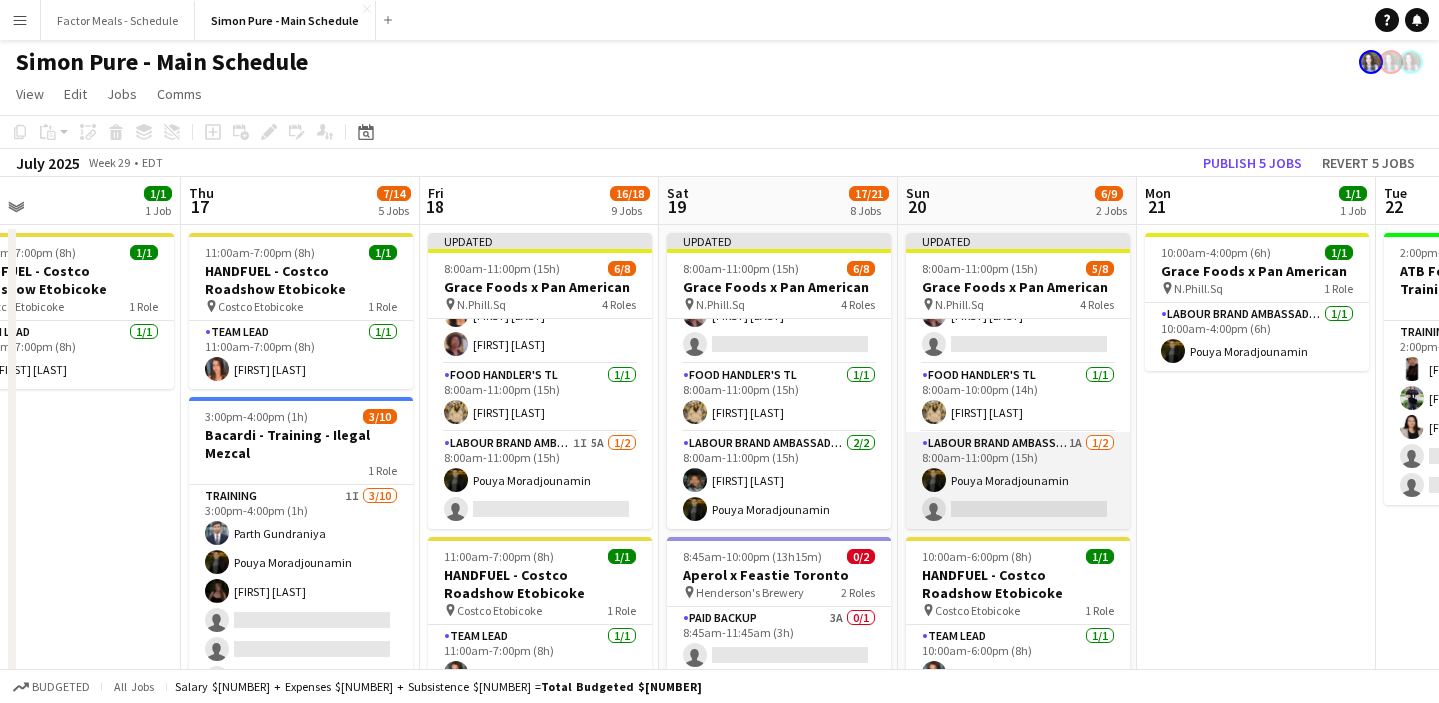 click on "Labour Brand Ambassadors    1A   1/2   8:00am-11:00pm (15h)
Pouya Moradjounamin
single-neutral-actions" at bounding box center [1018, 480] 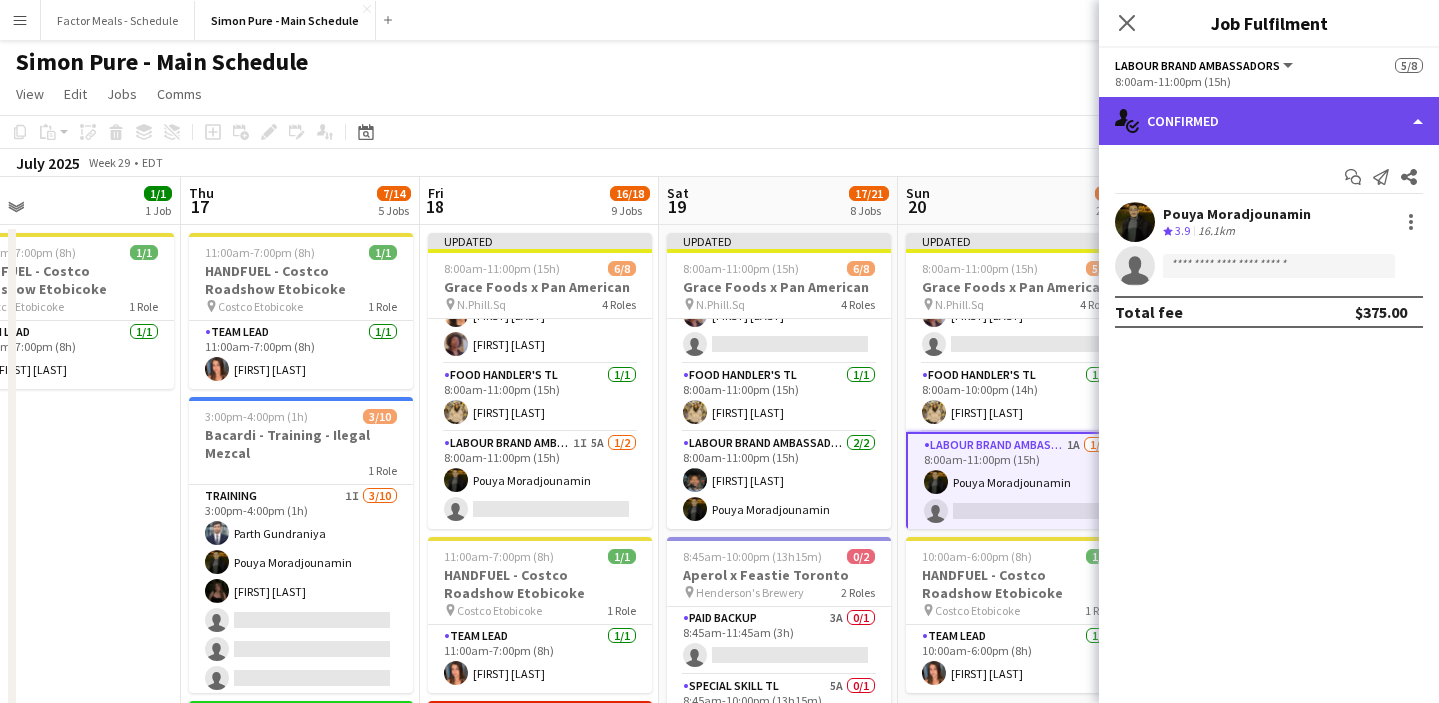 click on "single-neutral-actions-check-2
Confirmed" 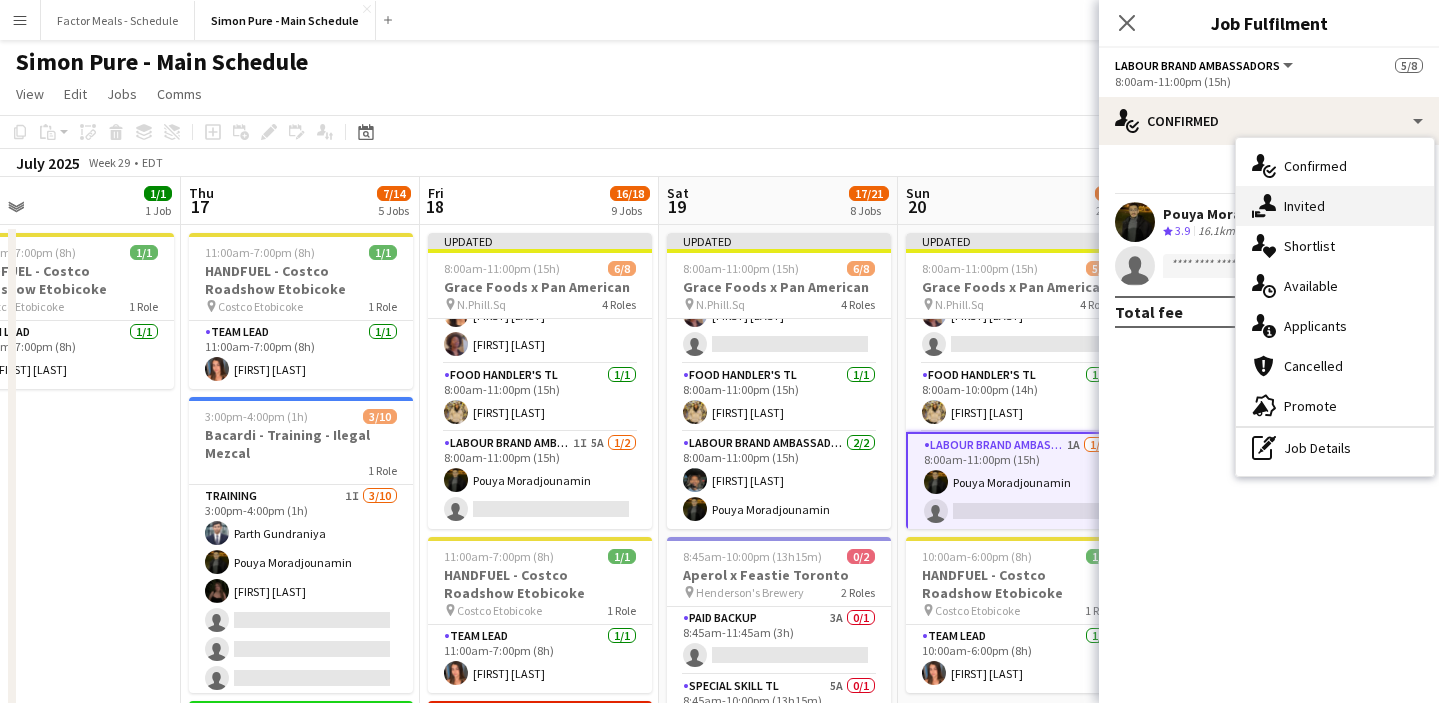 click on "single-neutral-actions-share-1" 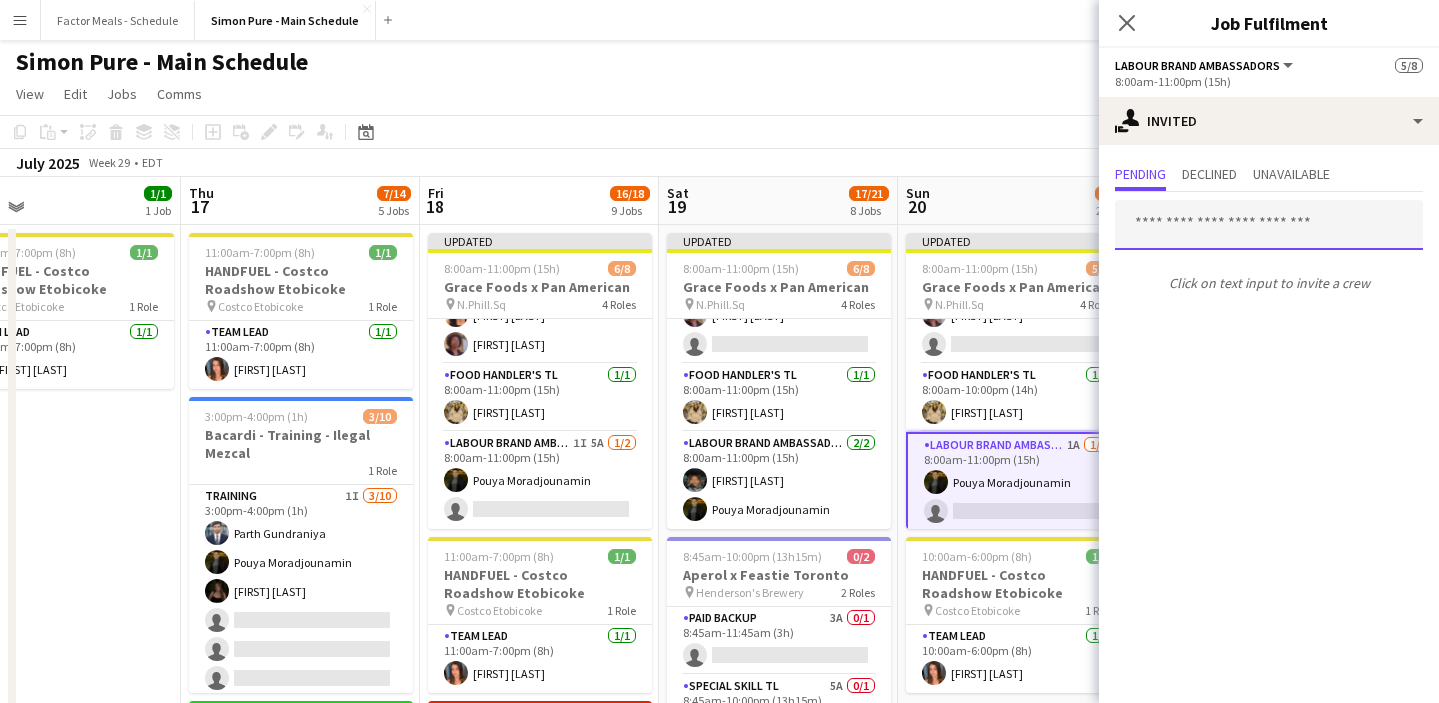 click at bounding box center (1269, 225) 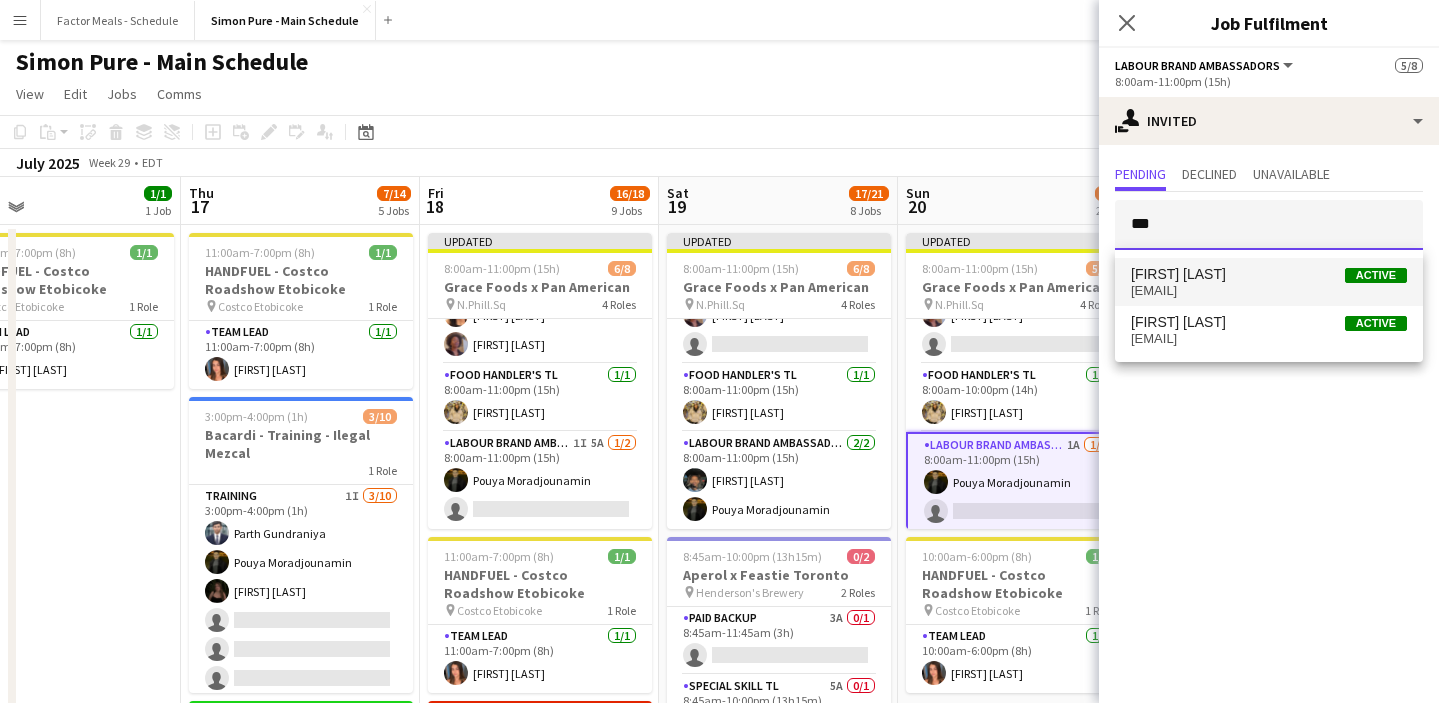 type on "***" 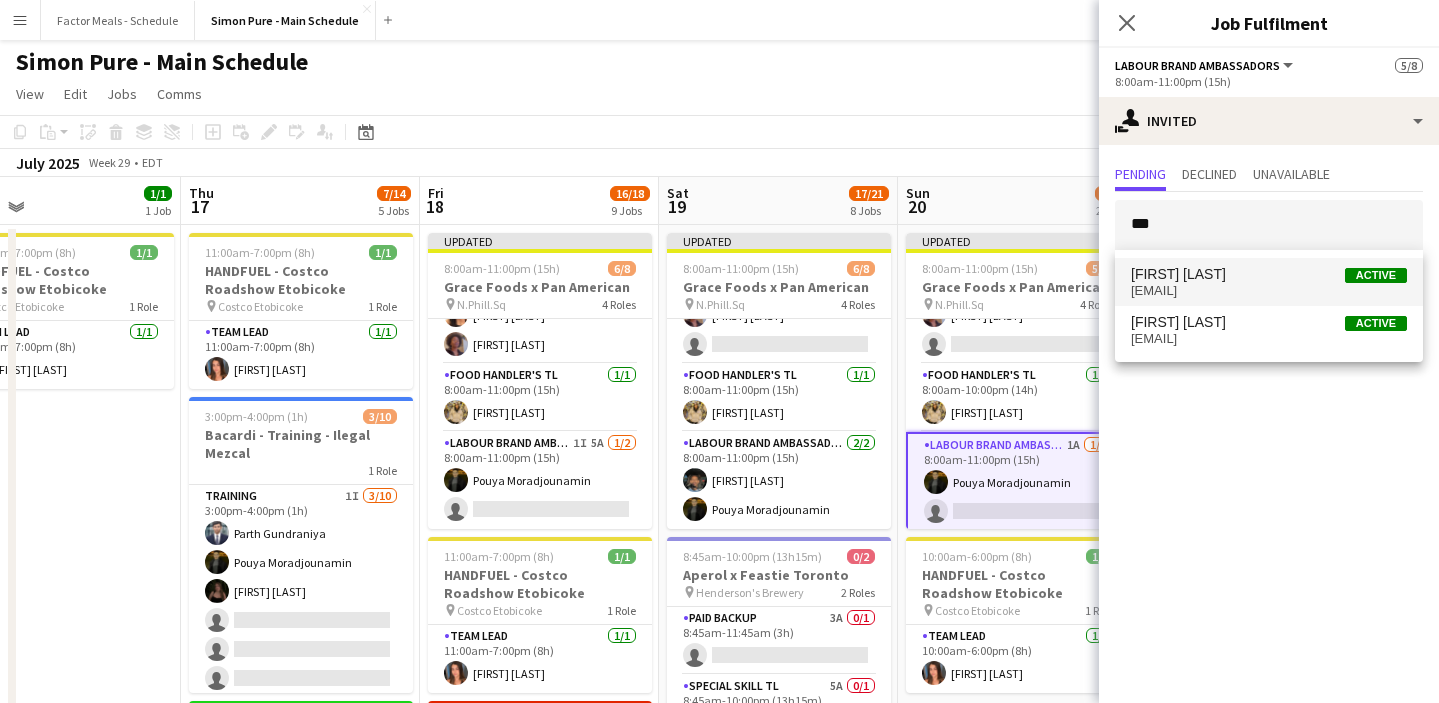 click on "[FIRST] [LAST]" at bounding box center (1178, 274) 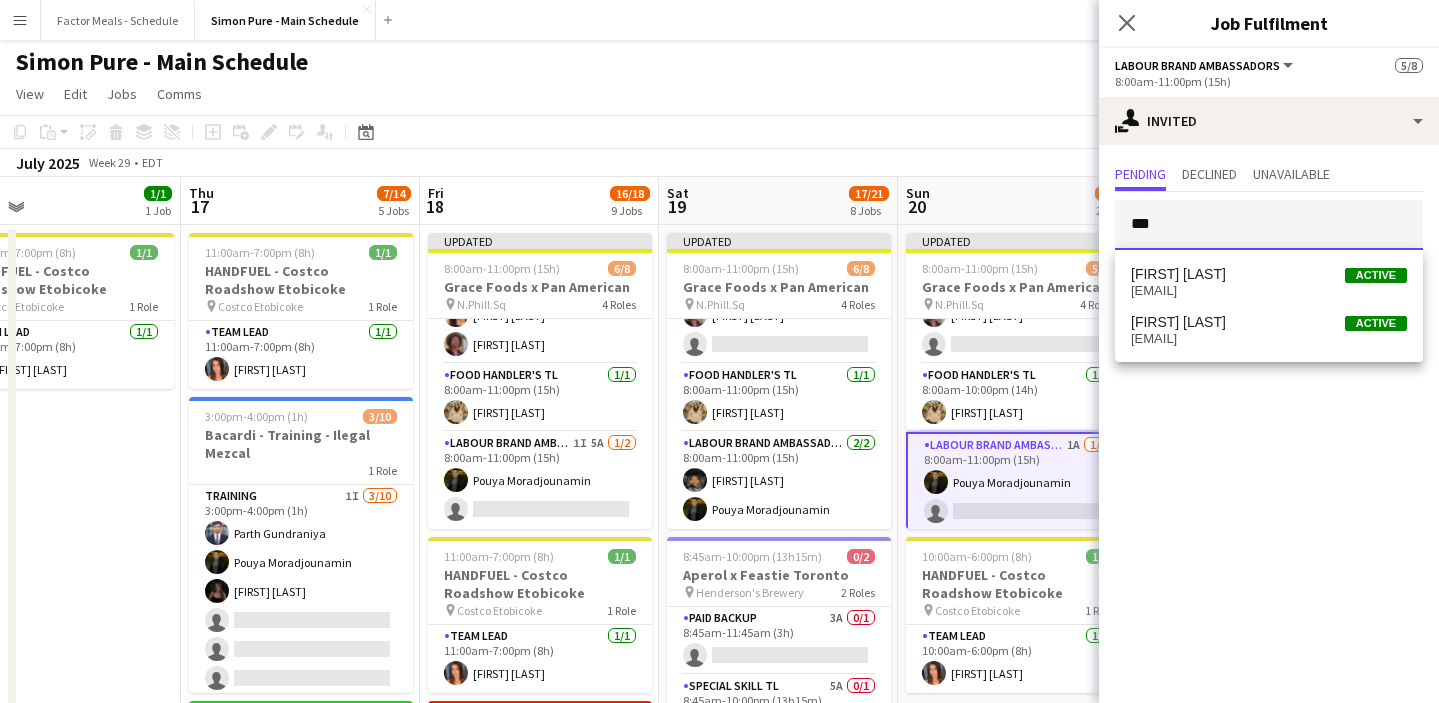 type 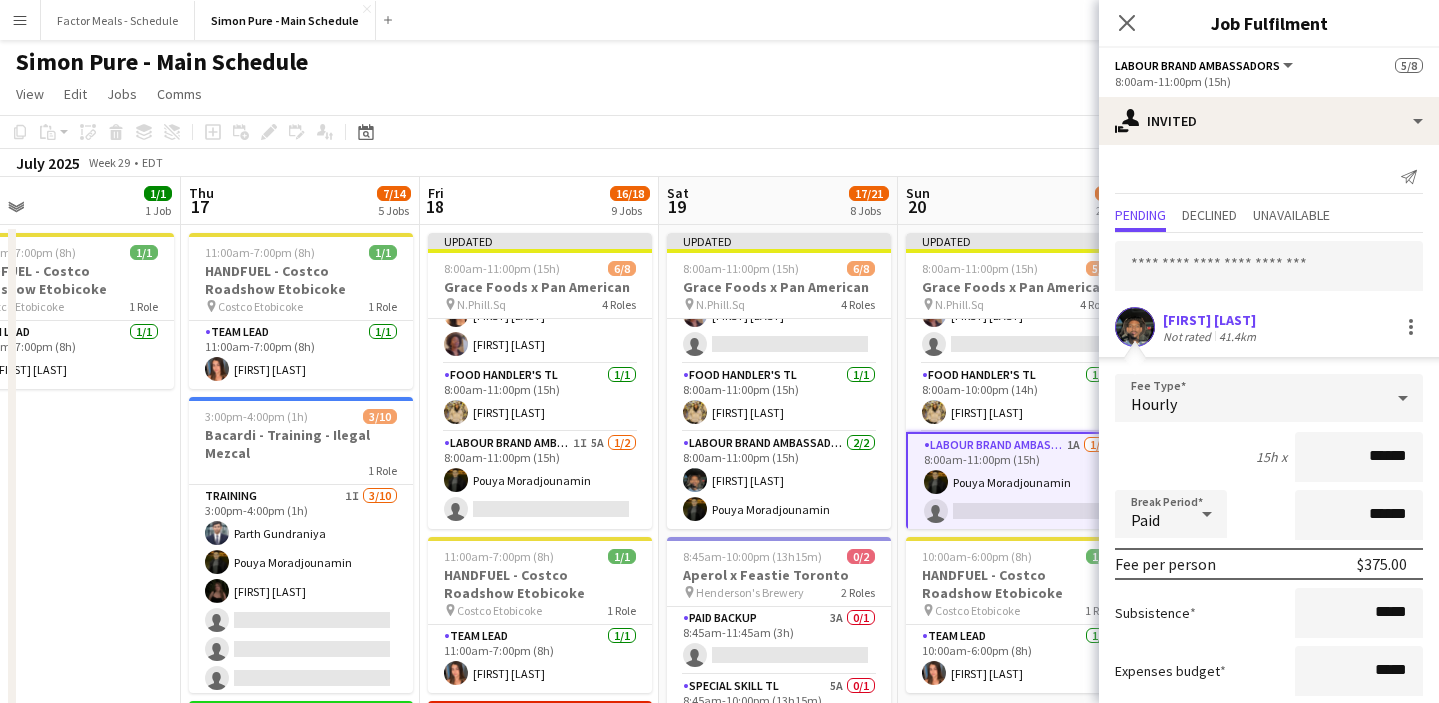scroll, scrollTop: 118, scrollLeft: 0, axis: vertical 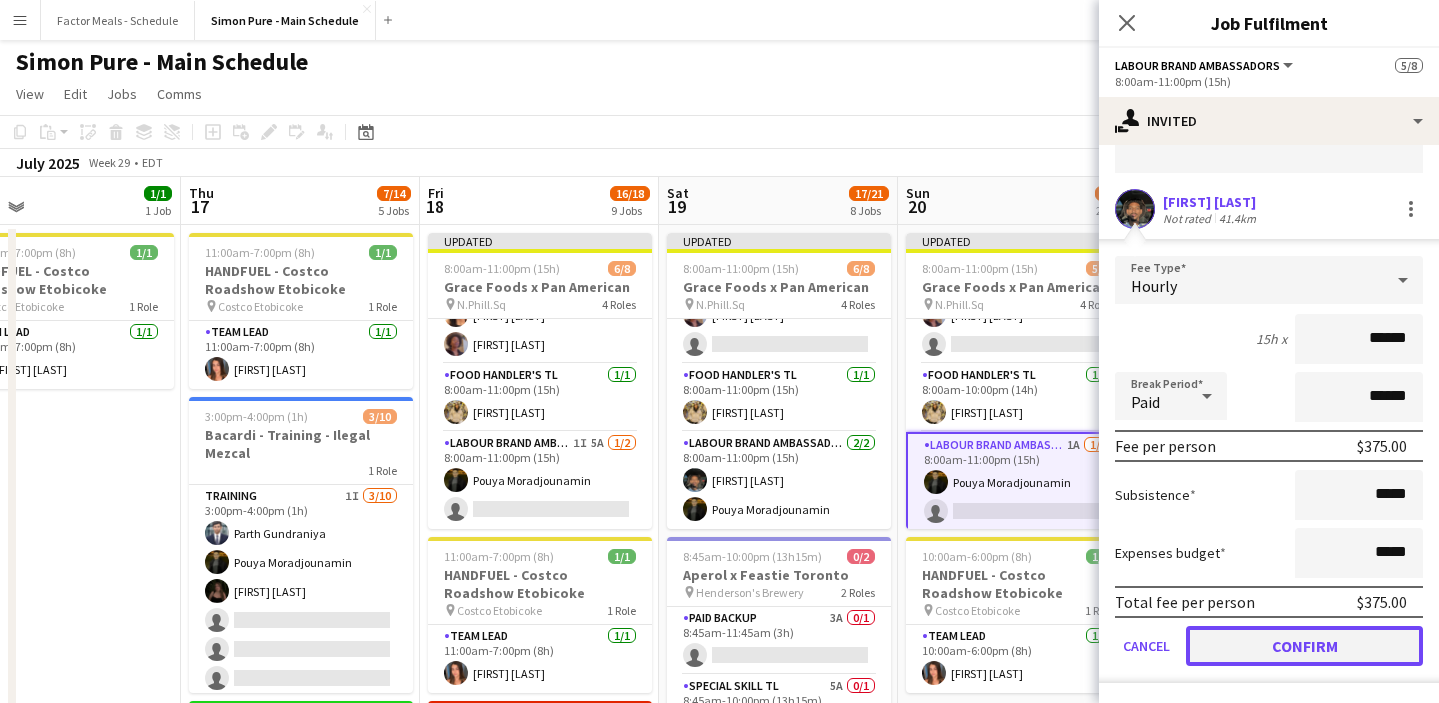 click on "Confirm" 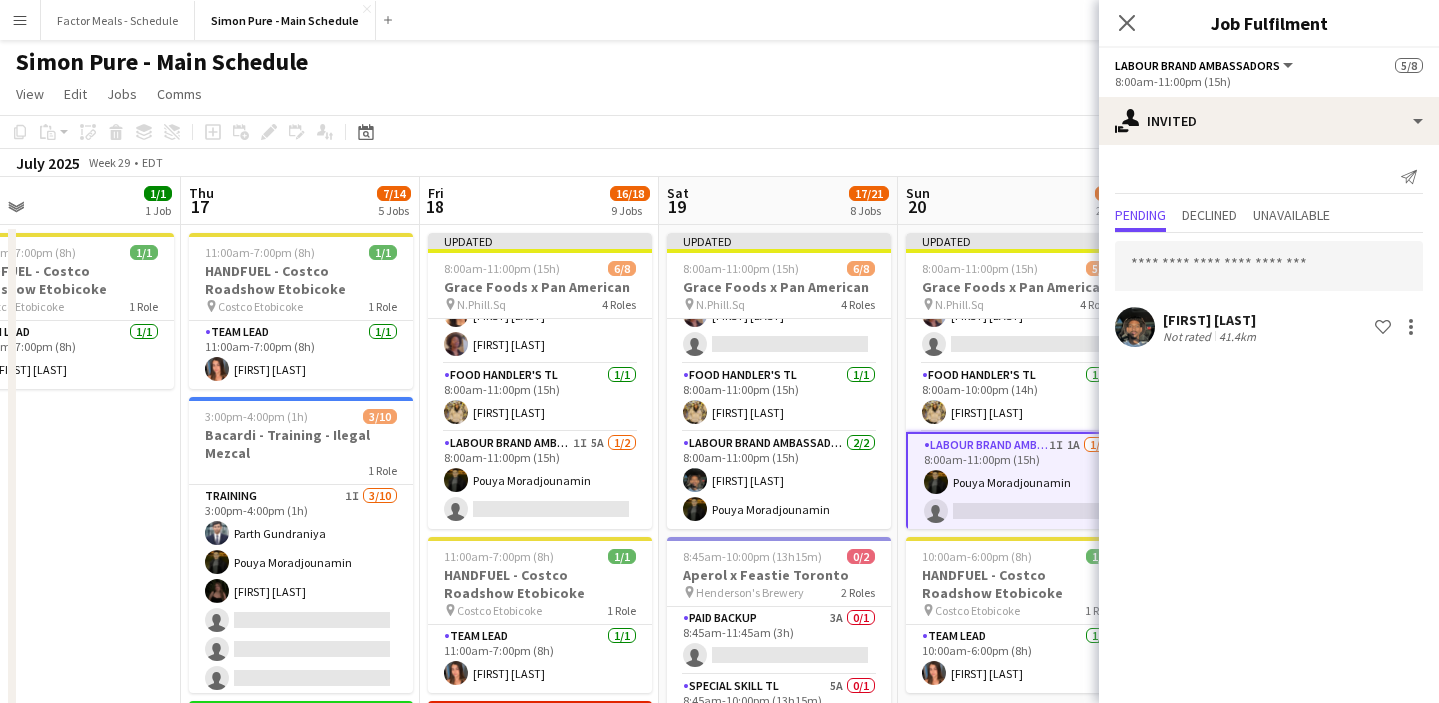 scroll, scrollTop: 0, scrollLeft: 0, axis: both 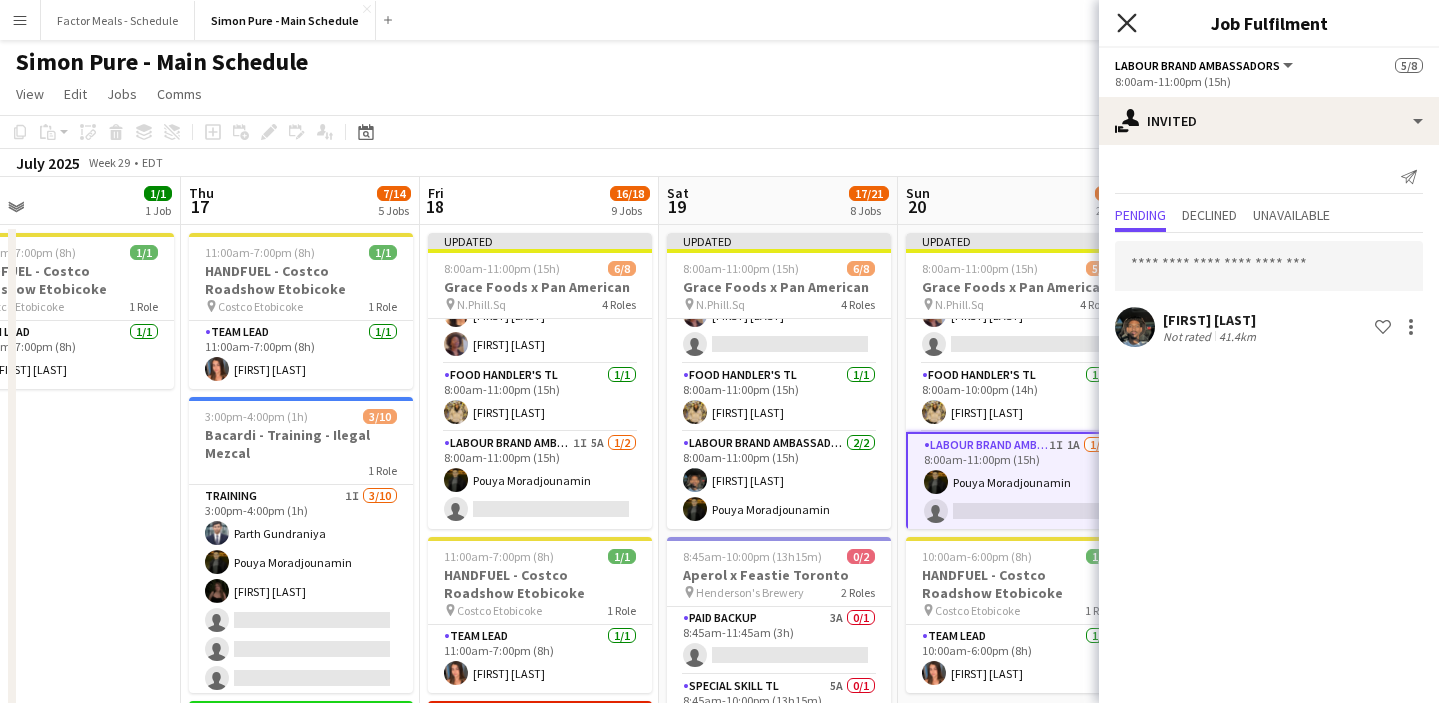 click on "Close pop-in" 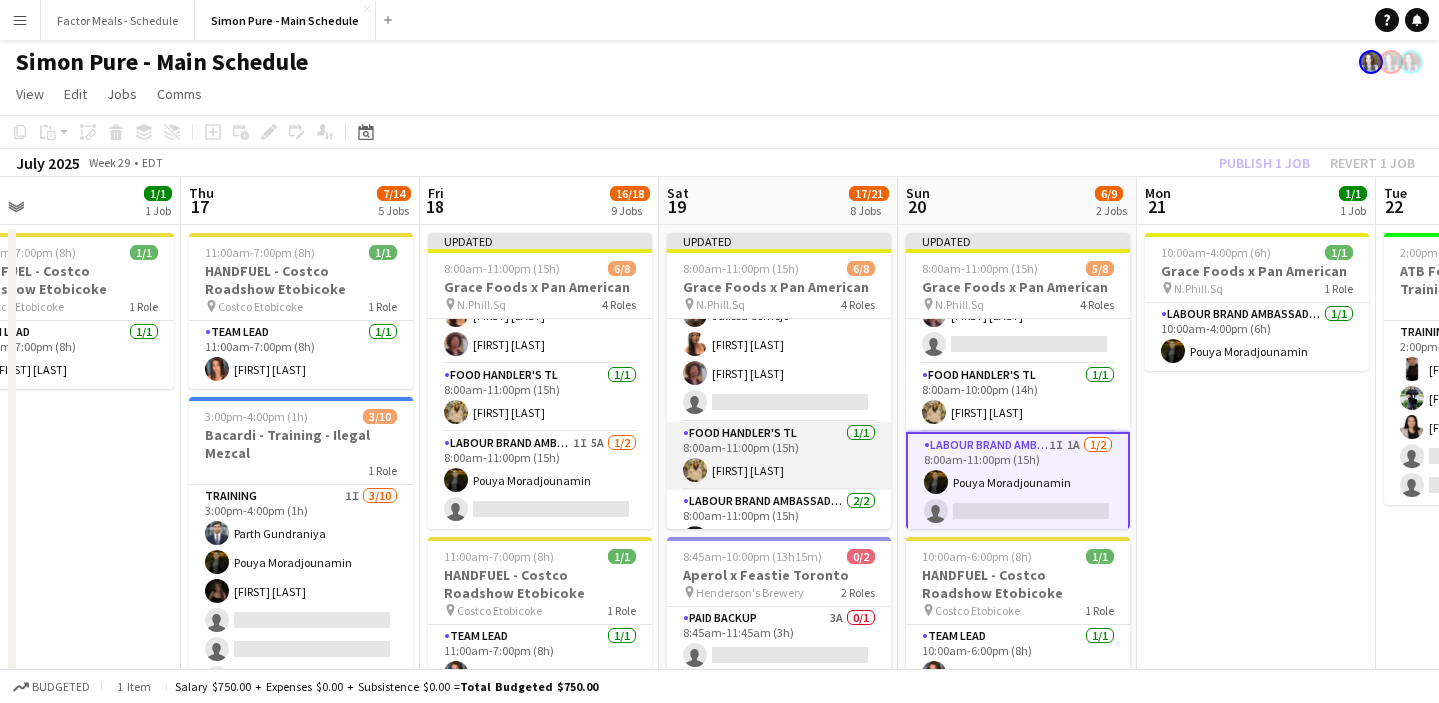 scroll, scrollTop: 92, scrollLeft: 0, axis: vertical 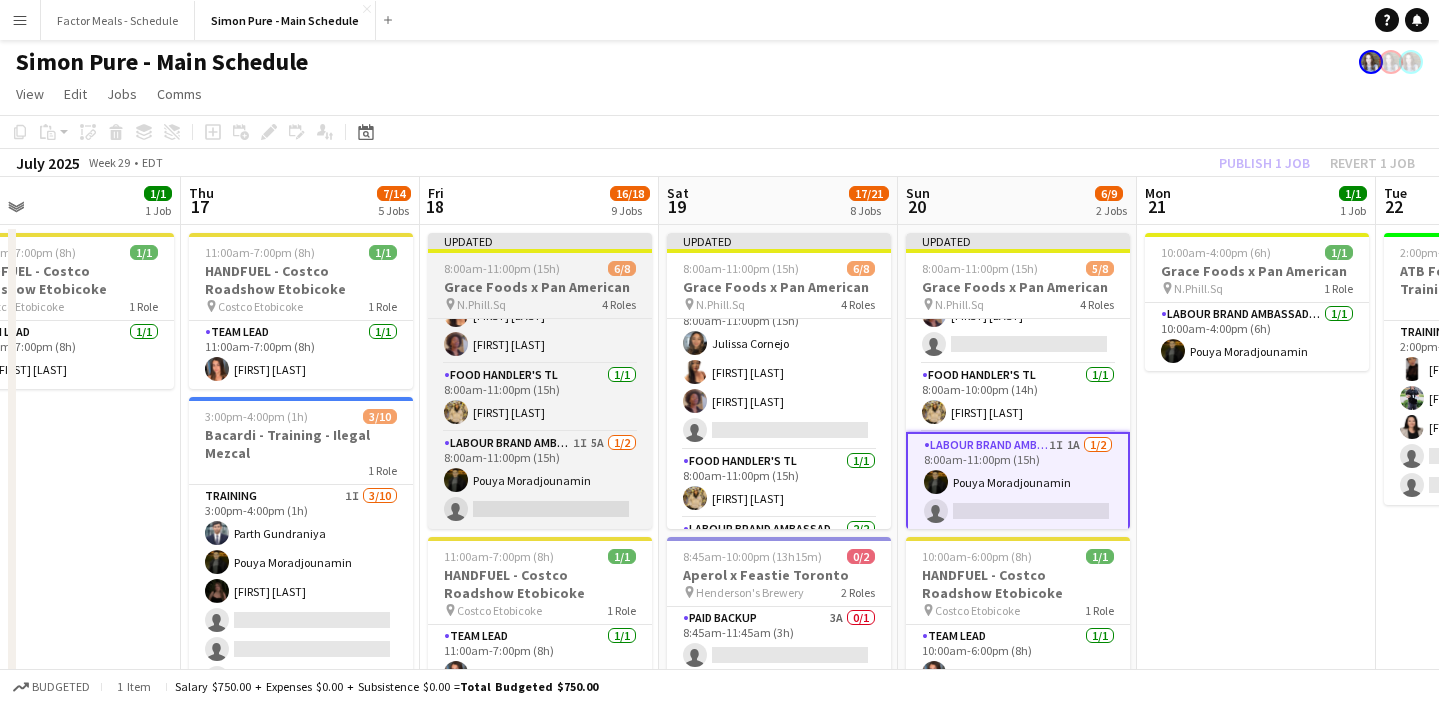 click on "Updated" at bounding box center [540, 241] 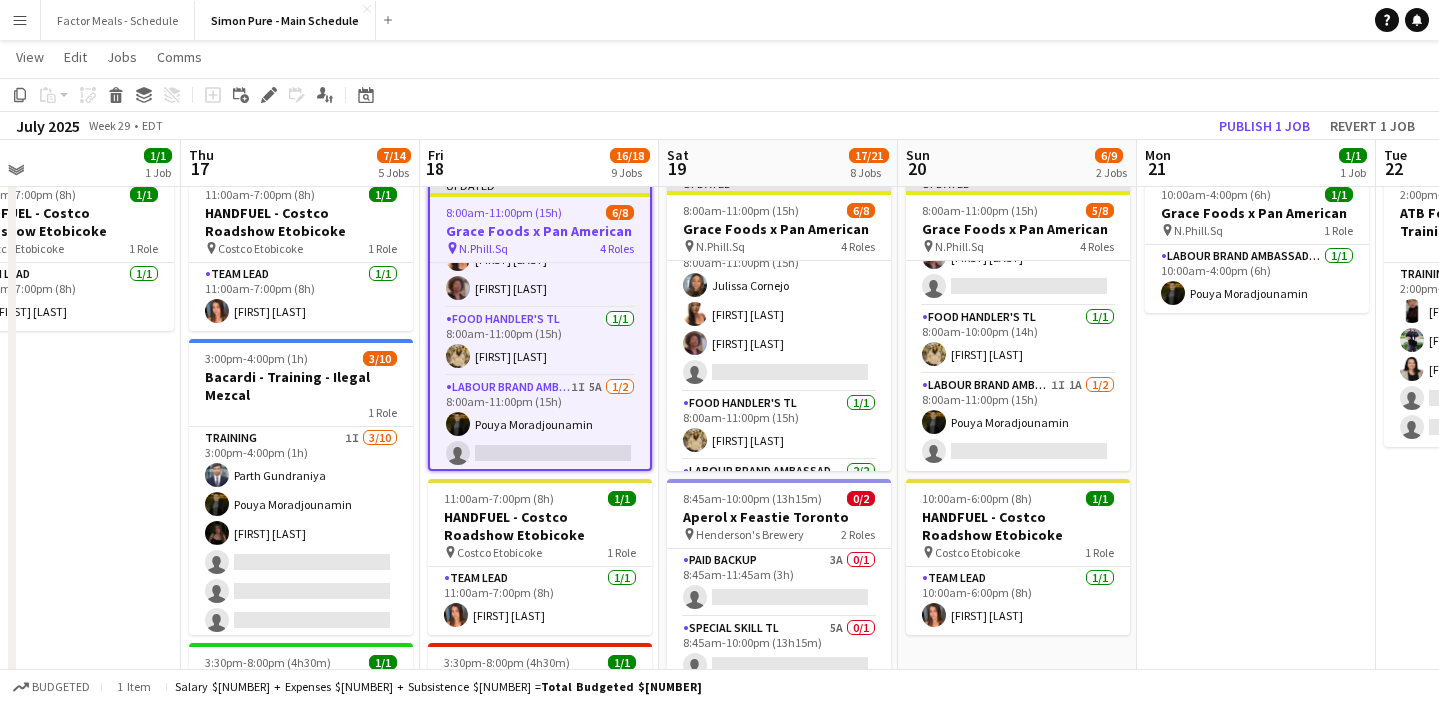 scroll, scrollTop: 52, scrollLeft: 0, axis: vertical 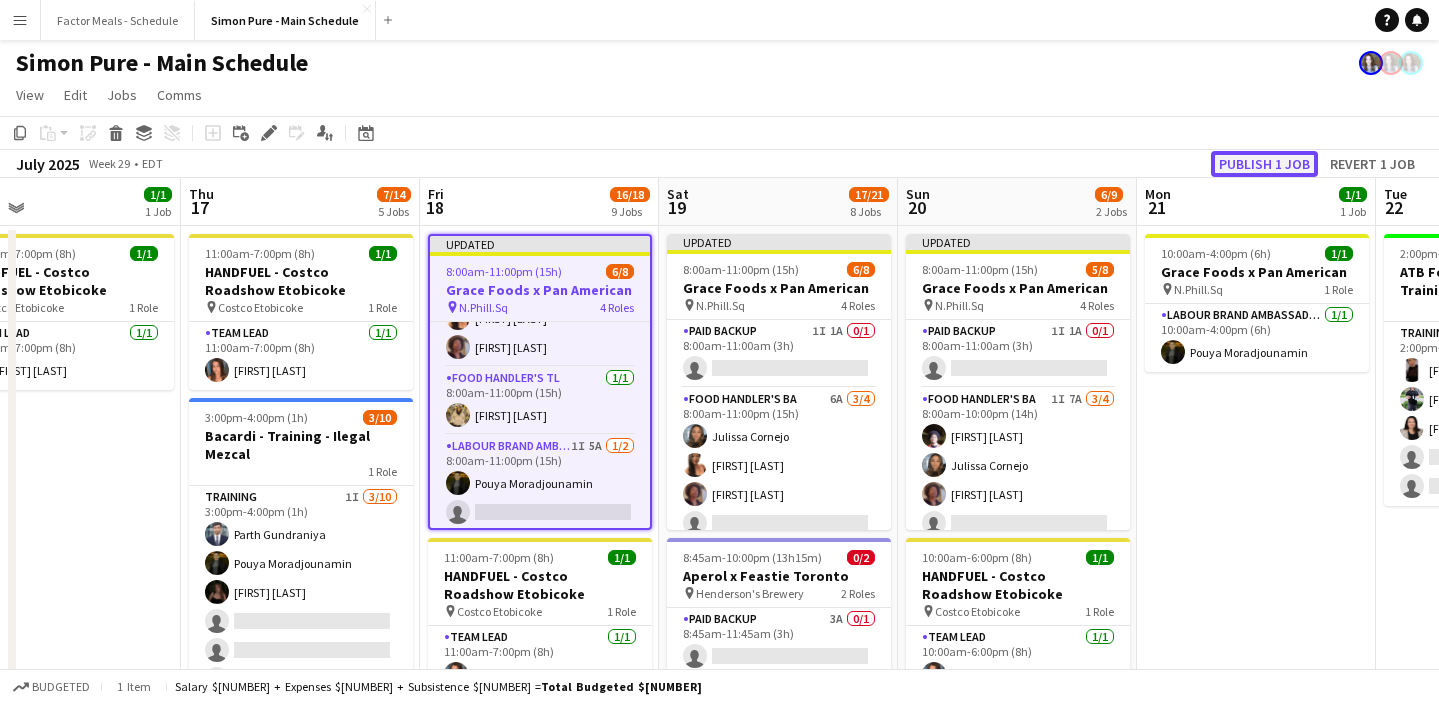 click on "Publish 1 job" 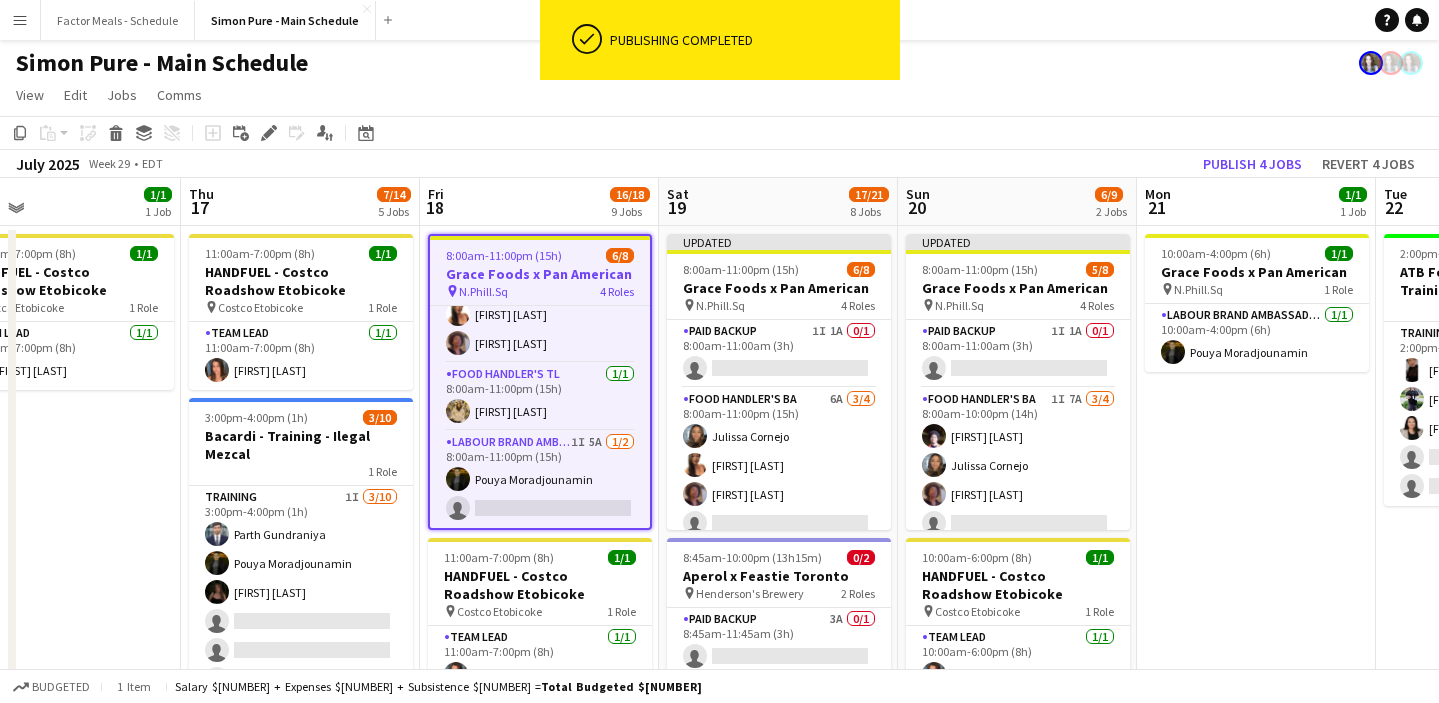 scroll, scrollTop: 166, scrollLeft: 0, axis: vertical 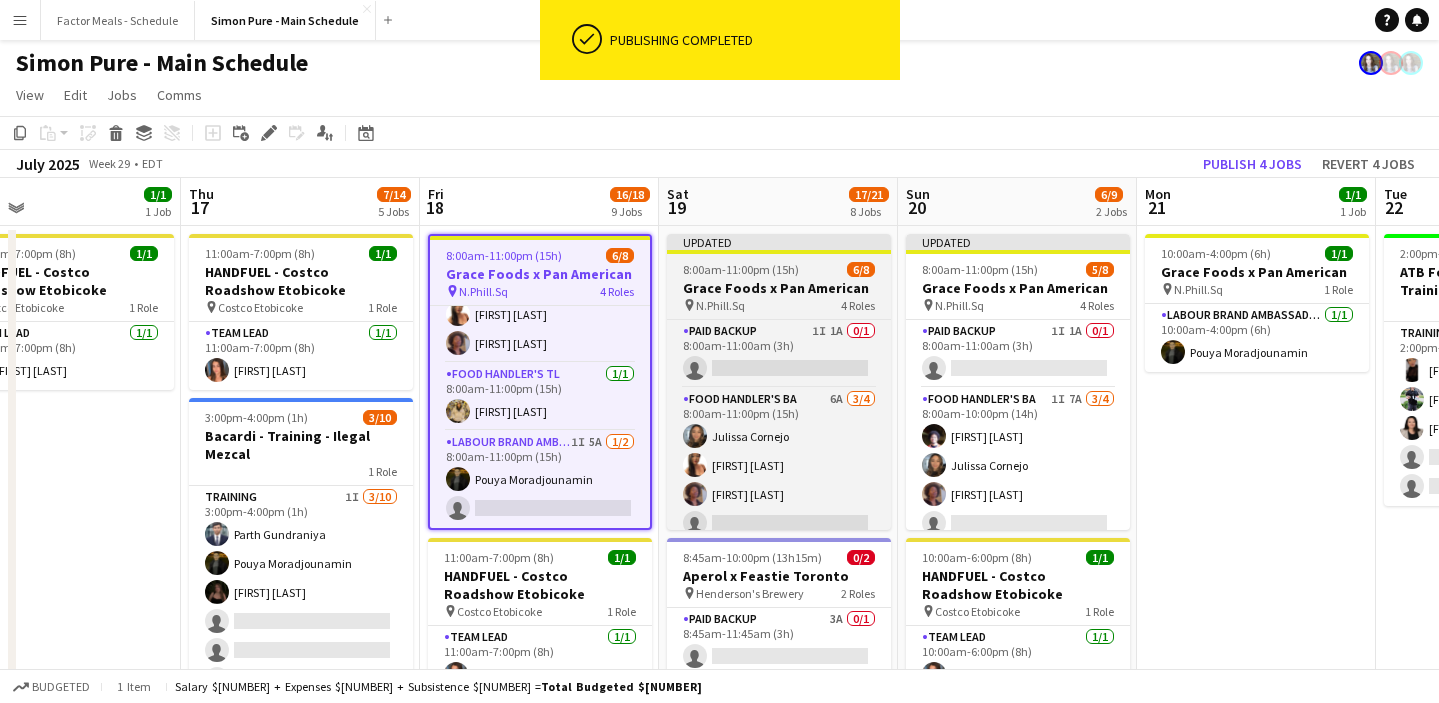 click on "Updated" at bounding box center [779, 242] 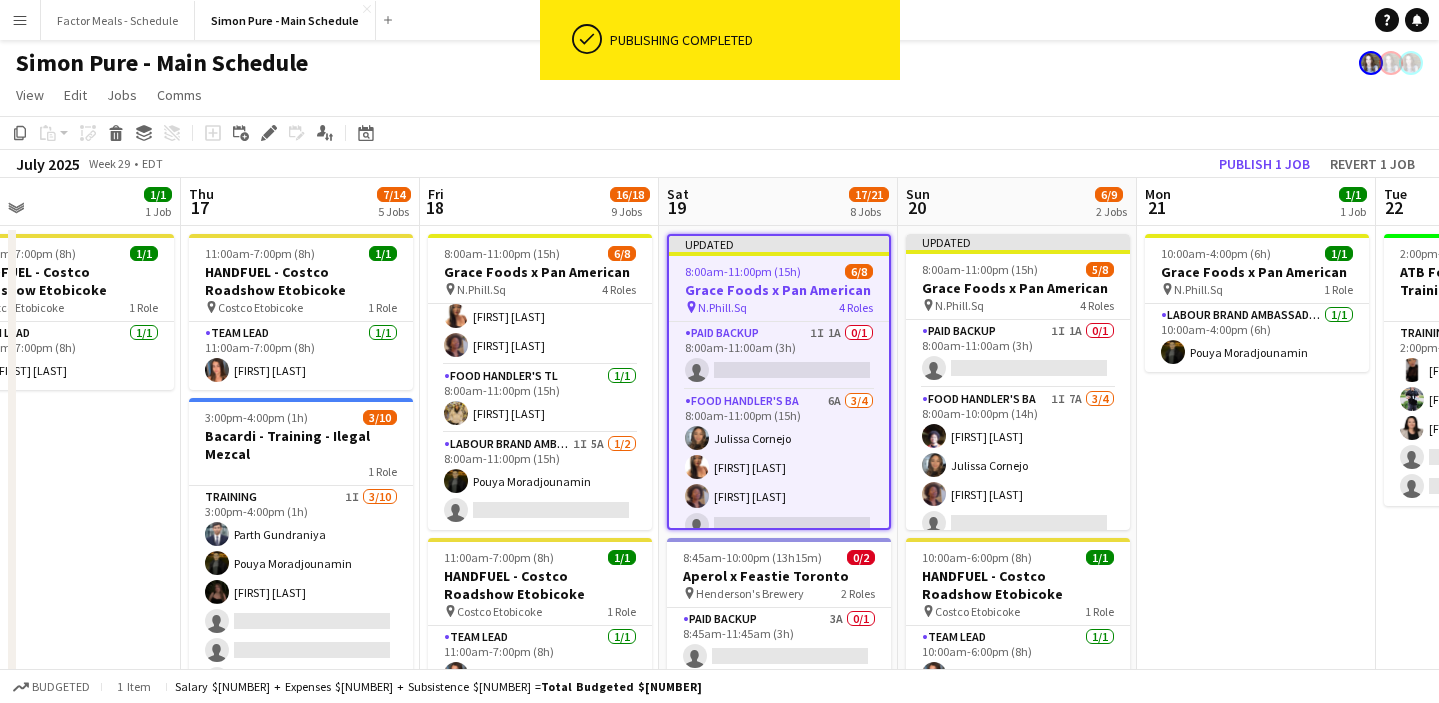 scroll, scrollTop: 0, scrollLeft: 1013, axis: horizontal 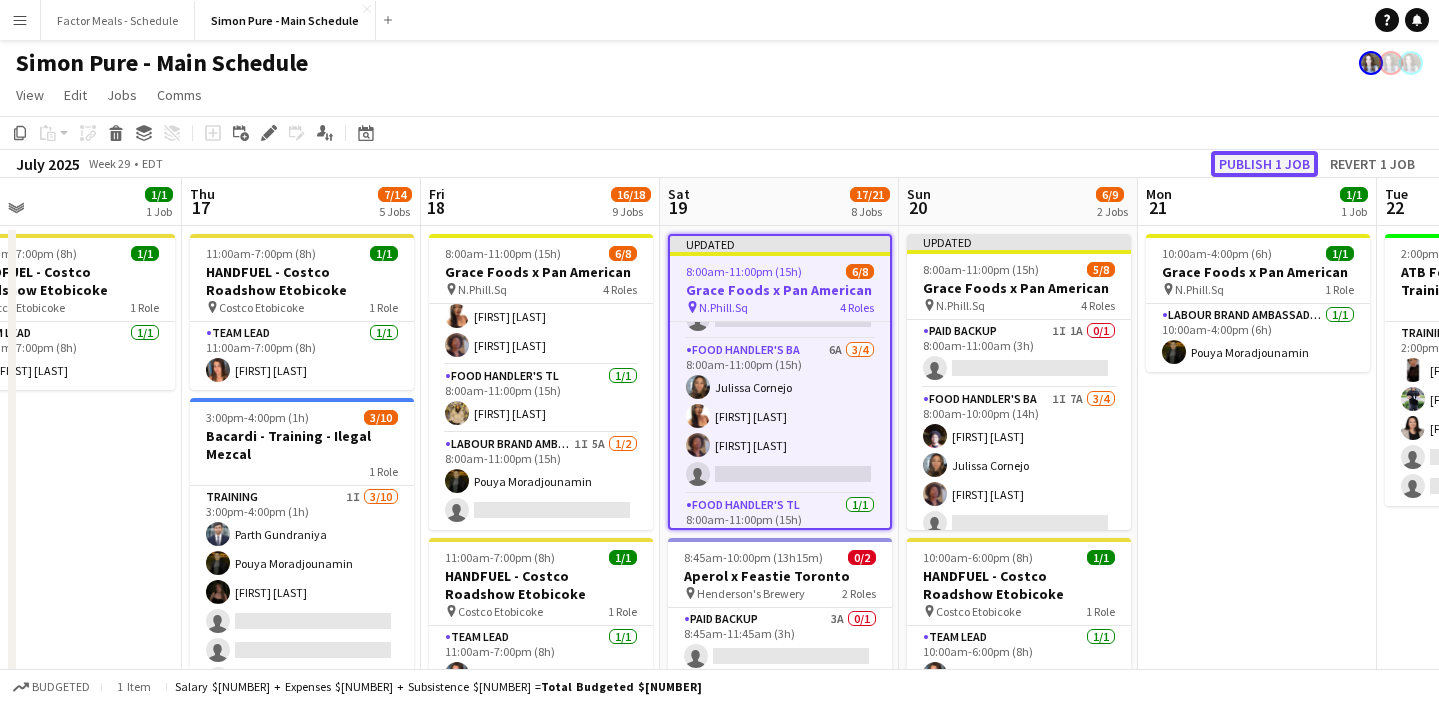 click on "Publish 1 job" 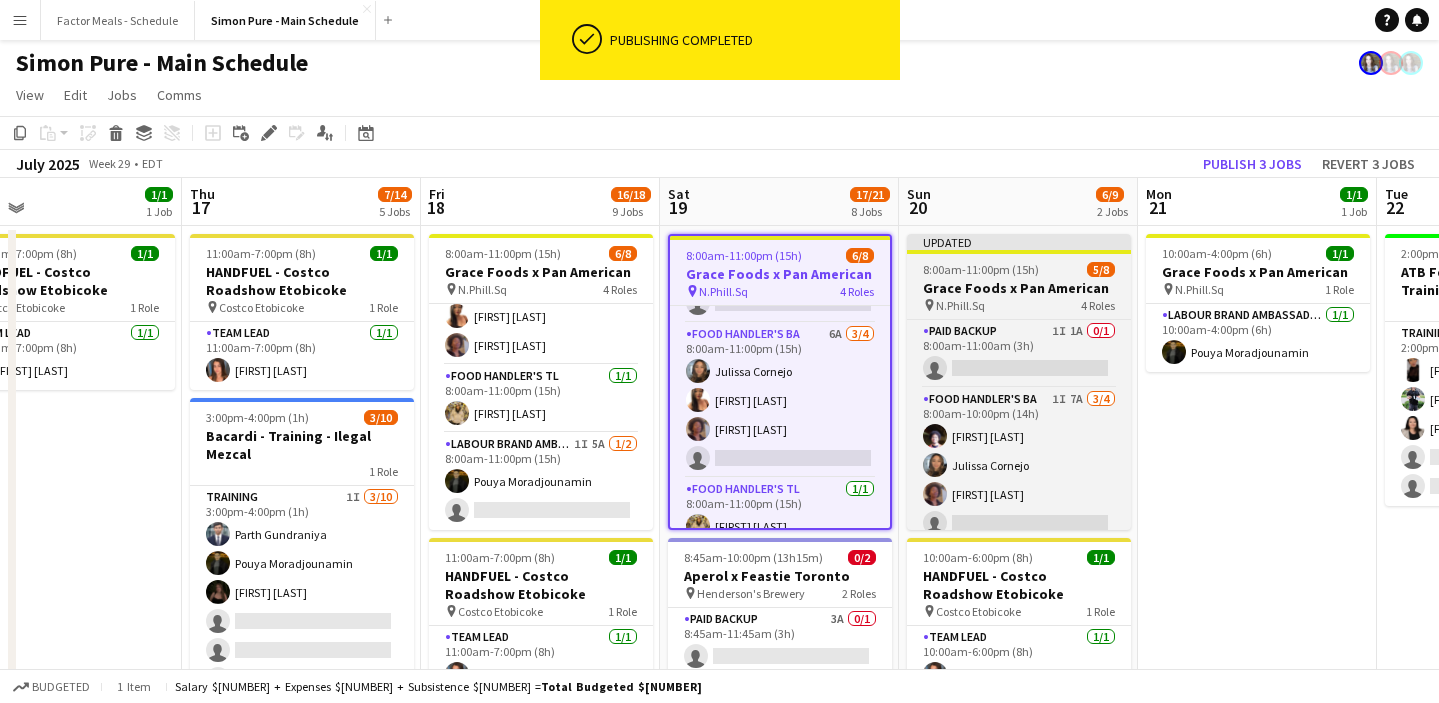 click on "Updated" at bounding box center [1019, 242] 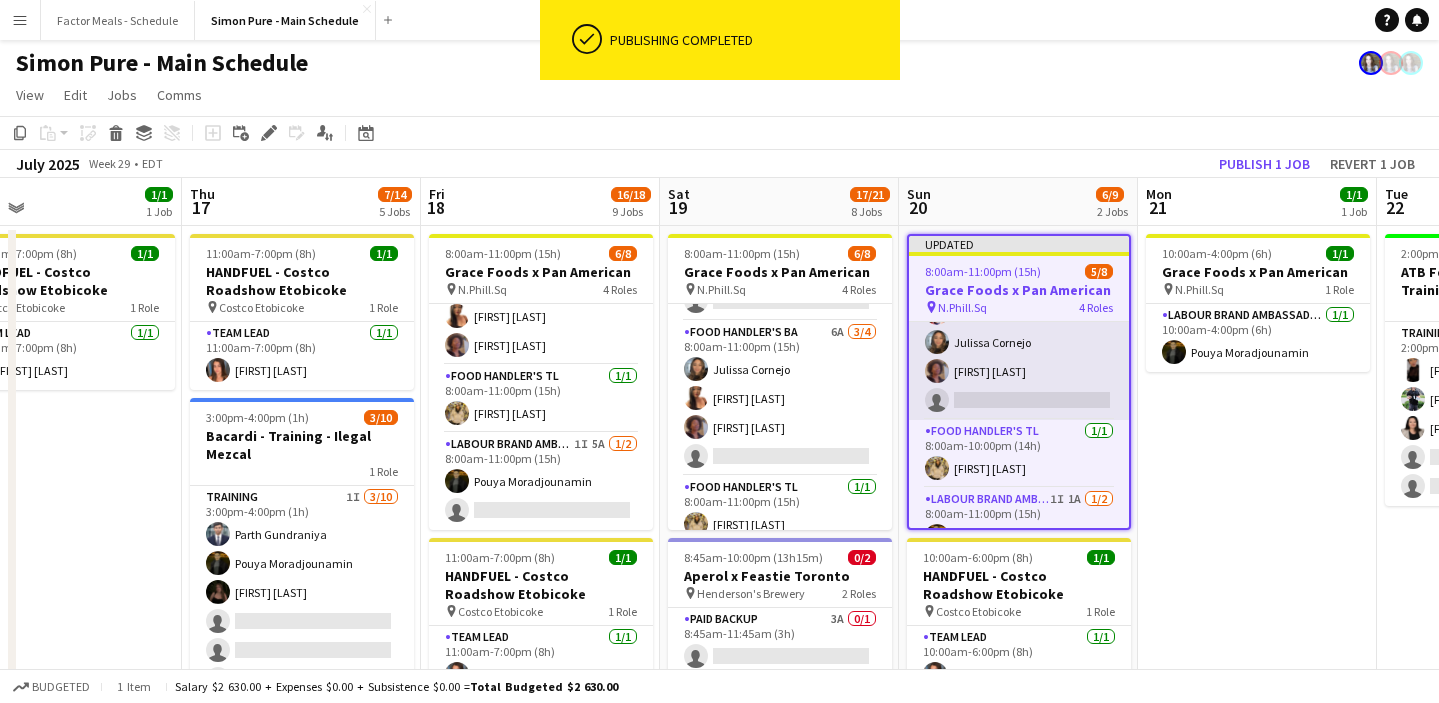 scroll, scrollTop: 182, scrollLeft: 0, axis: vertical 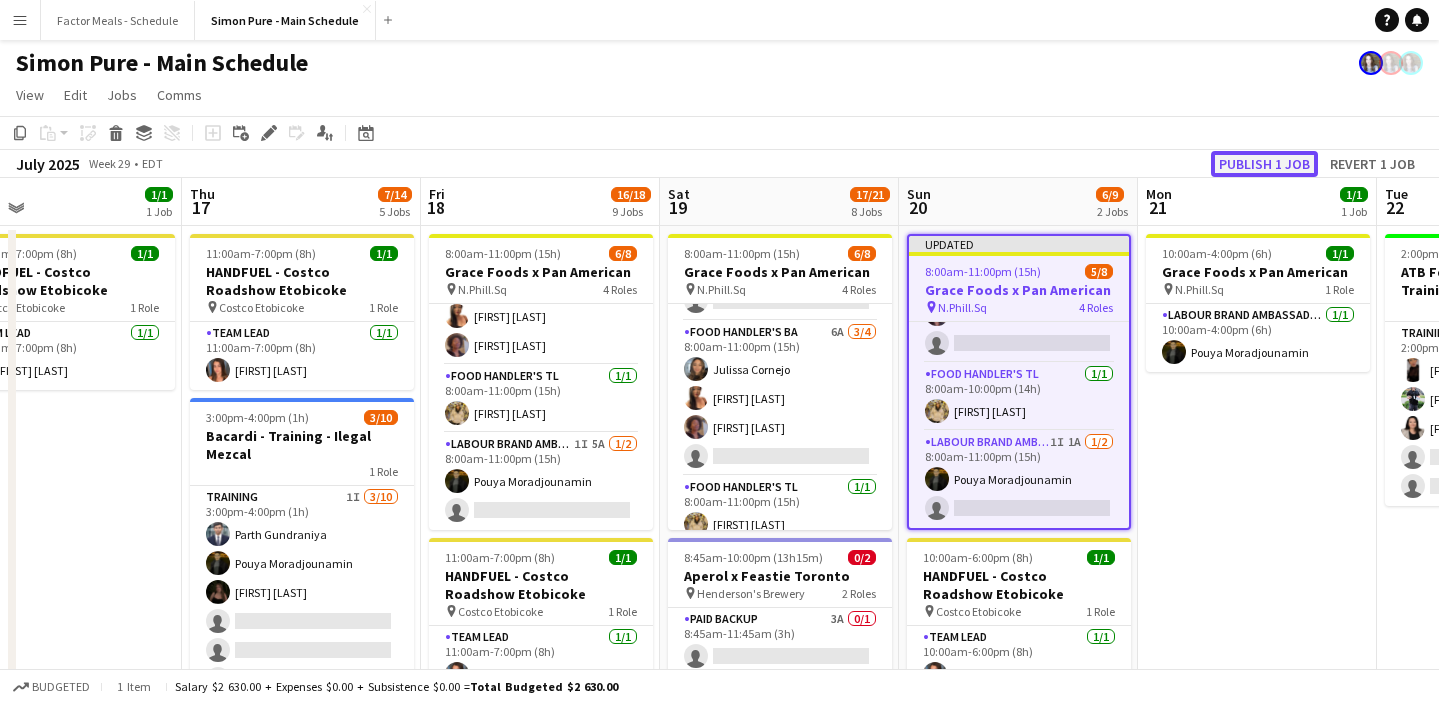 click on "Publish 1 job" 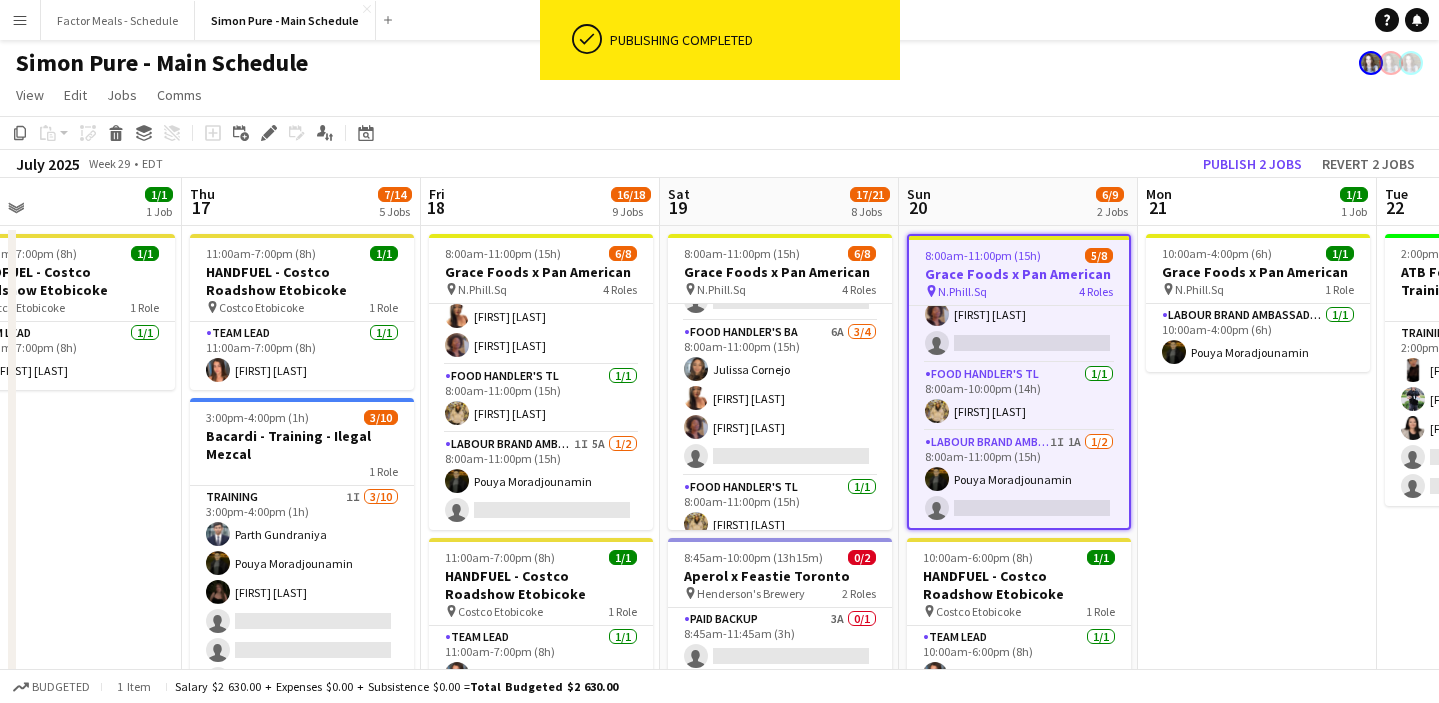 scroll, scrollTop: 166, scrollLeft: 0, axis: vertical 